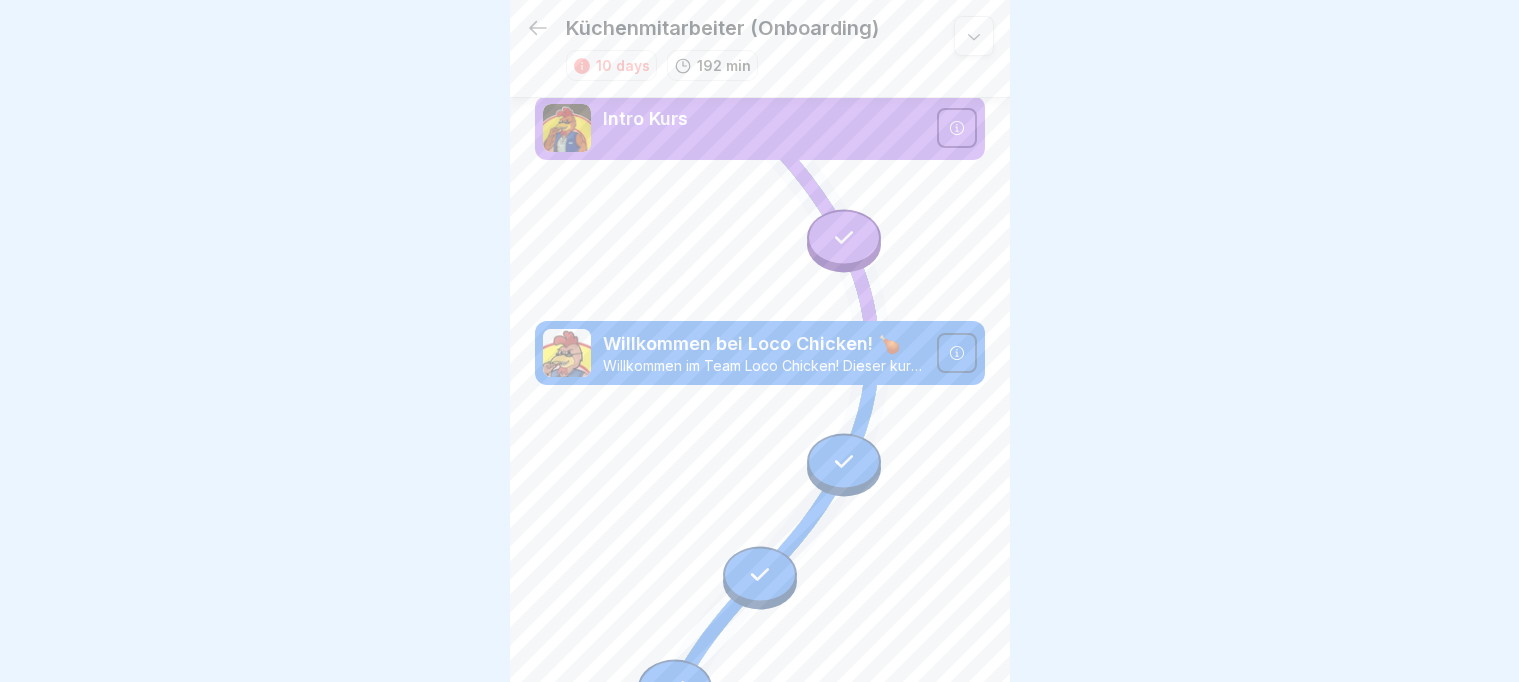 scroll, scrollTop: 8, scrollLeft: 0, axis: vertical 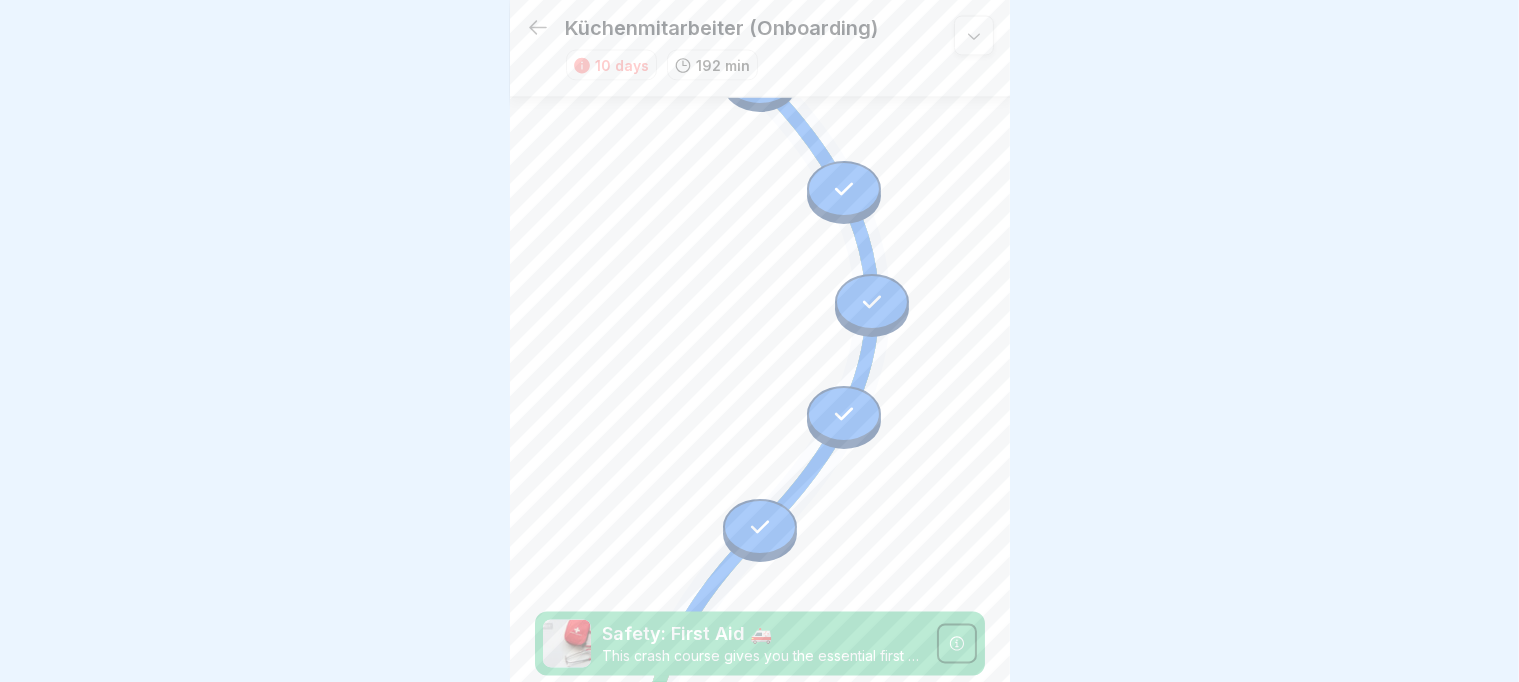 click at bounding box center [647, 752] 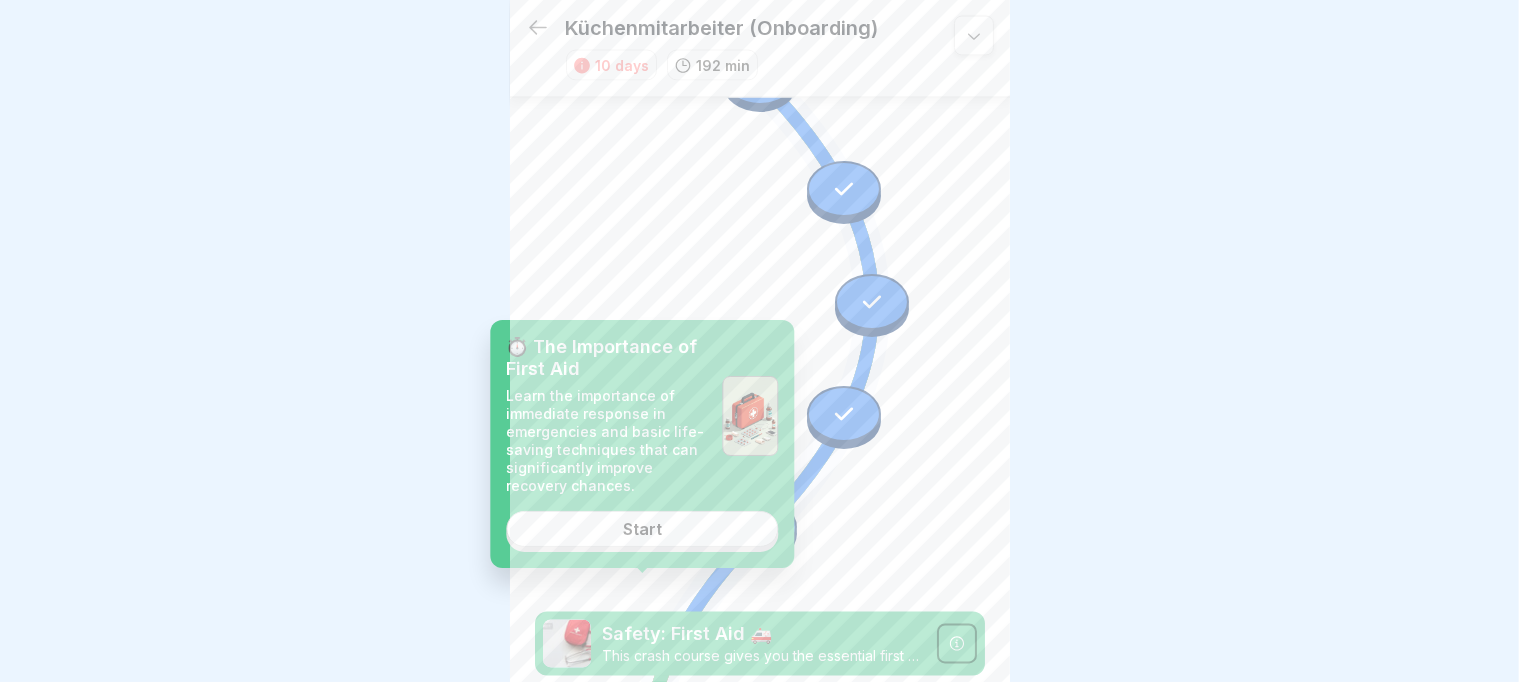 click on "Start" at bounding box center (642, 529) 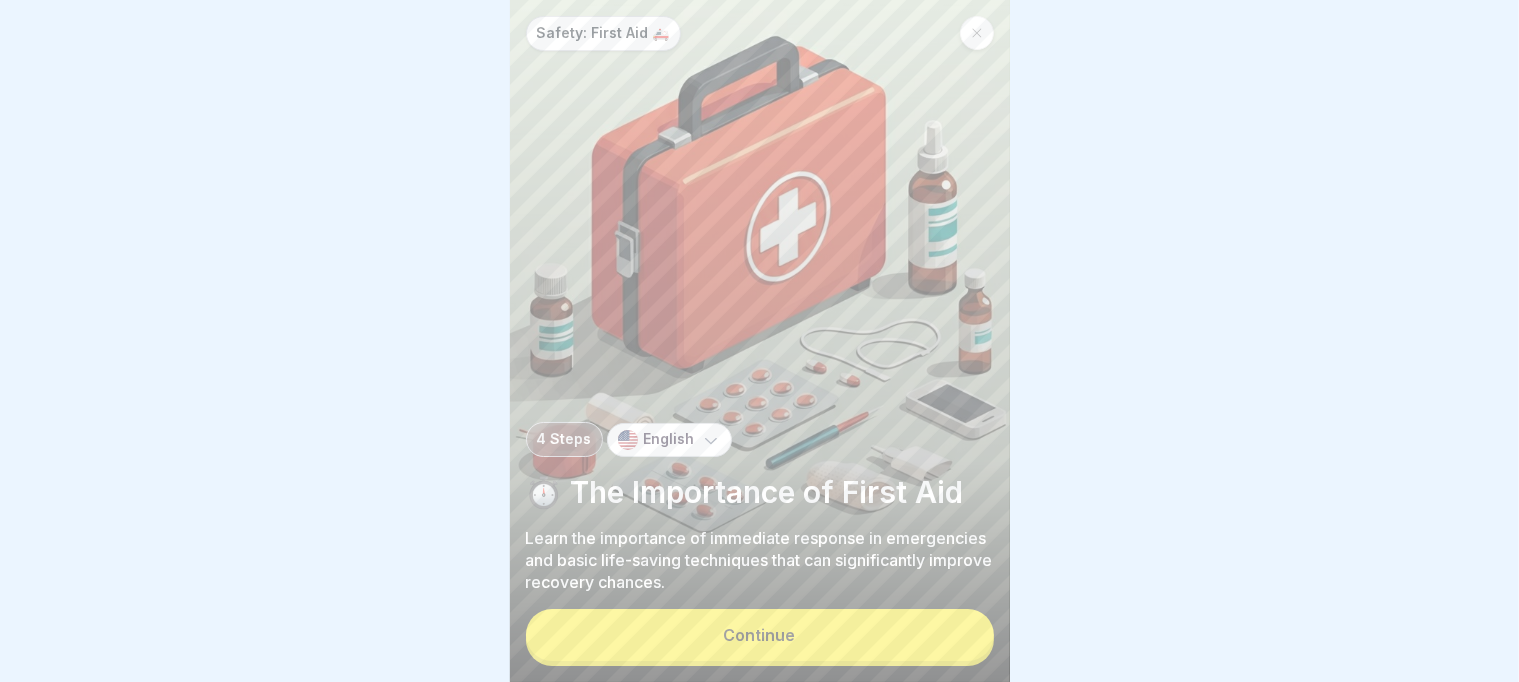 scroll, scrollTop: 0, scrollLeft: 0, axis: both 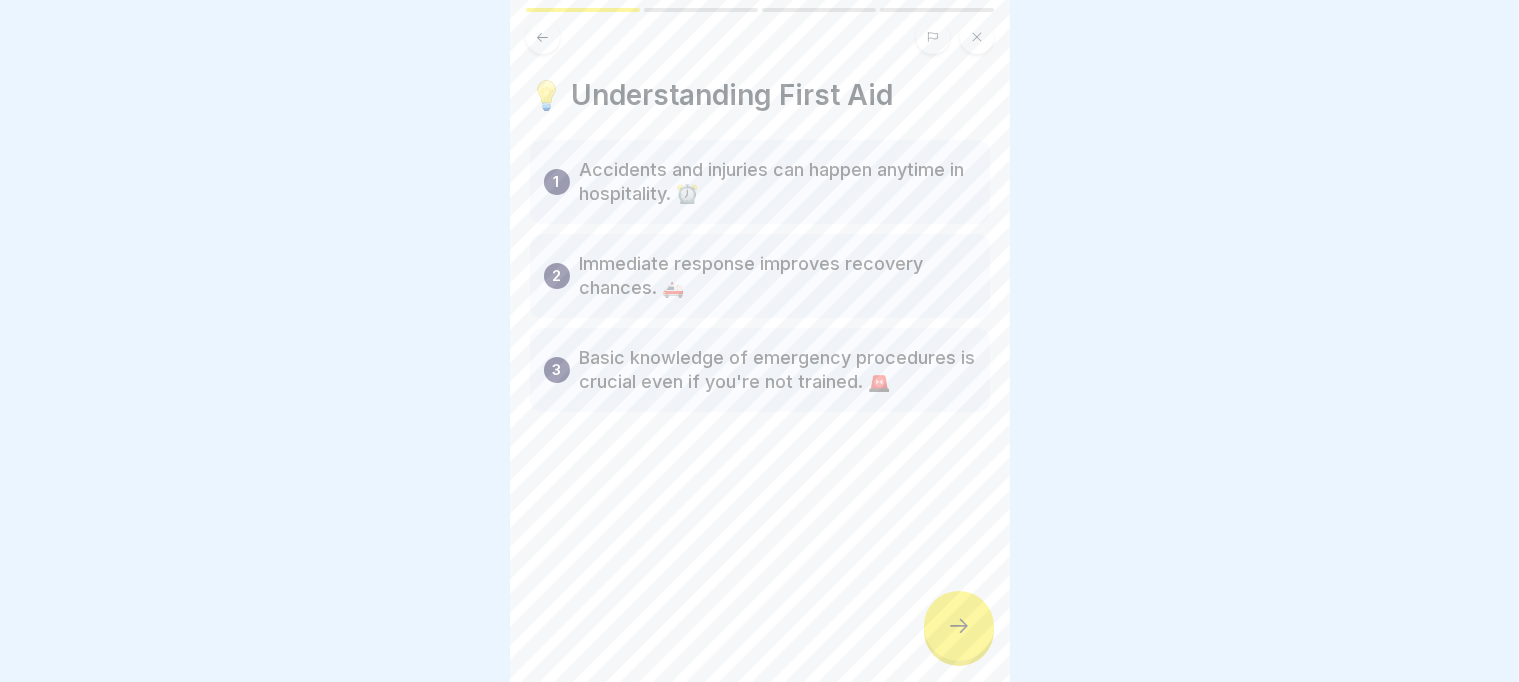 click at bounding box center (959, 626) 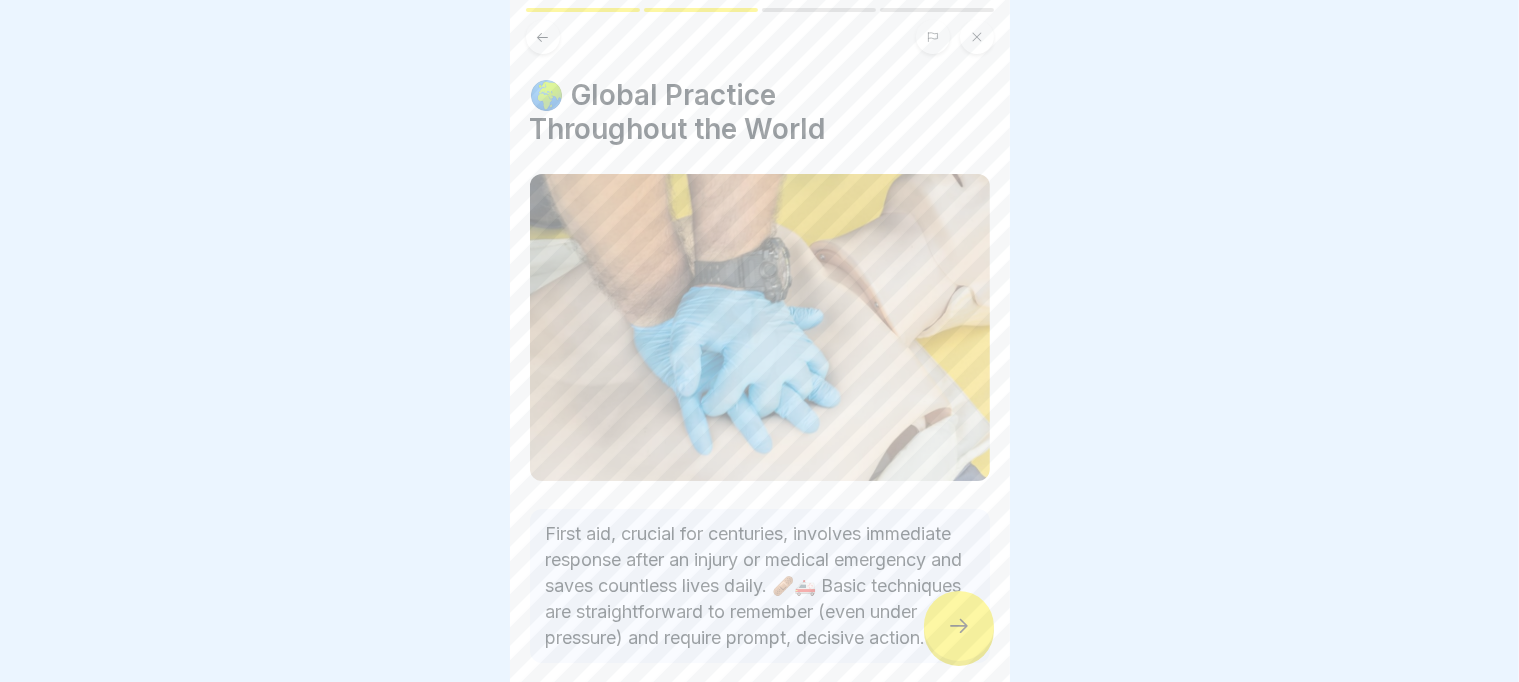 click at bounding box center [959, 626] 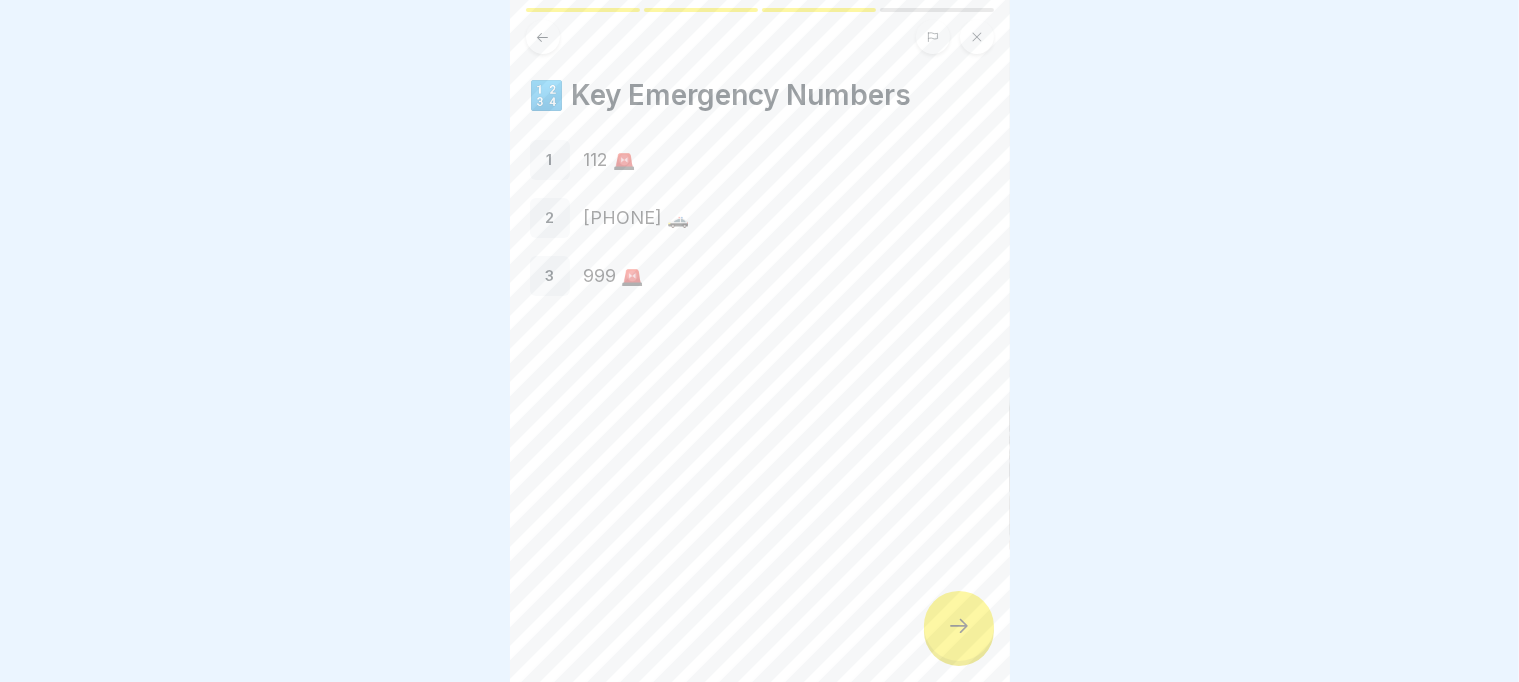 click at bounding box center (959, 626) 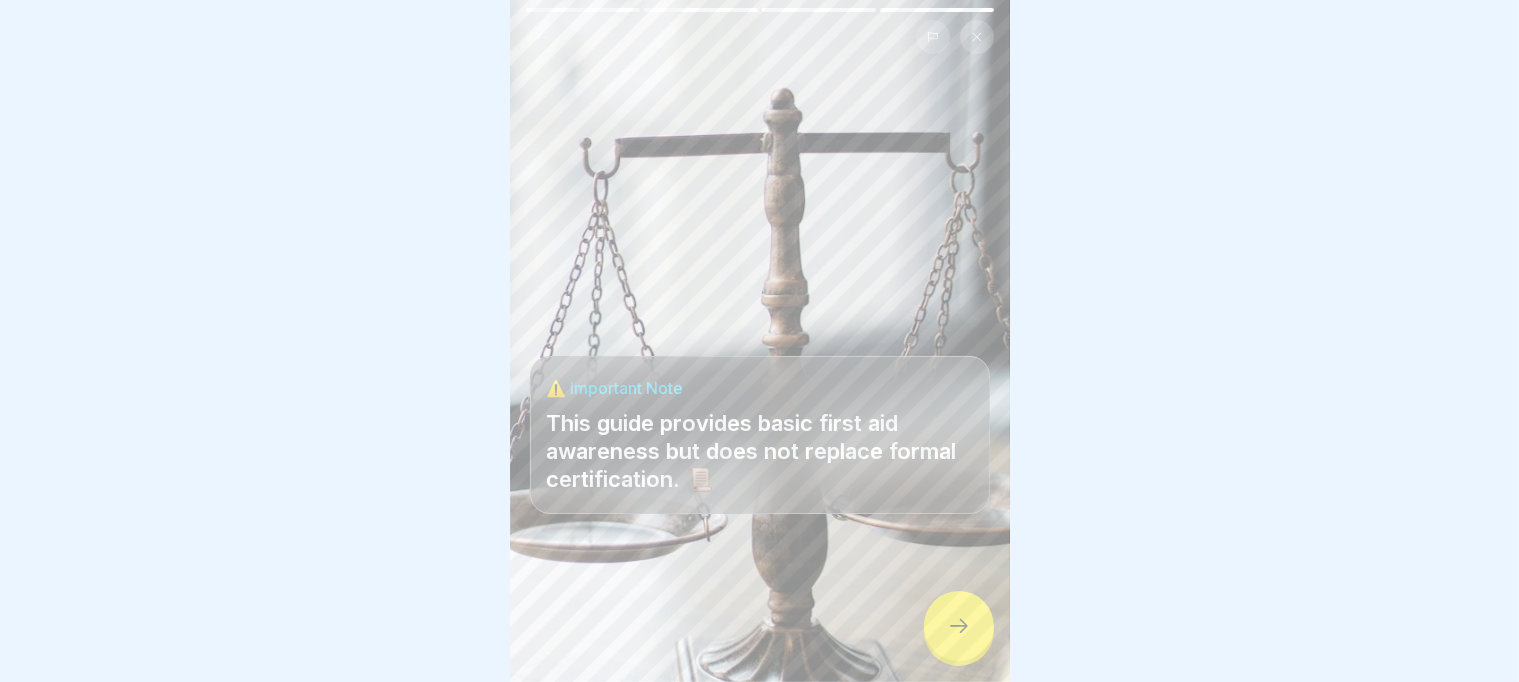 click at bounding box center (959, 626) 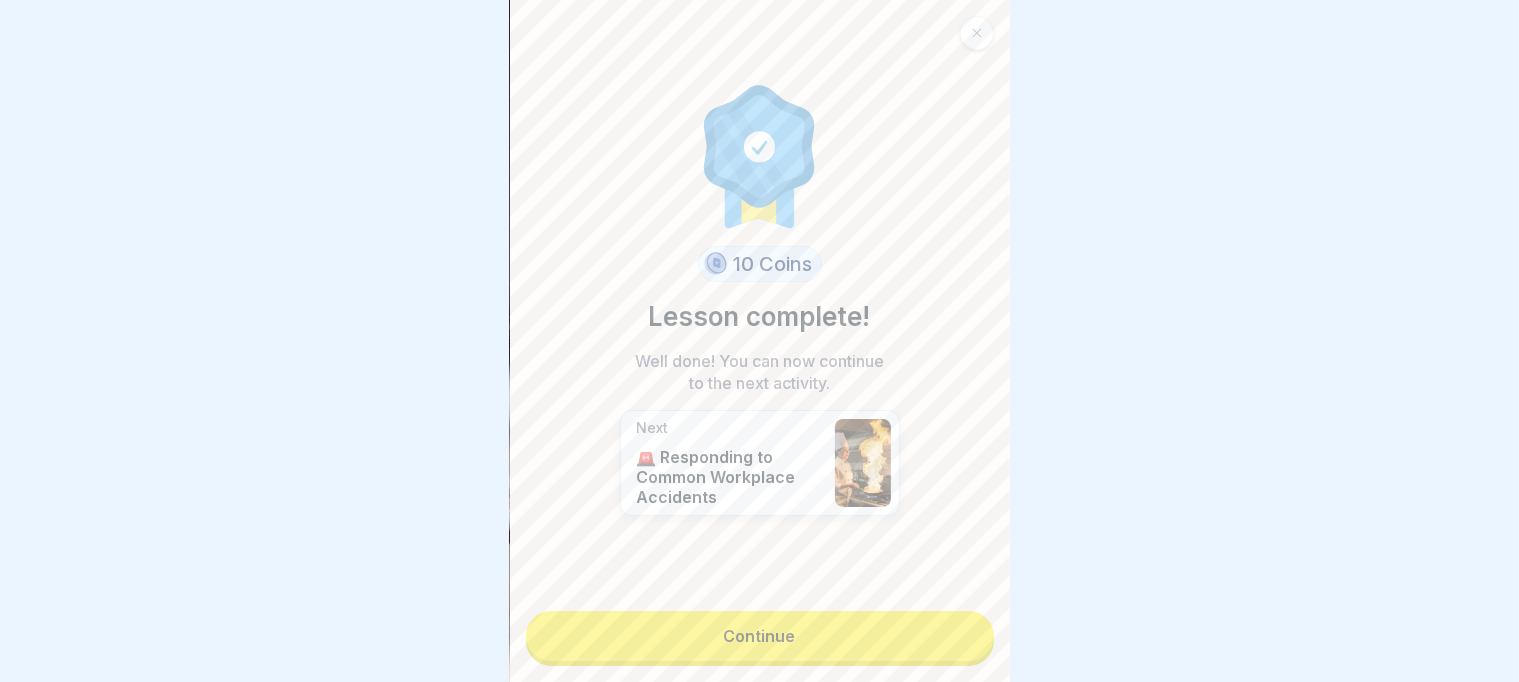 click on "Continue" at bounding box center (760, 636) 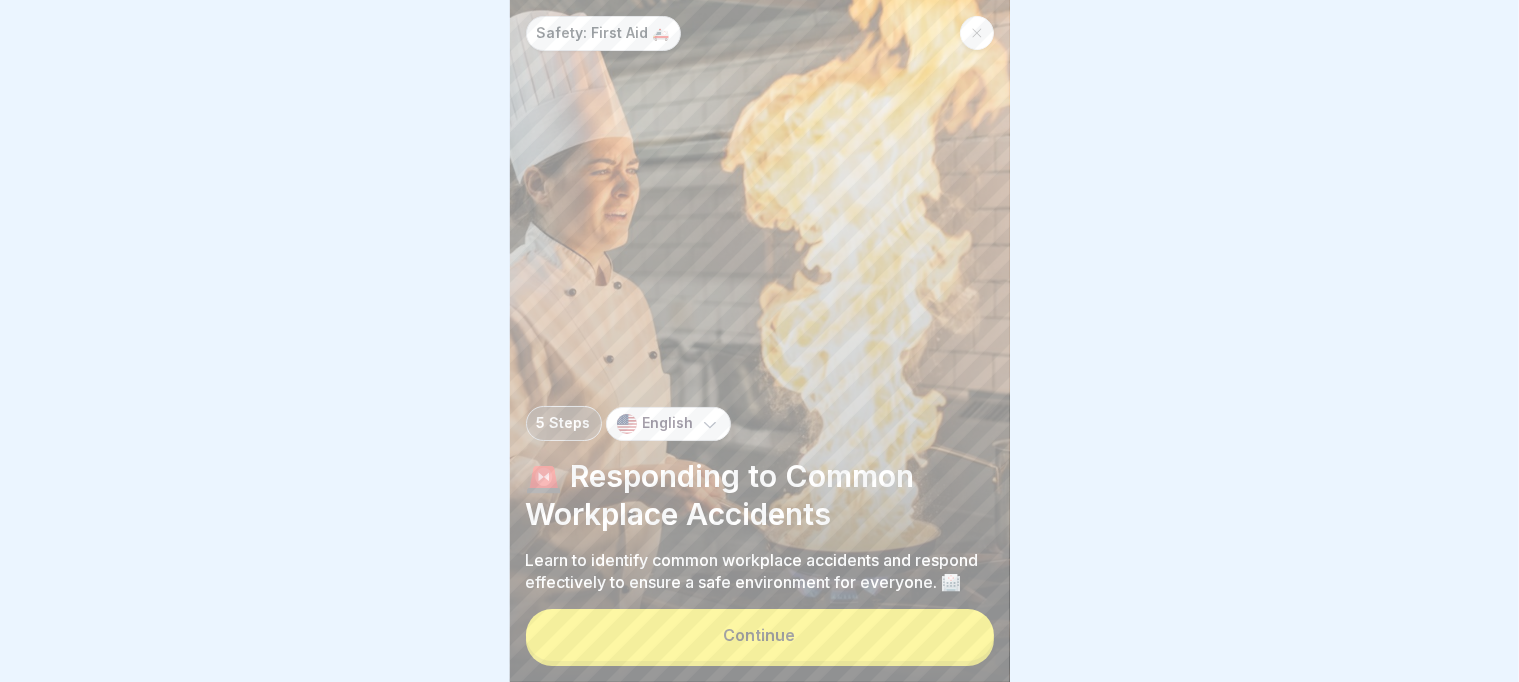 click on "Continue" at bounding box center (760, 635) 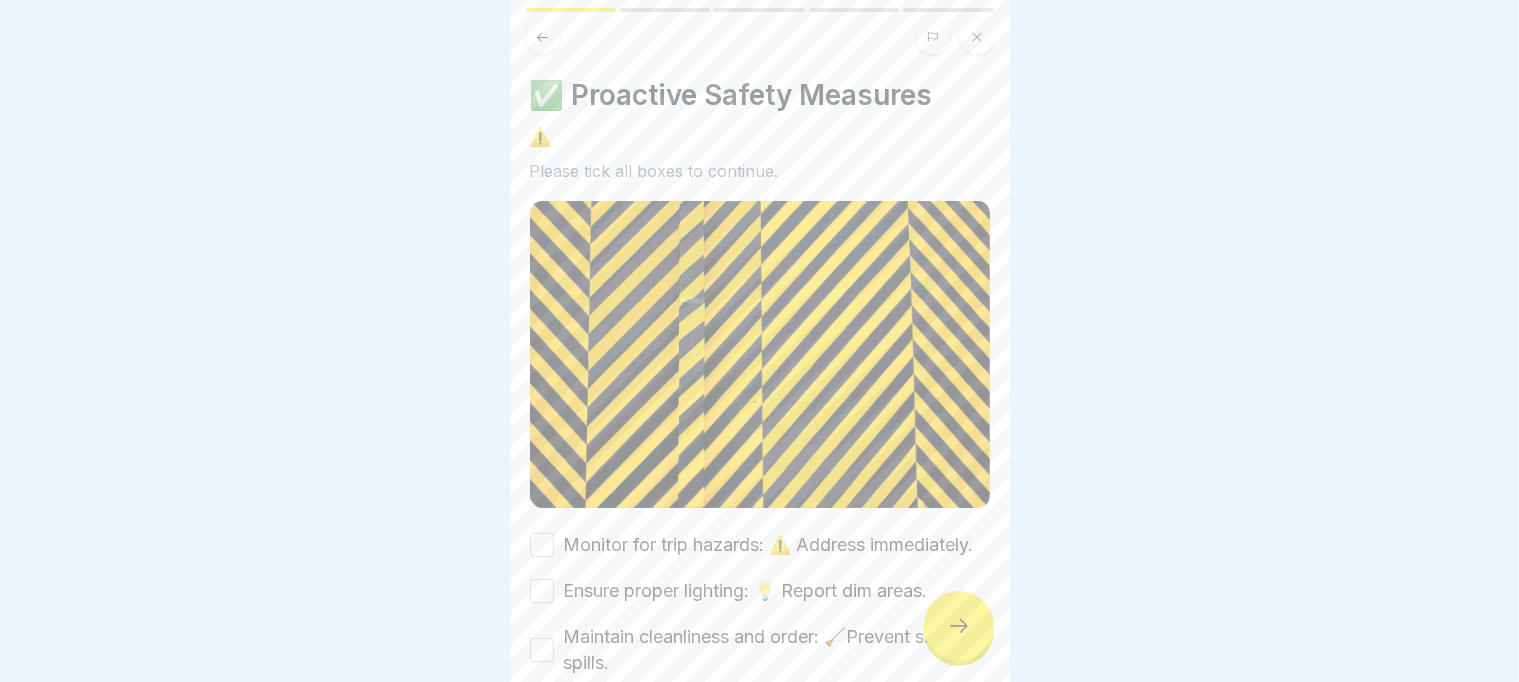 click at bounding box center (959, 626) 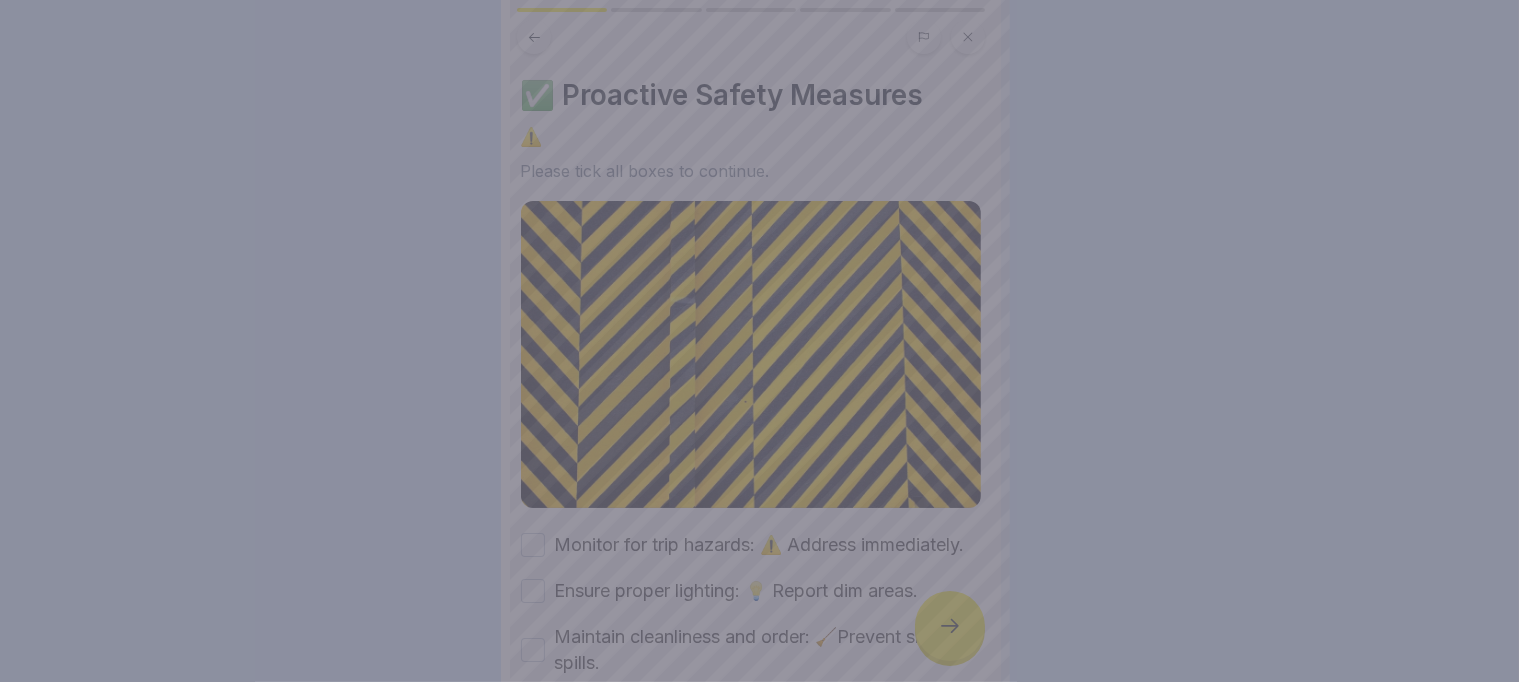 scroll, scrollTop: 0, scrollLeft: 0, axis: both 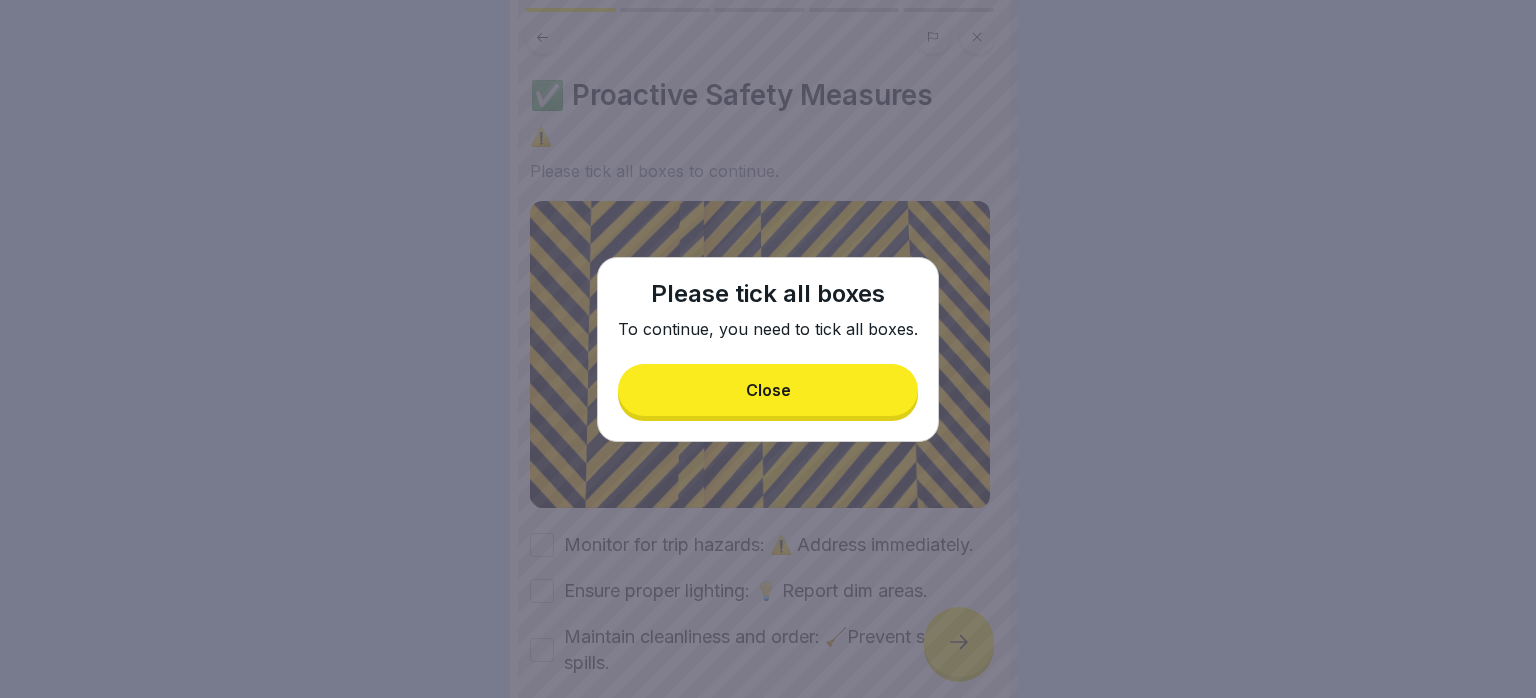 click on "Close" at bounding box center [768, 390] 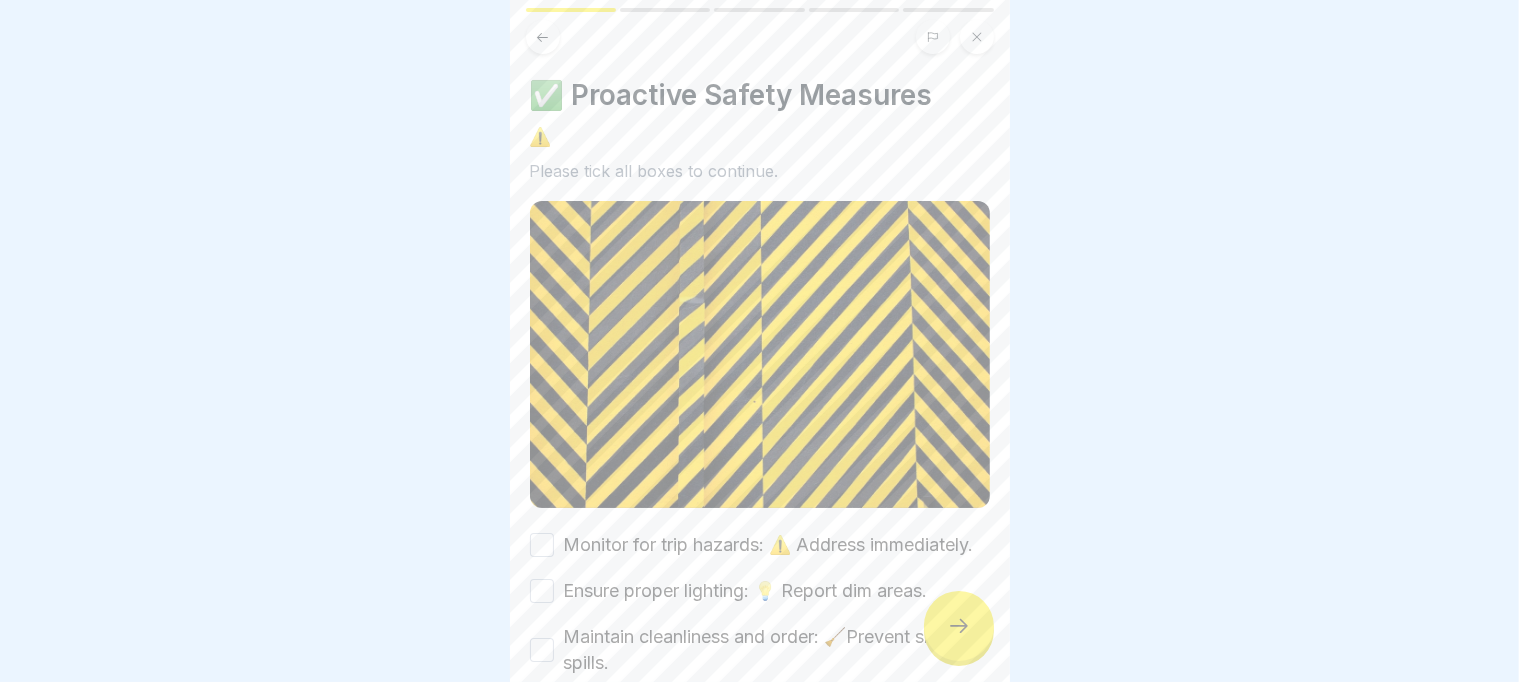 click on "Monitor for trip hazards: ⚠️ Address immediately." at bounding box center (769, 545) 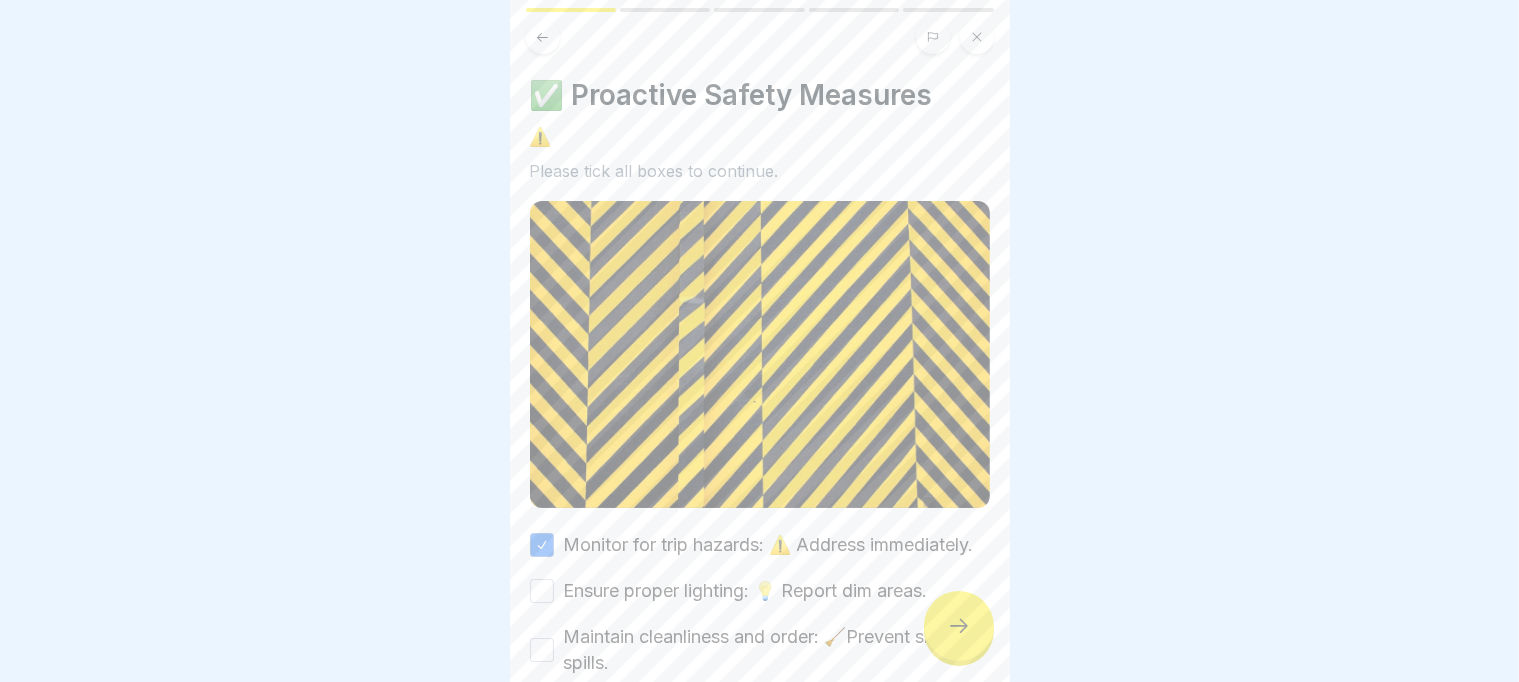 click on "Ensure proper lighting: 💡 Report dim areas." at bounding box center [746, 591] 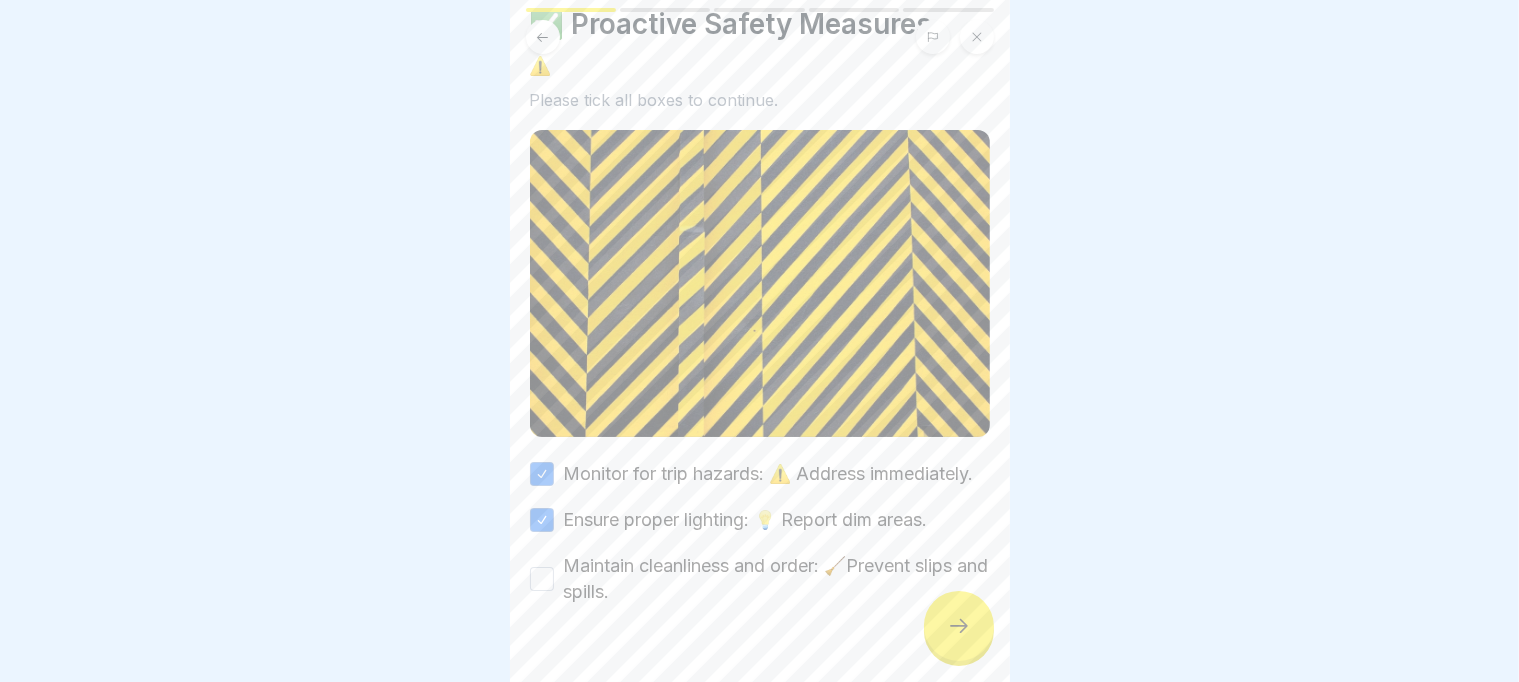 scroll, scrollTop: 128, scrollLeft: 0, axis: vertical 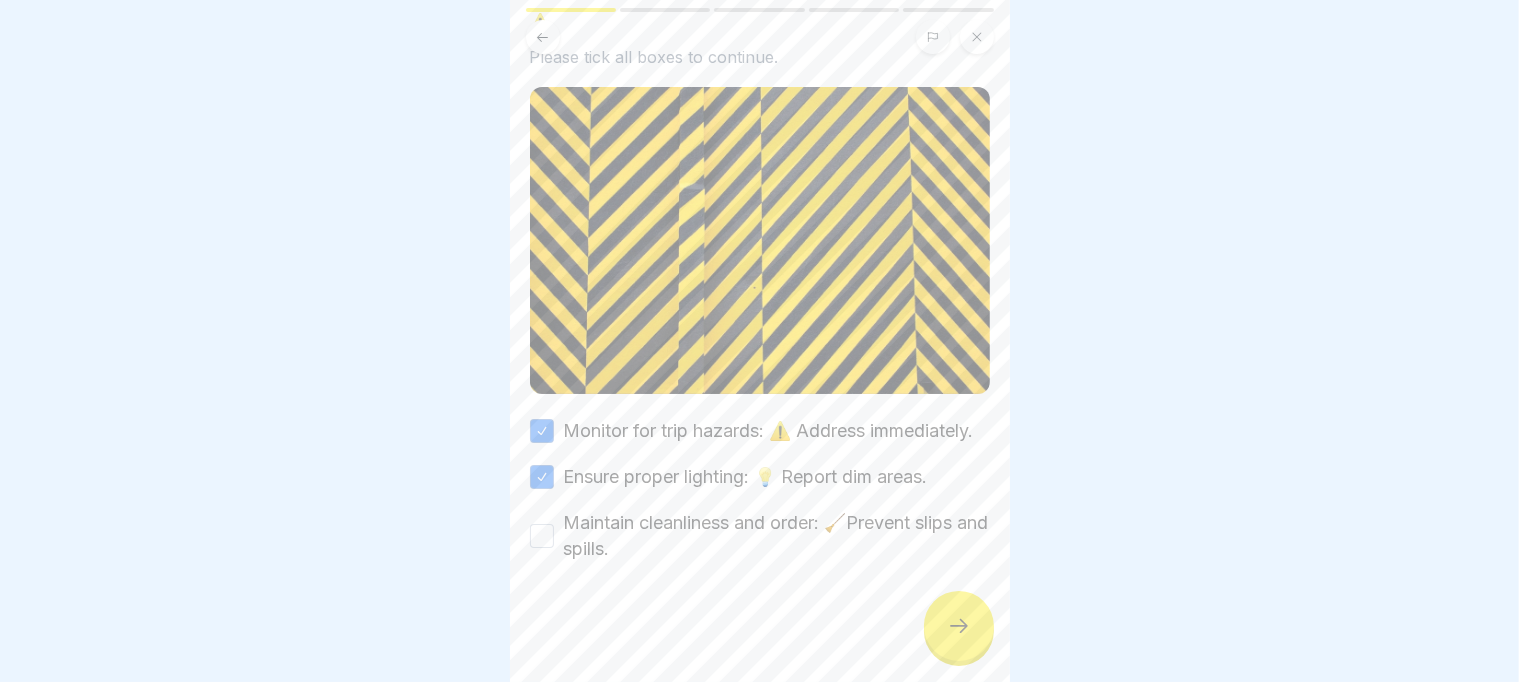 click on "Maintain cleanliness and order: 🧹Prevent slips and spills." at bounding box center [777, 536] 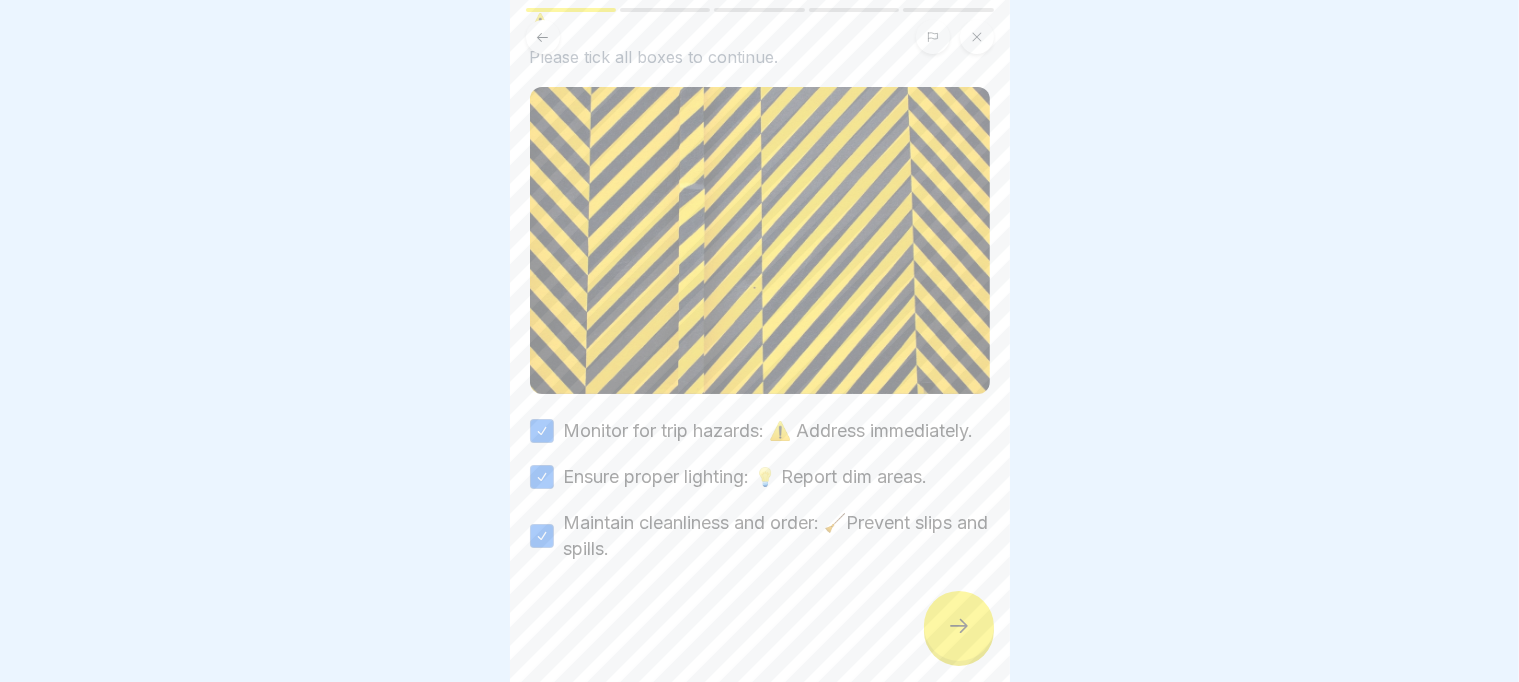 click 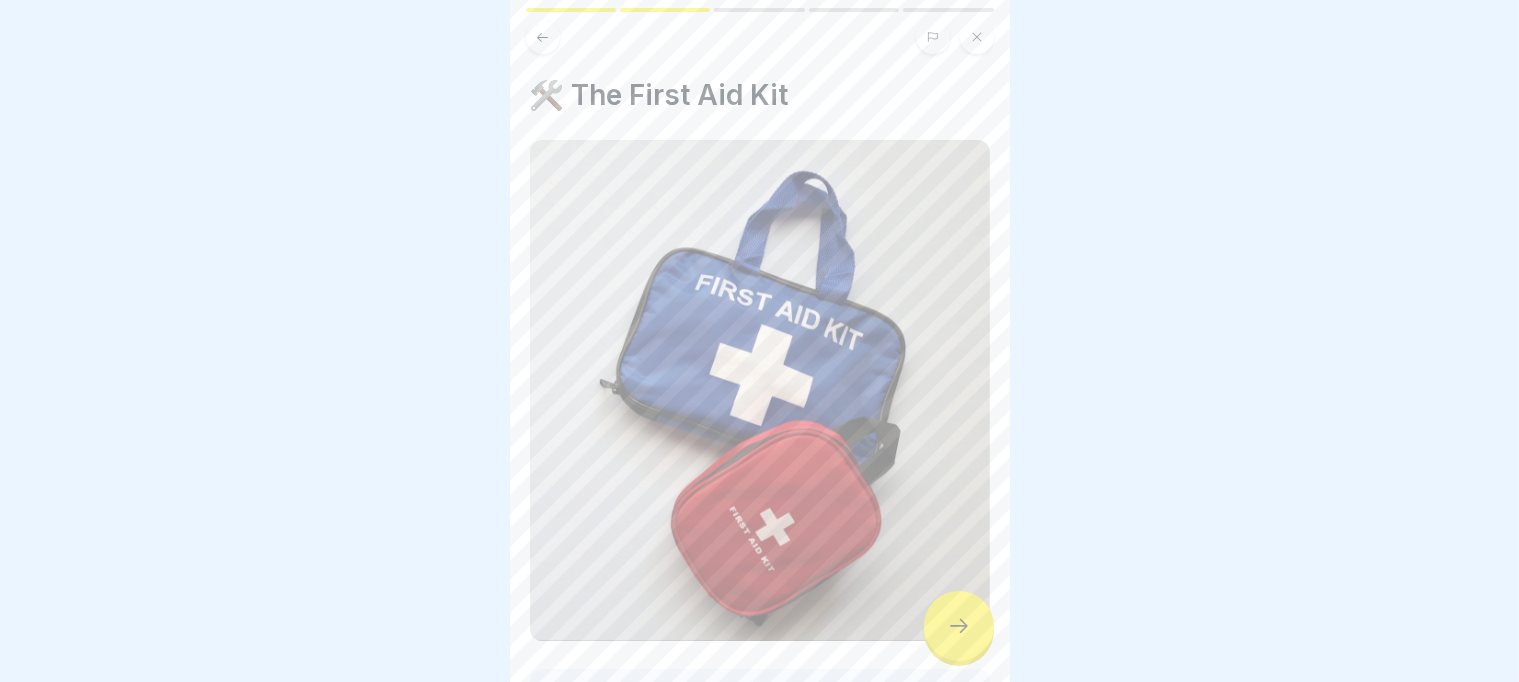 click 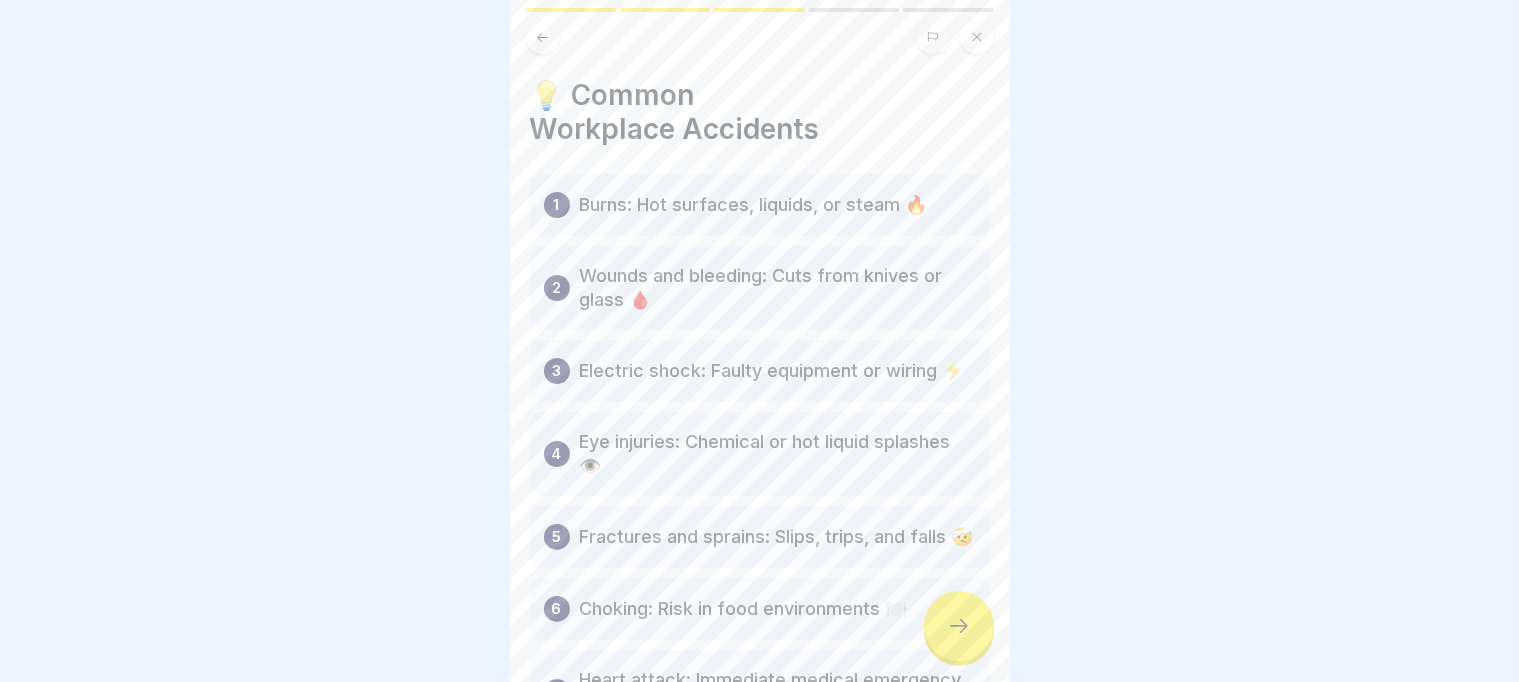 click 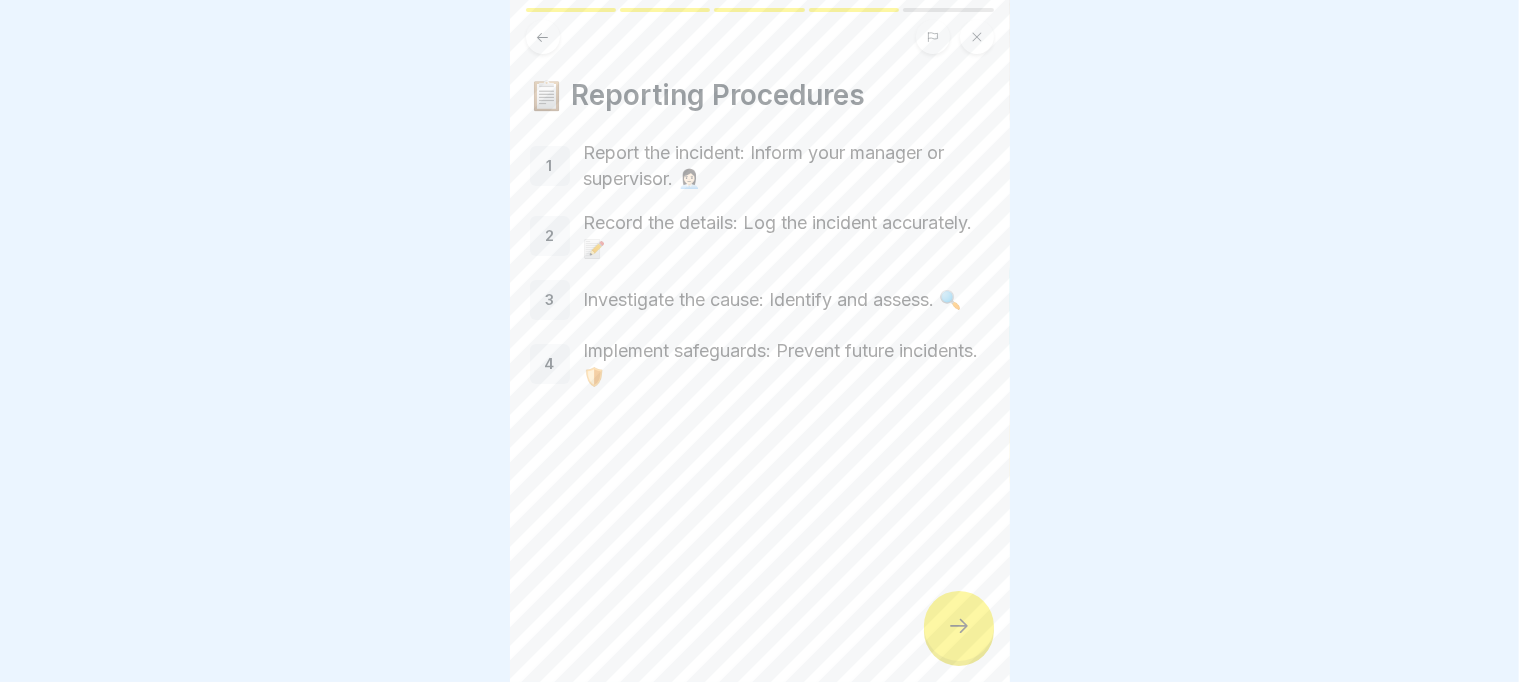 click 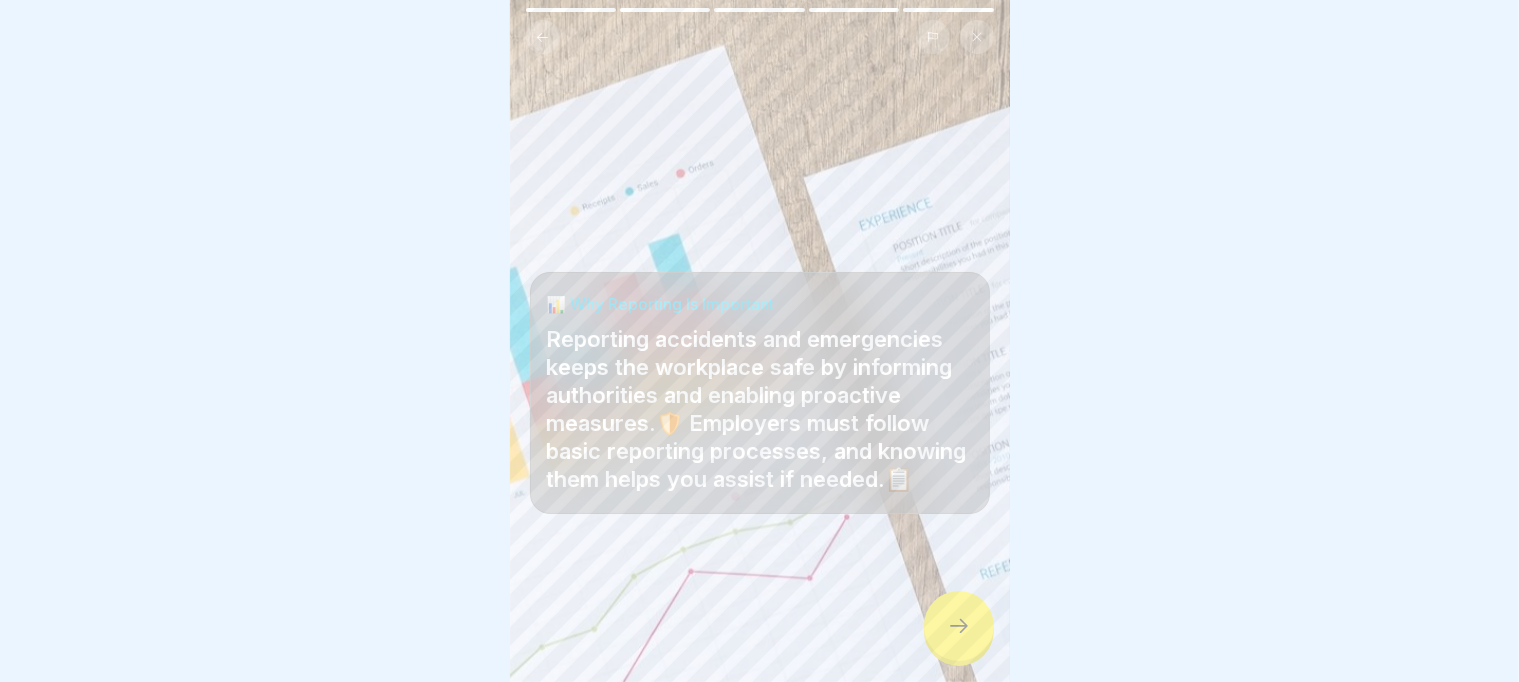 click 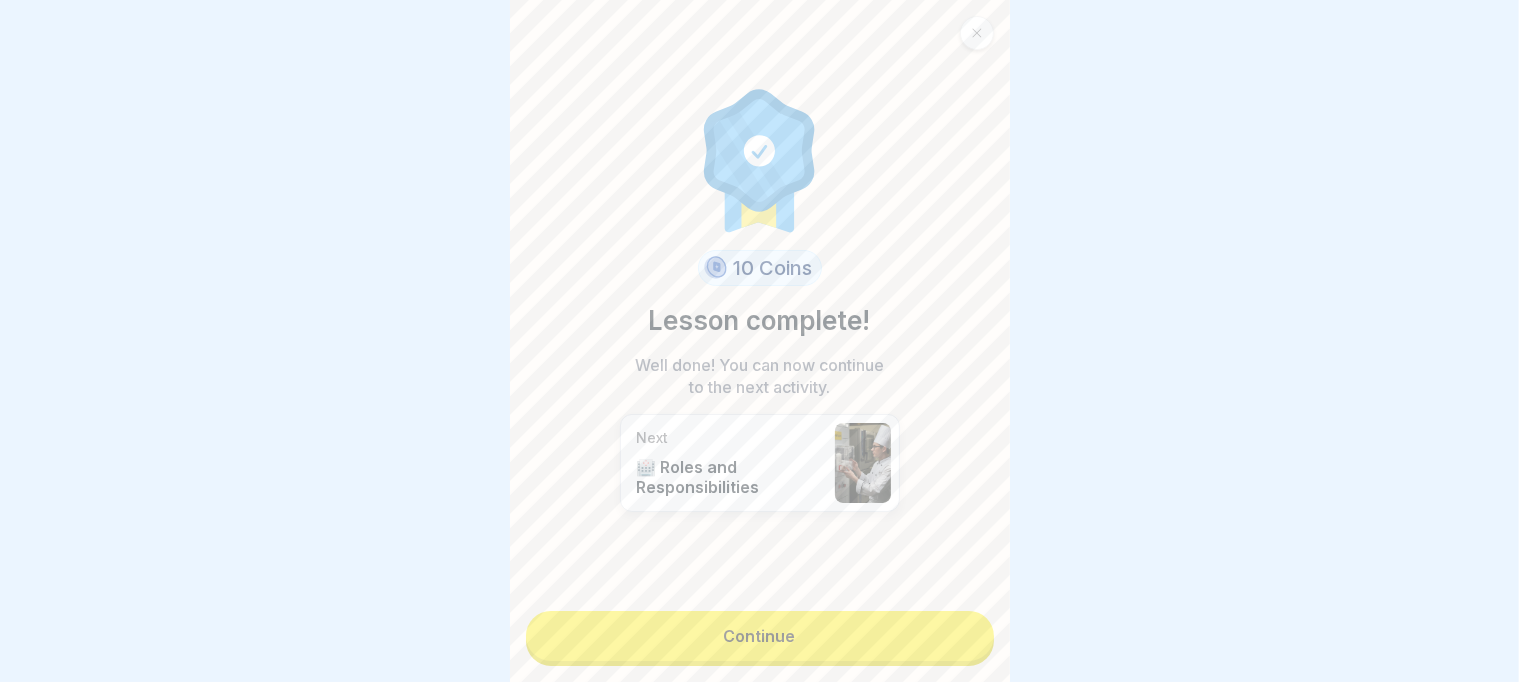 click on "Continue" at bounding box center (760, 636) 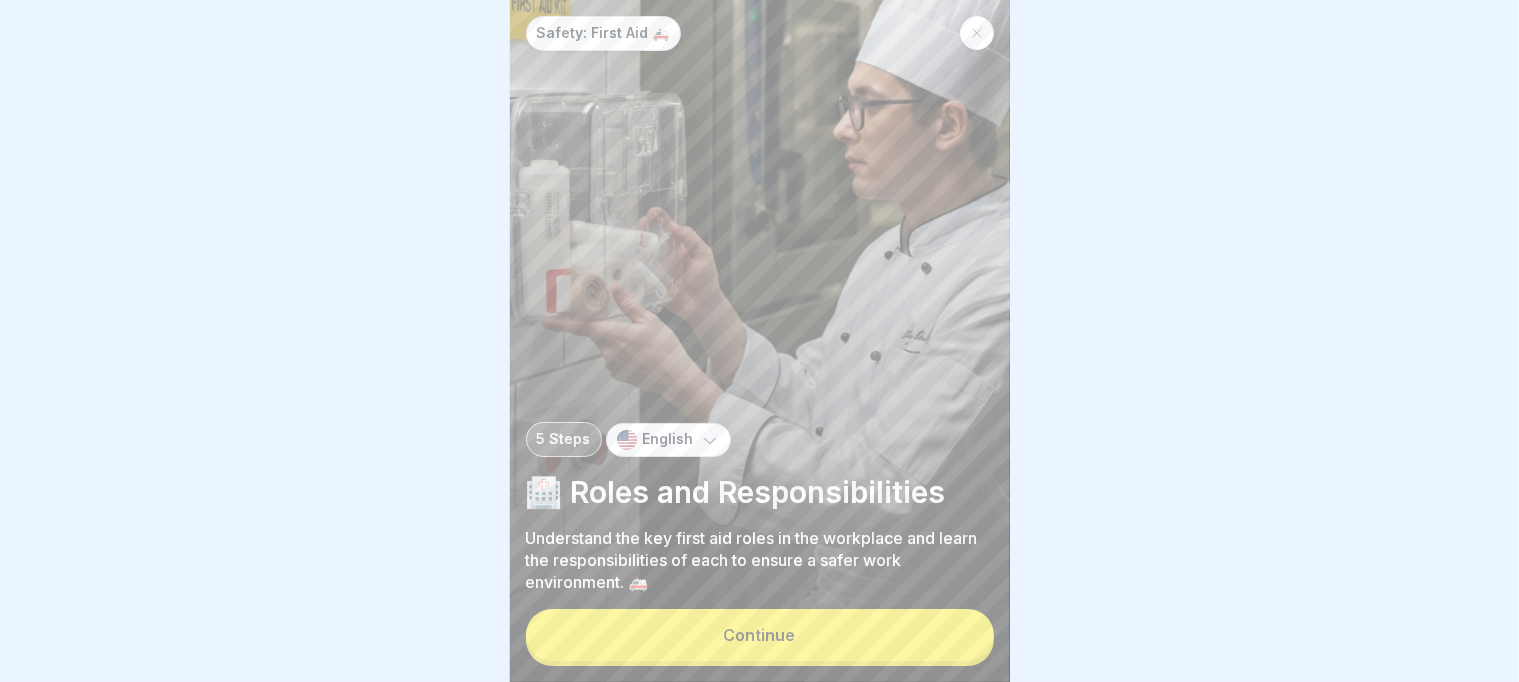click on "Continue" at bounding box center (760, 635) 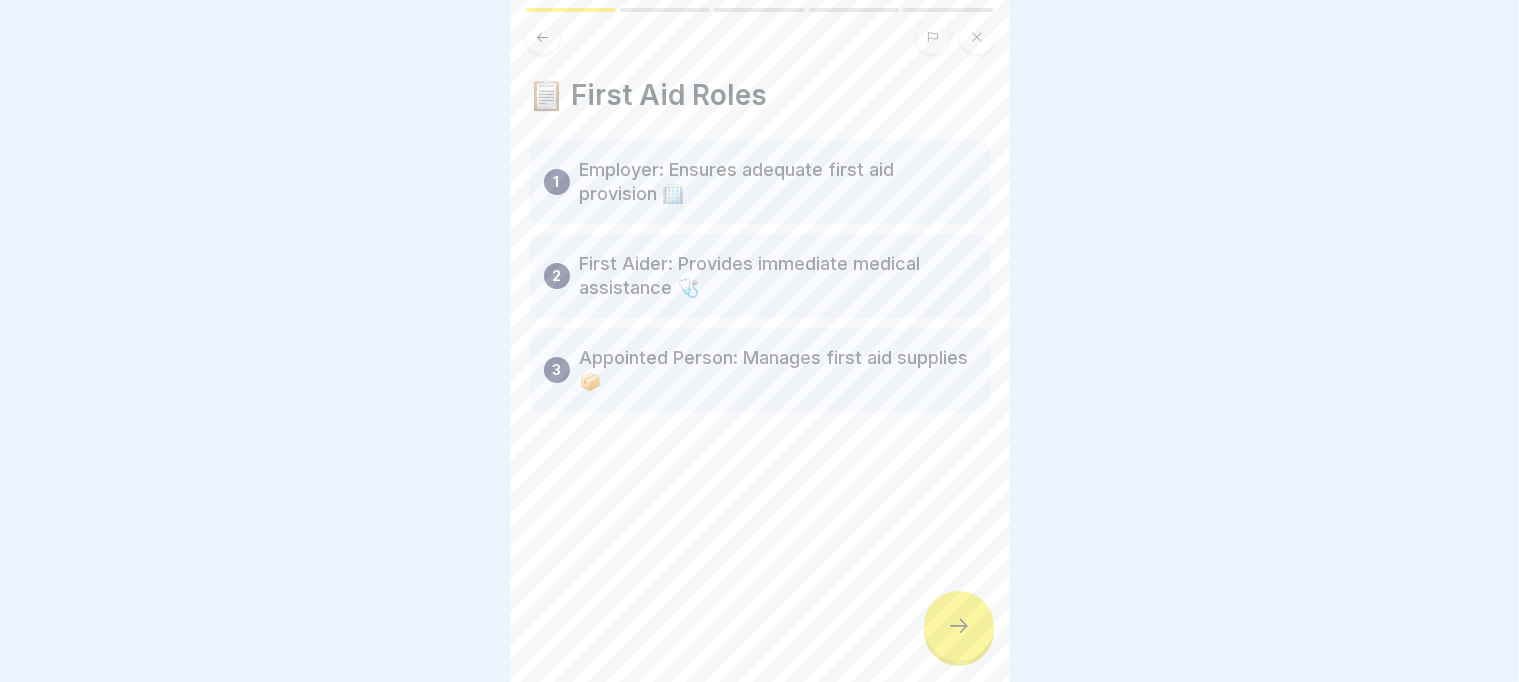 click at bounding box center [959, 626] 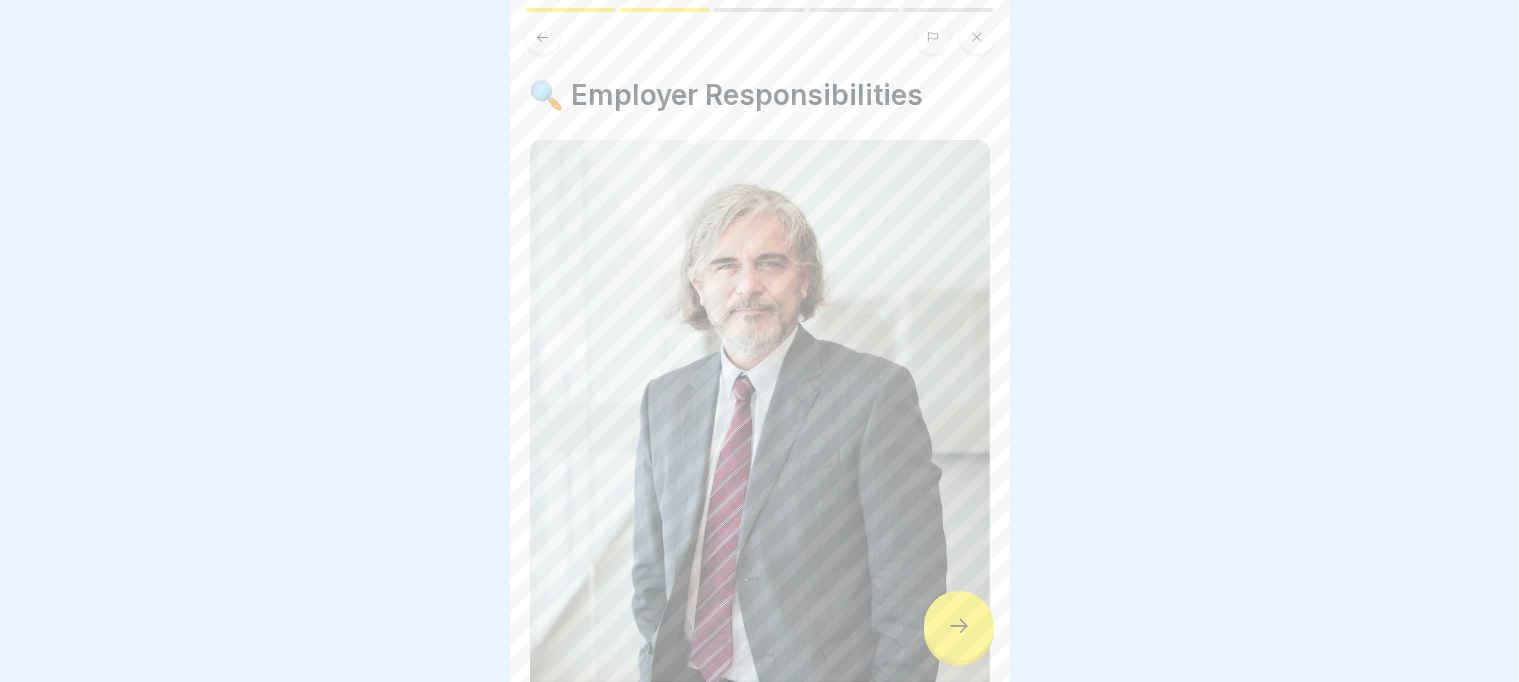 click at bounding box center (959, 626) 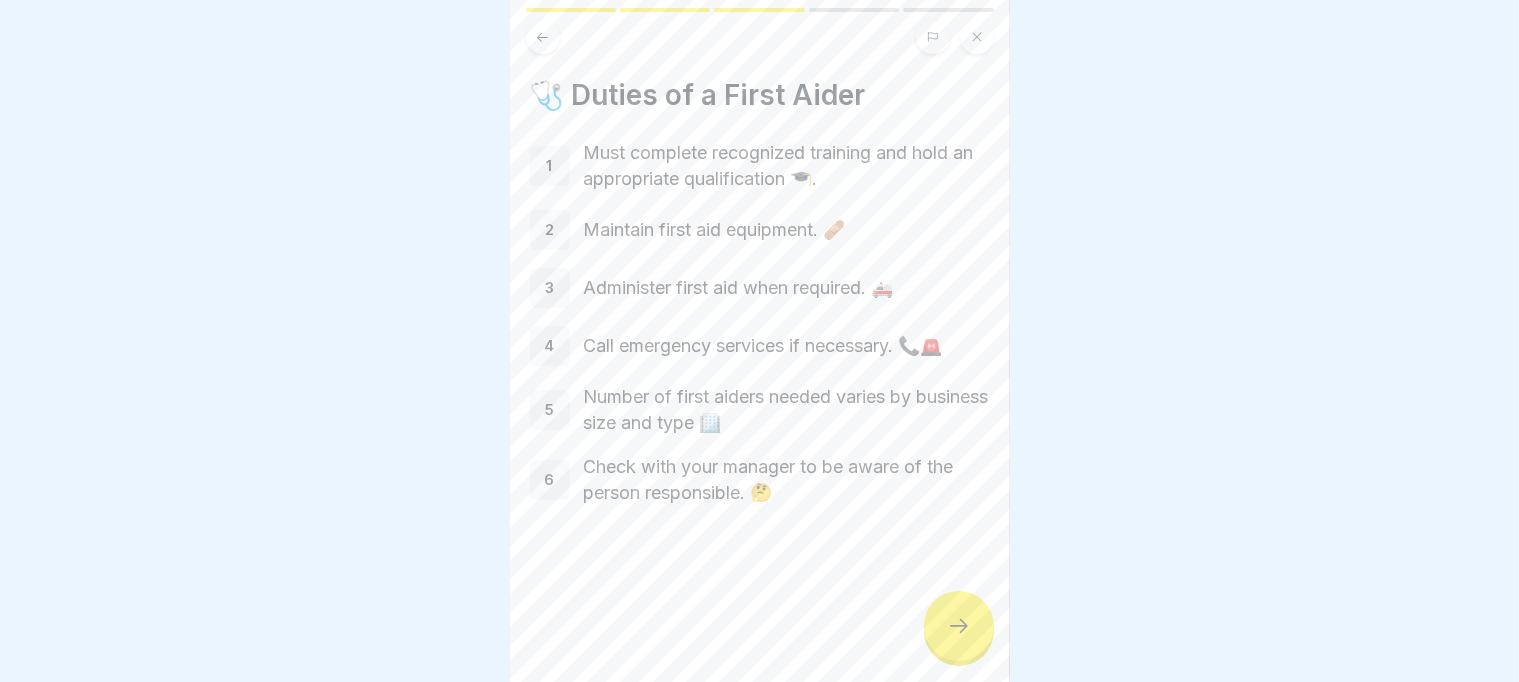 click at bounding box center (959, 626) 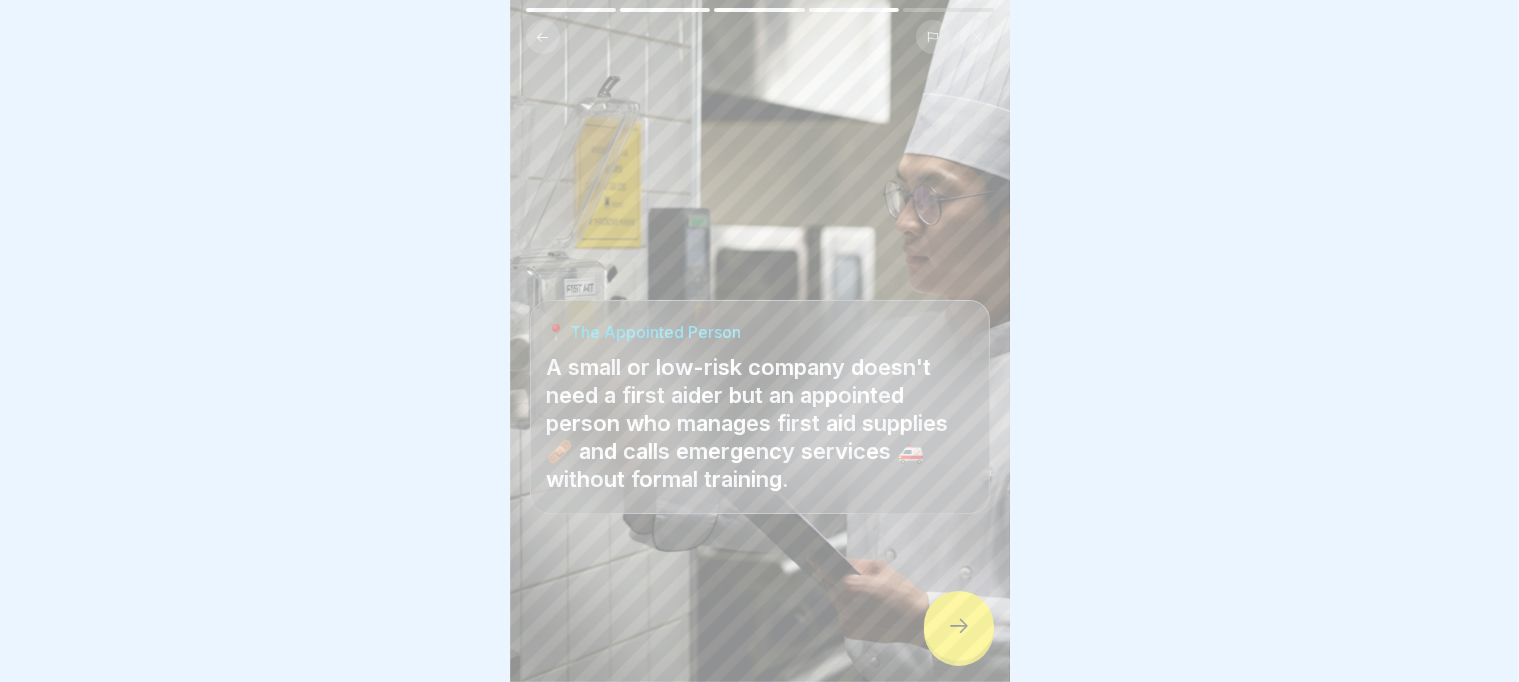 click at bounding box center [959, 626] 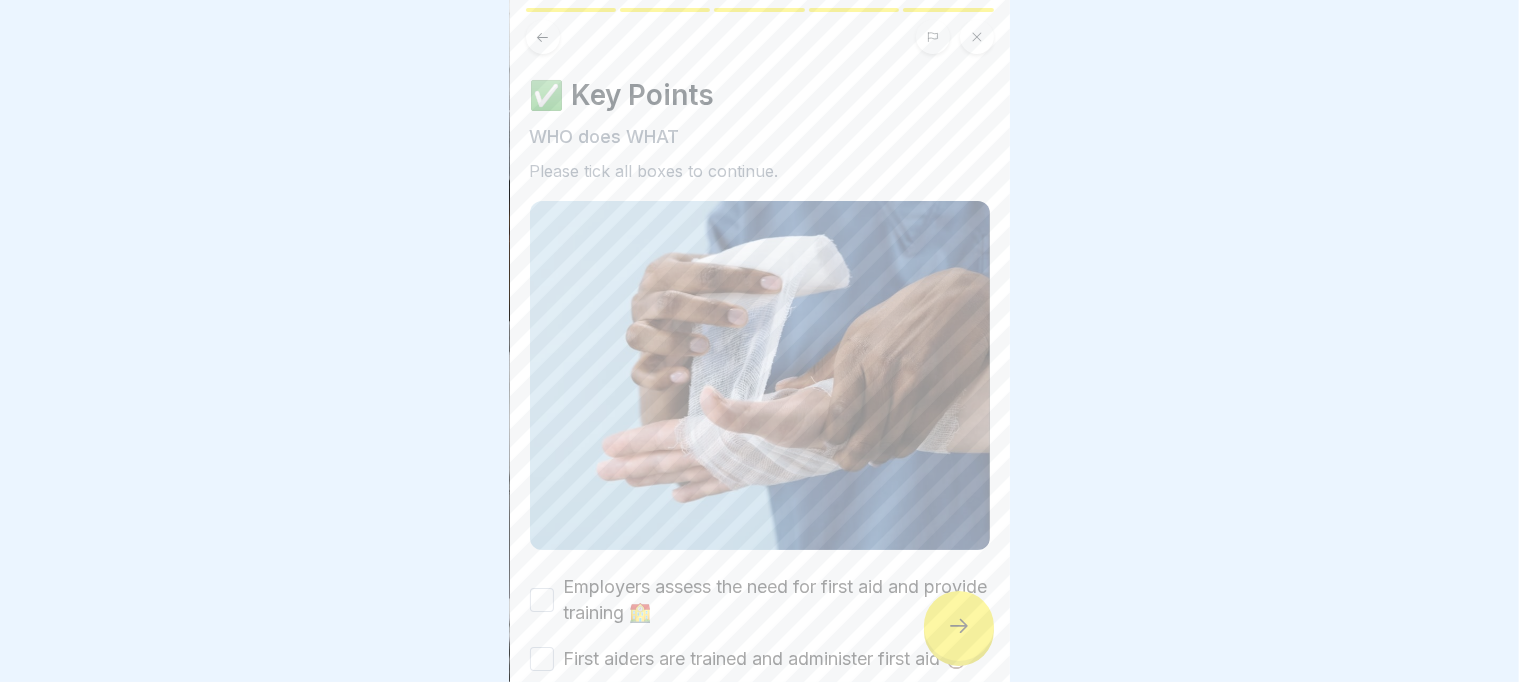 click at bounding box center [959, 626] 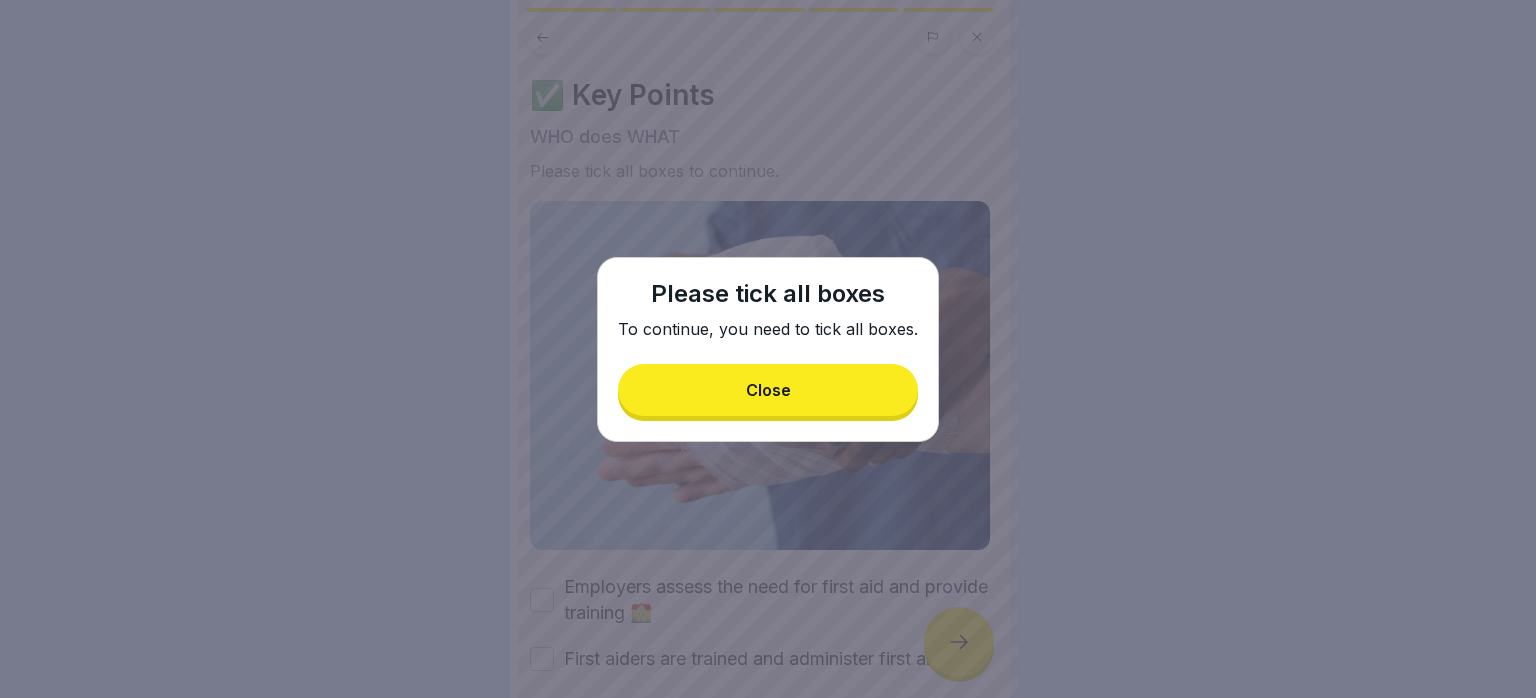 click on "Close" at bounding box center [768, 390] 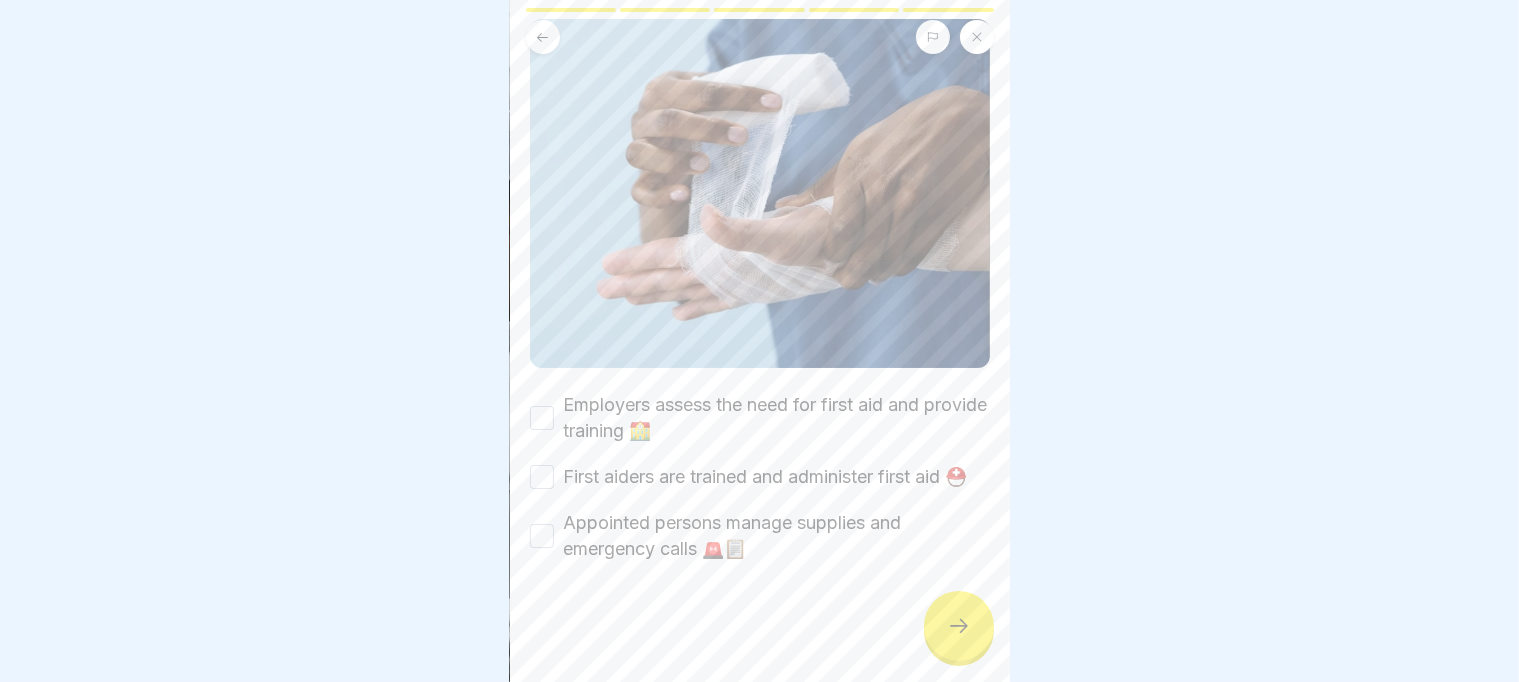 scroll, scrollTop: 196, scrollLeft: 0, axis: vertical 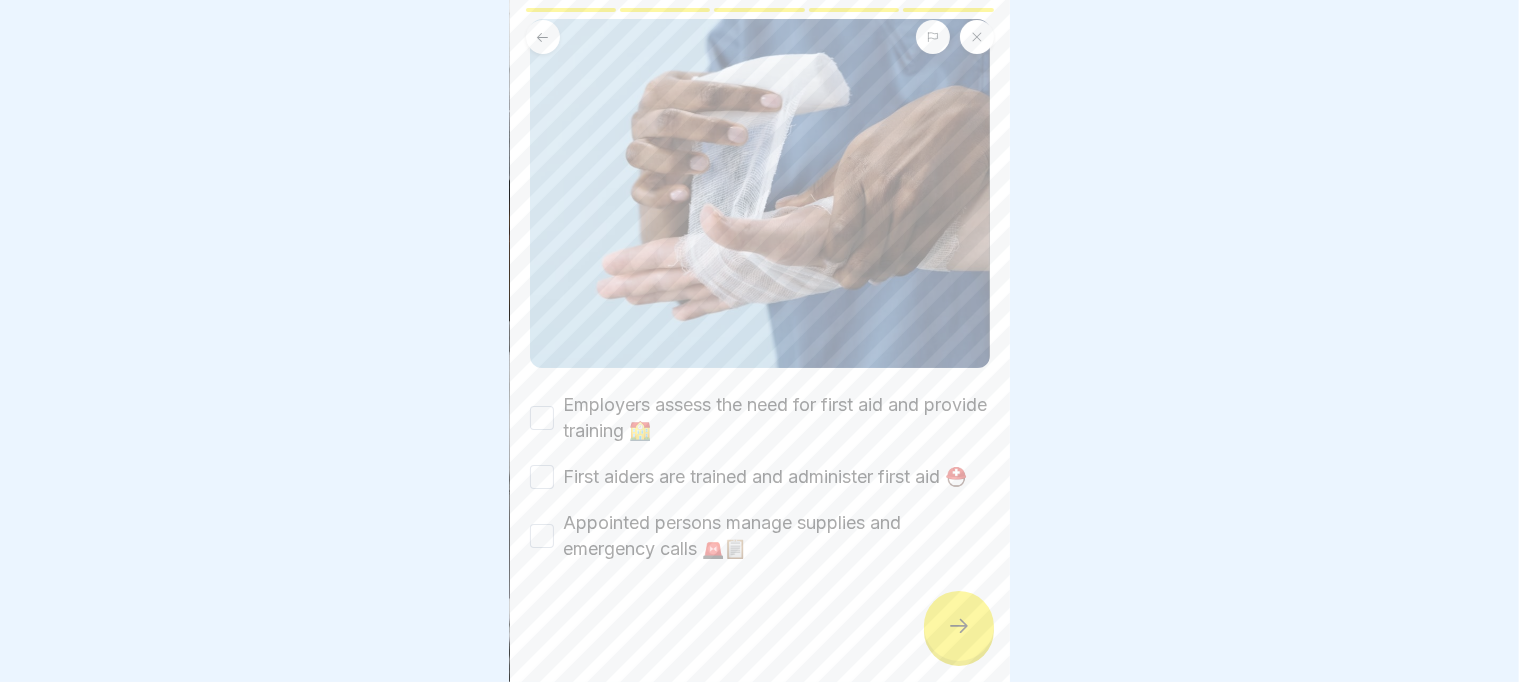click on "Employers assess the need for first aid and provide training 🏫" at bounding box center [777, 418] 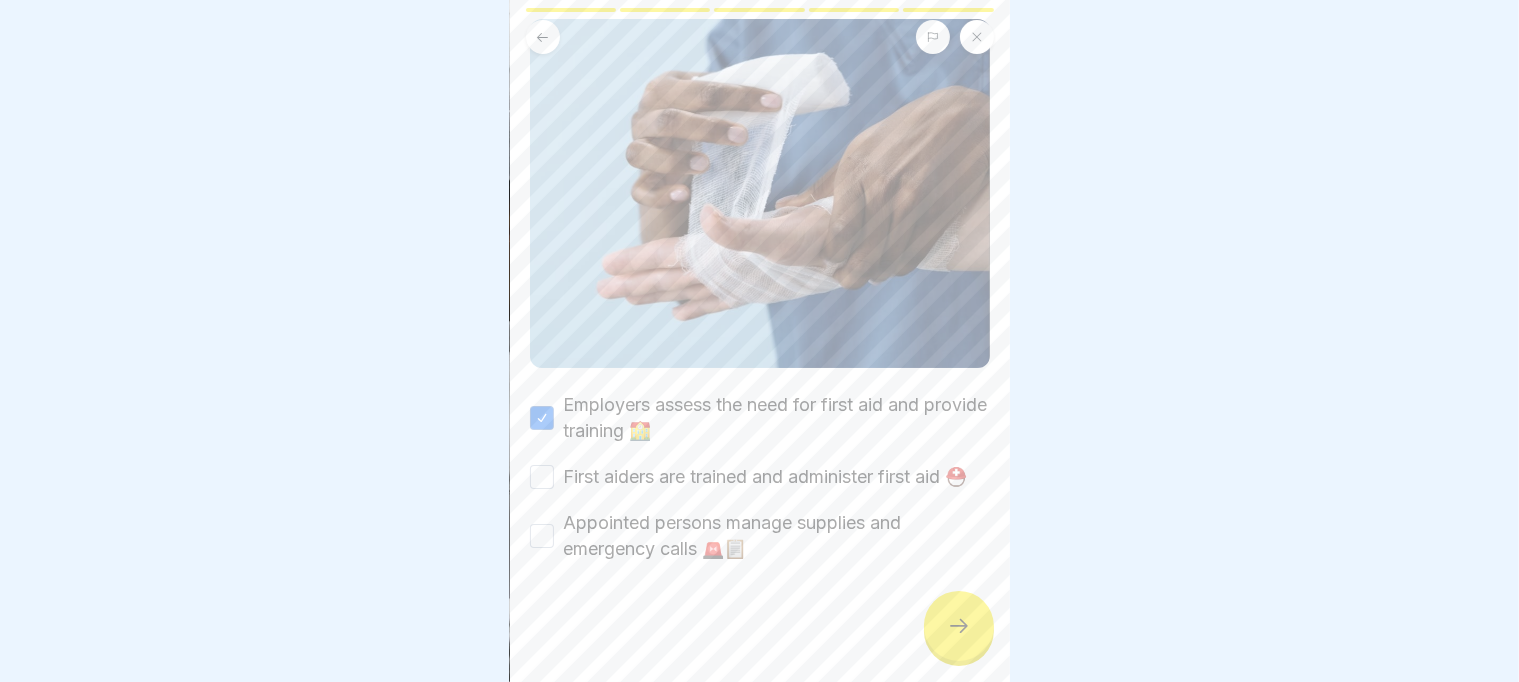click on "First aiders are trained and administer first aid ⛑️" at bounding box center [766, 477] 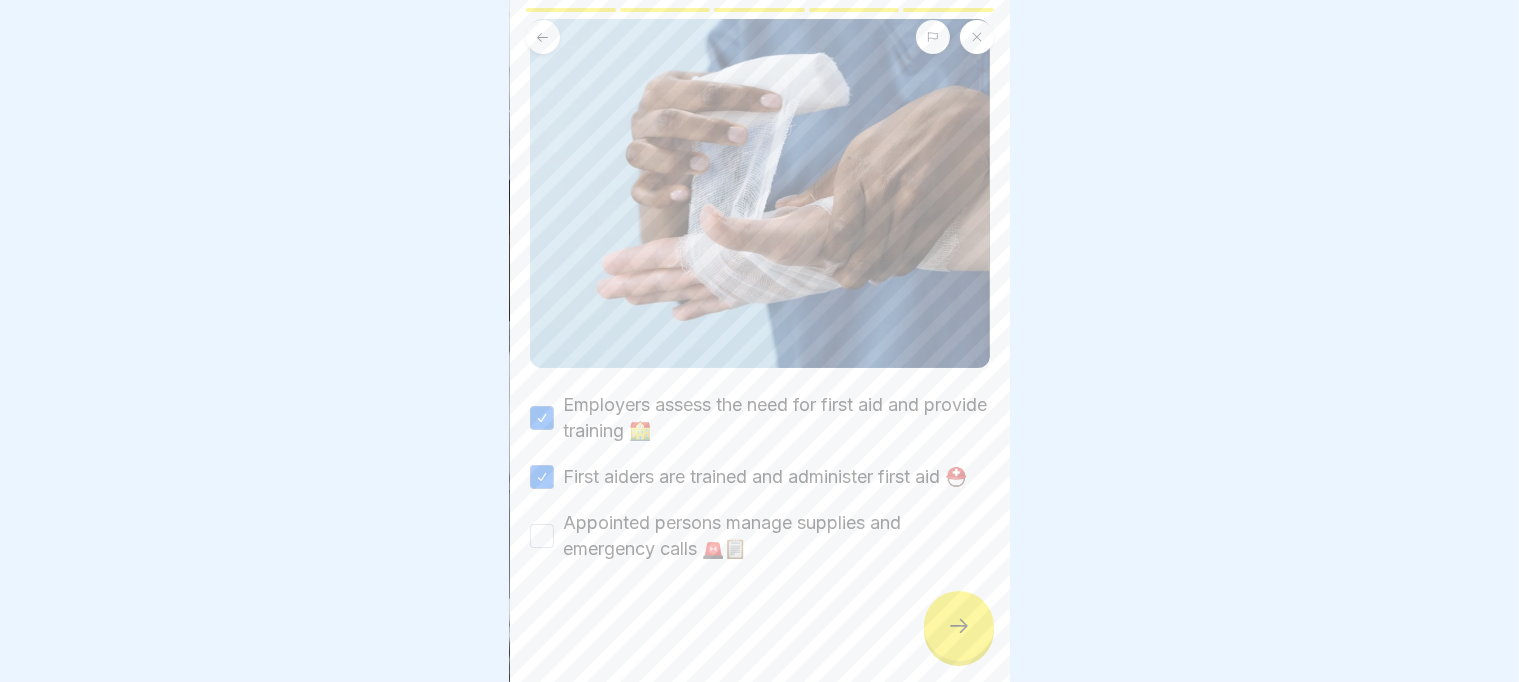 click on "Employers assess the need for first aid and provide training 🏫 First aiders are trained and administer first aid ⛑️ Appointed persons manage supplies and emergency calls 🚨📋" at bounding box center [760, 477] 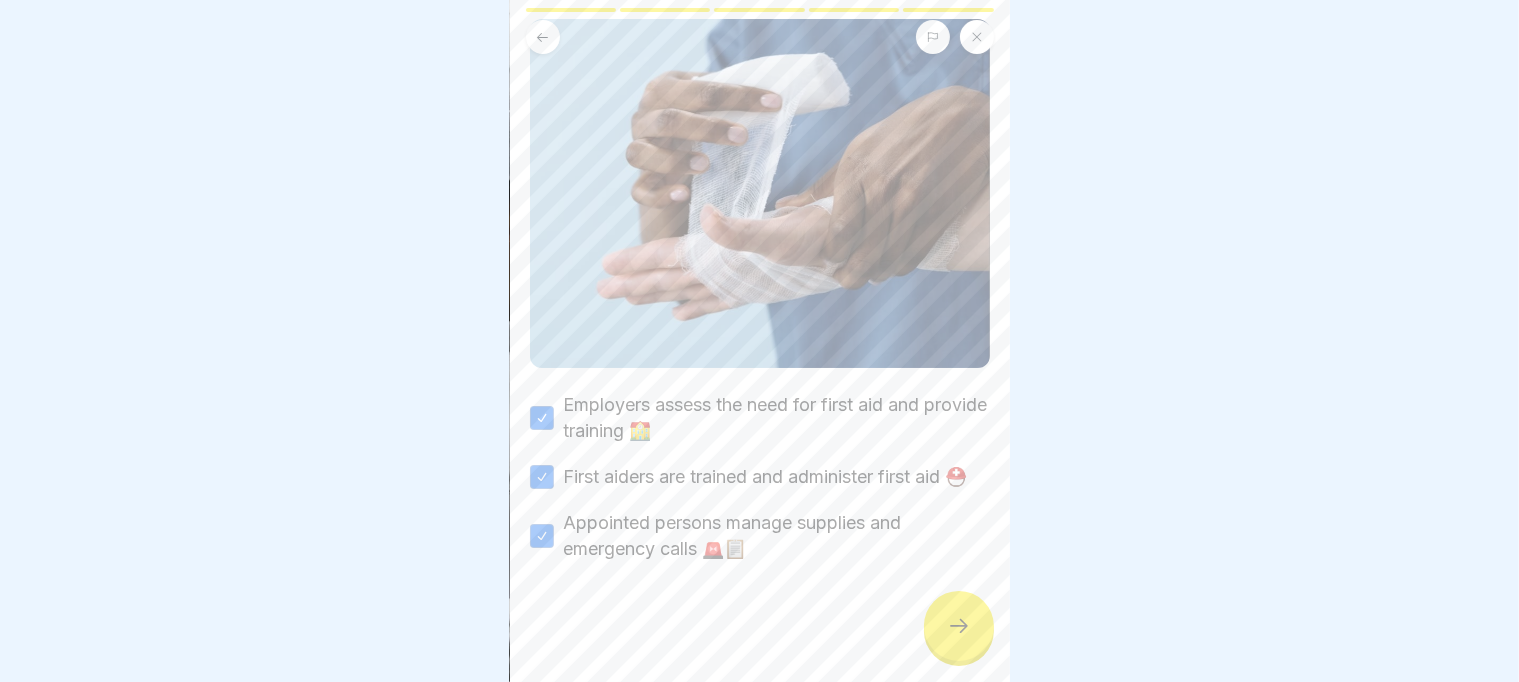click at bounding box center (959, 626) 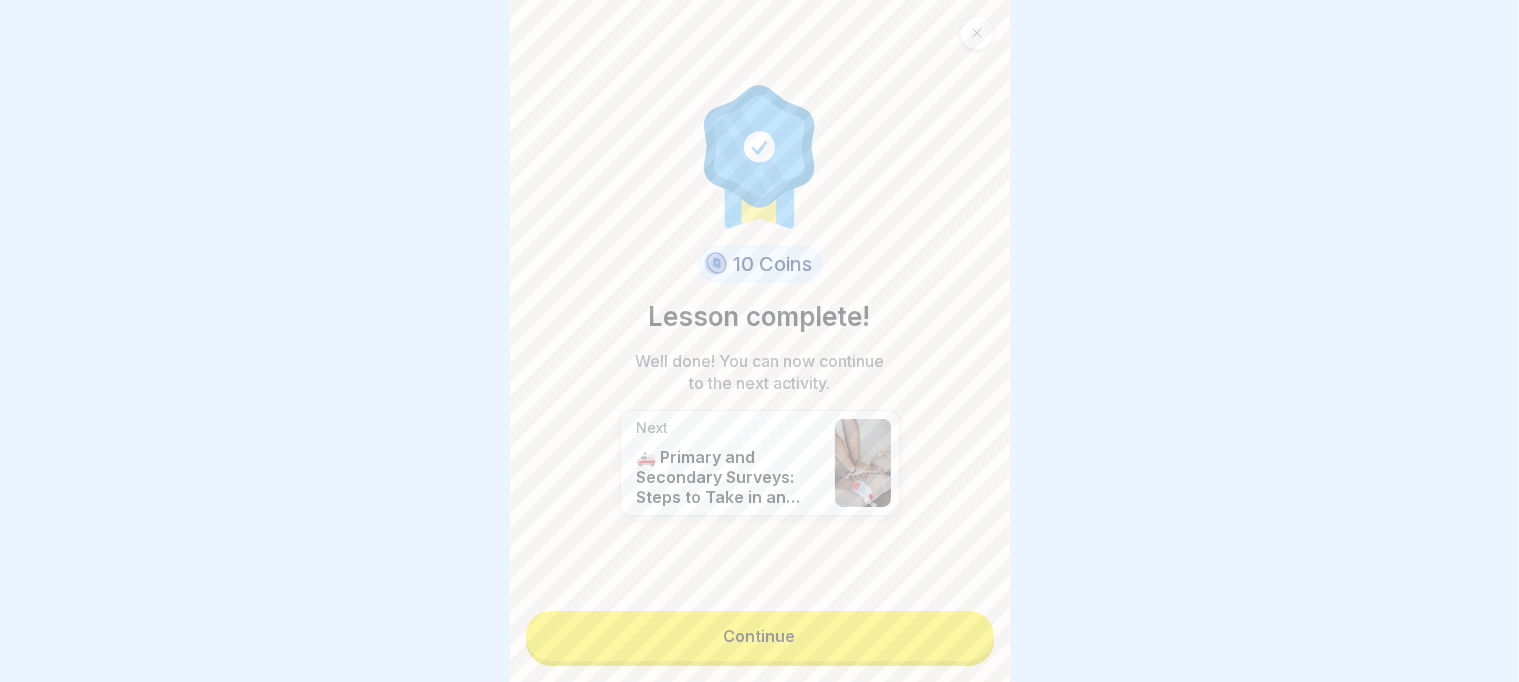 click on "Continue" at bounding box center [760, 636] 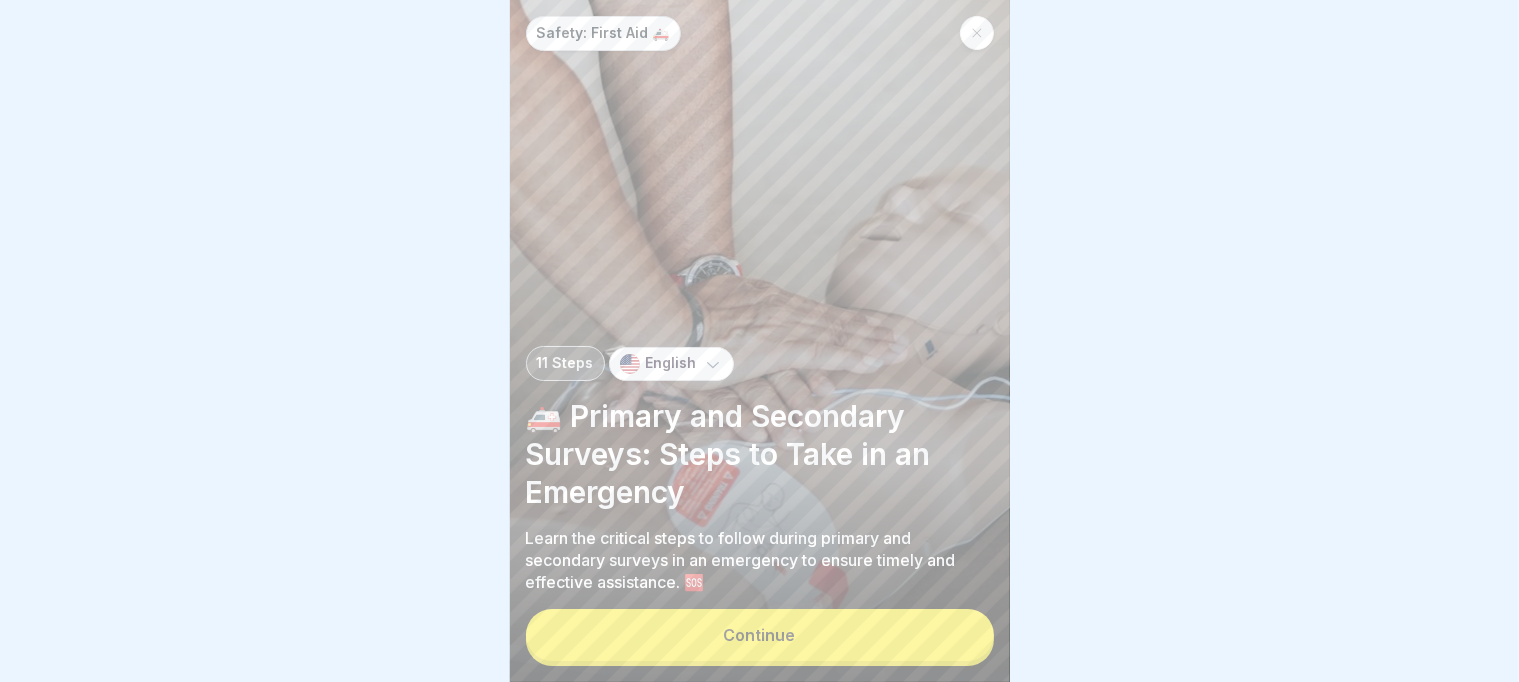 click on "Continue" at bounding box center [760, 635] 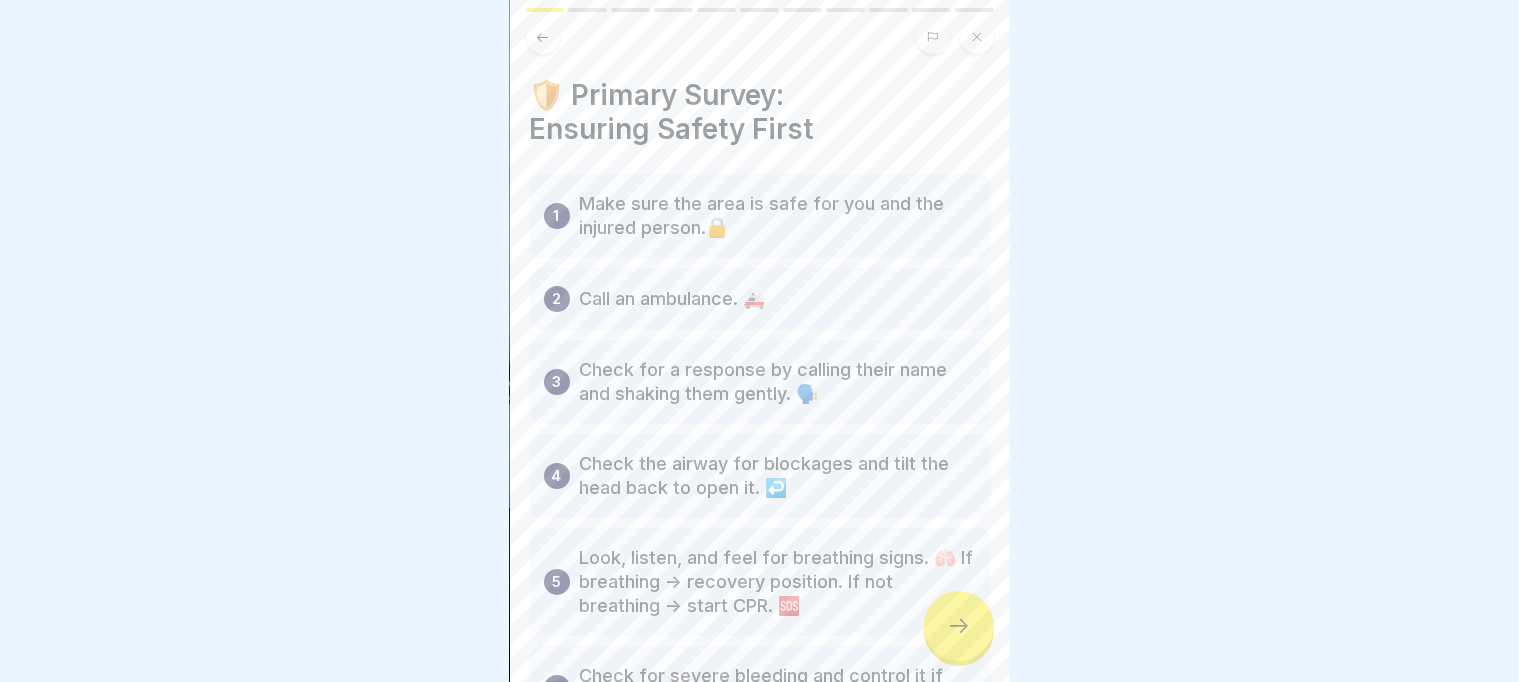 click at bounding box center (959, 626) 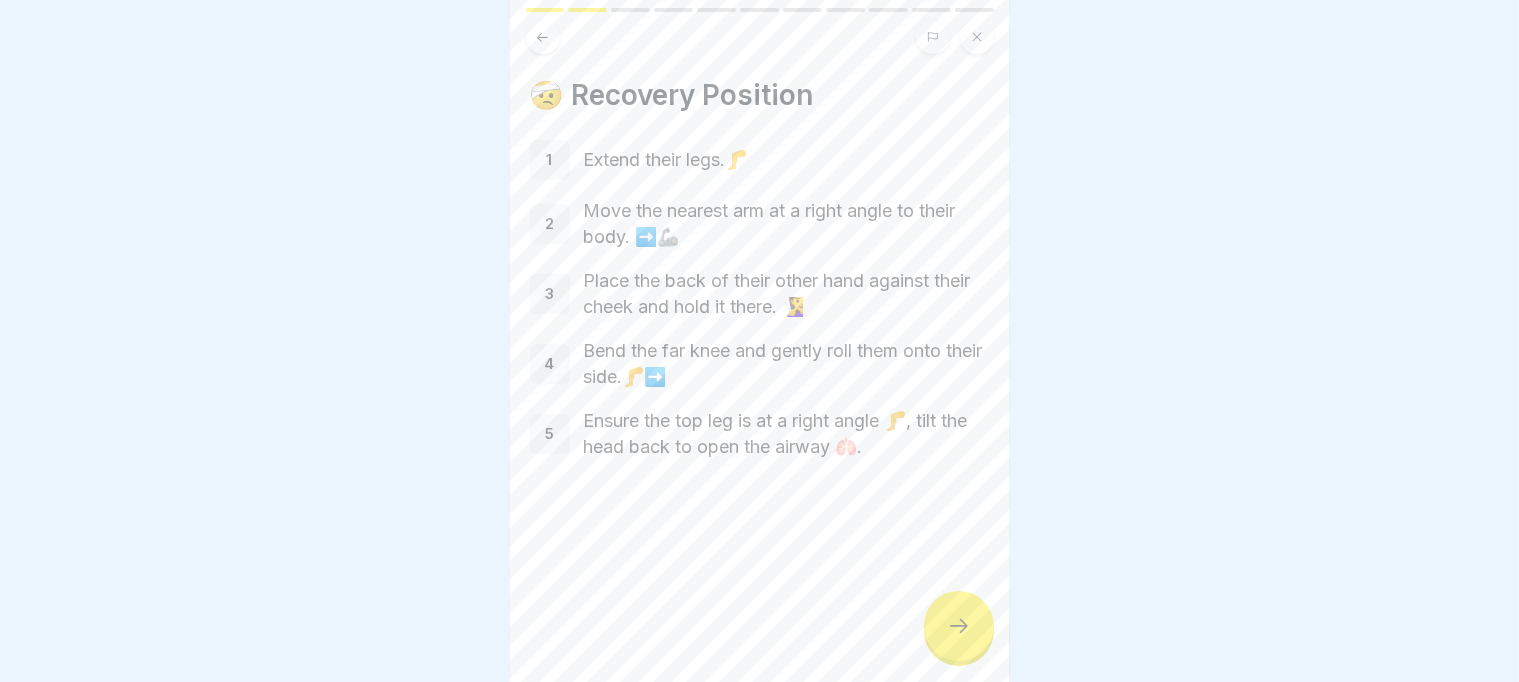 click at bounding box center [959, 626] 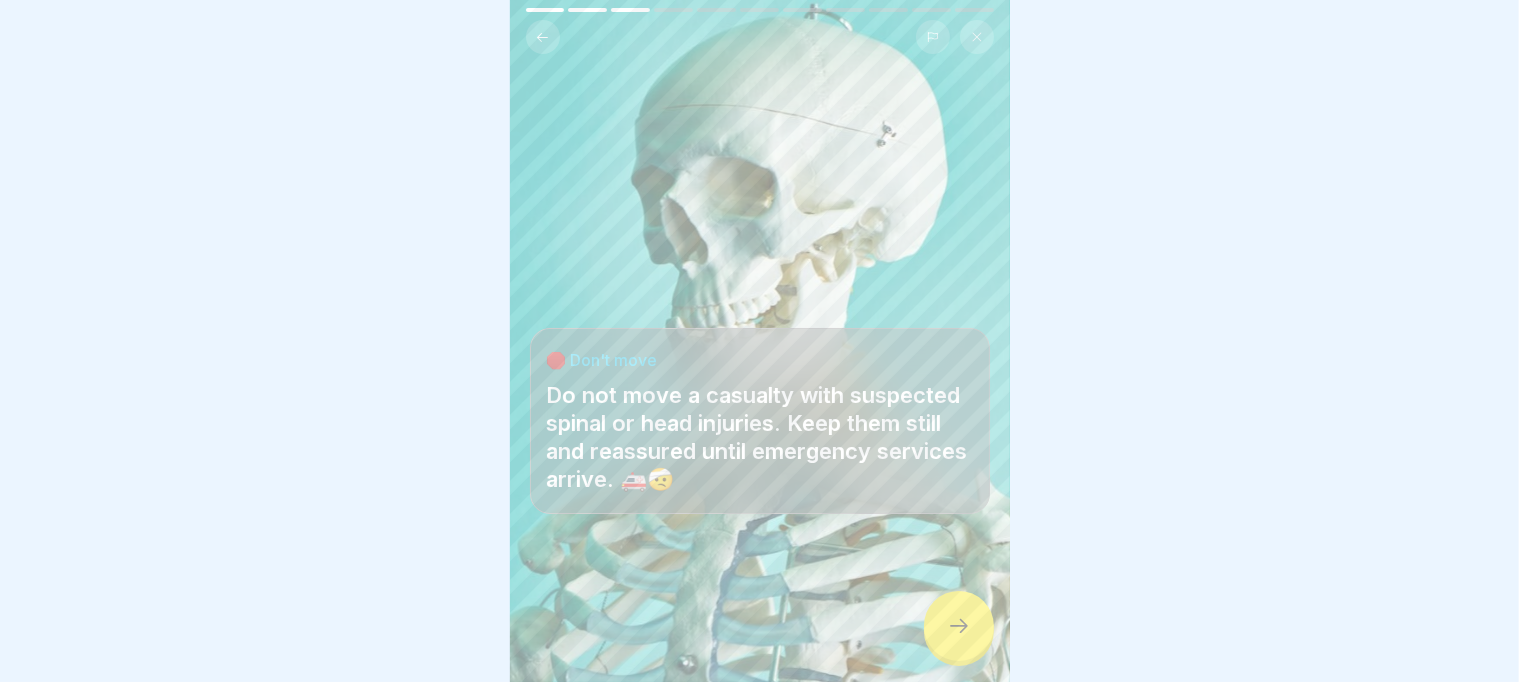 click at bounding box center [959, 626] 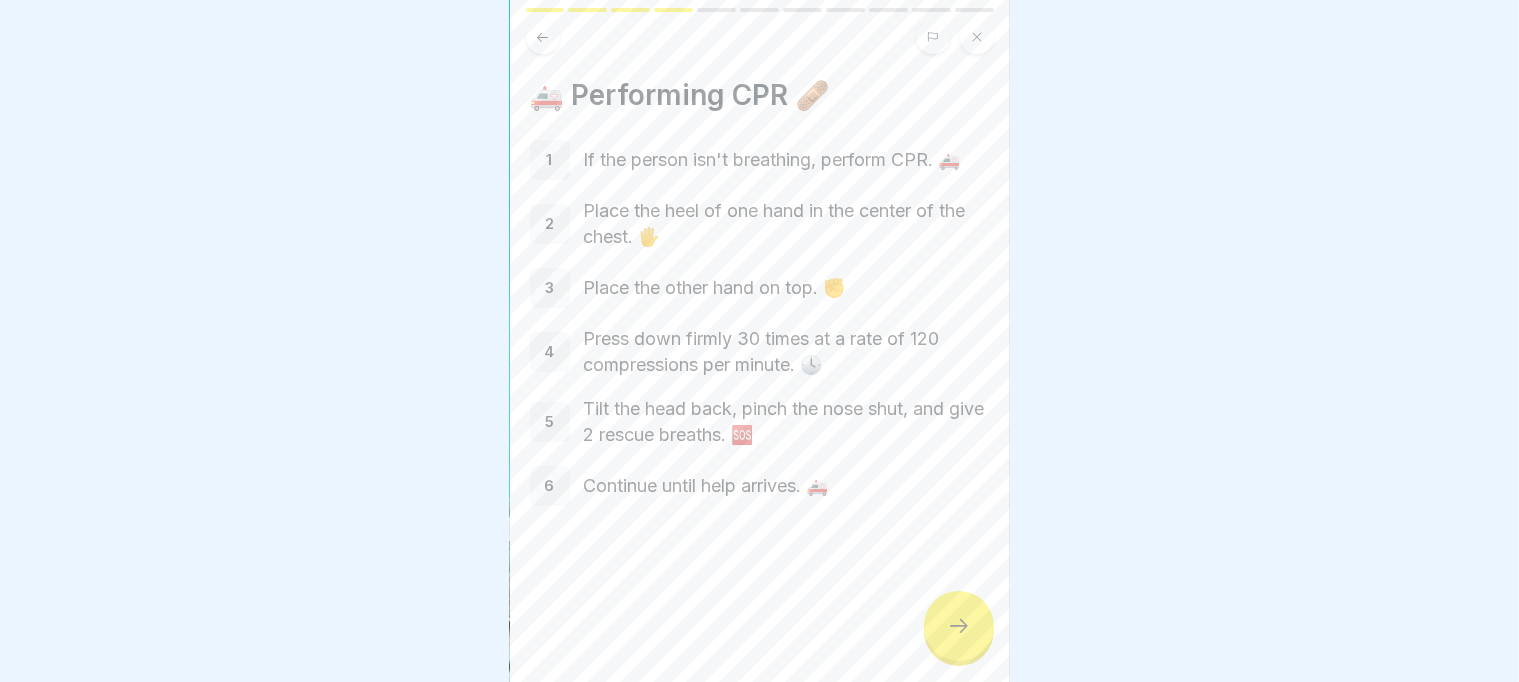 click at bounding box center [959, 626] 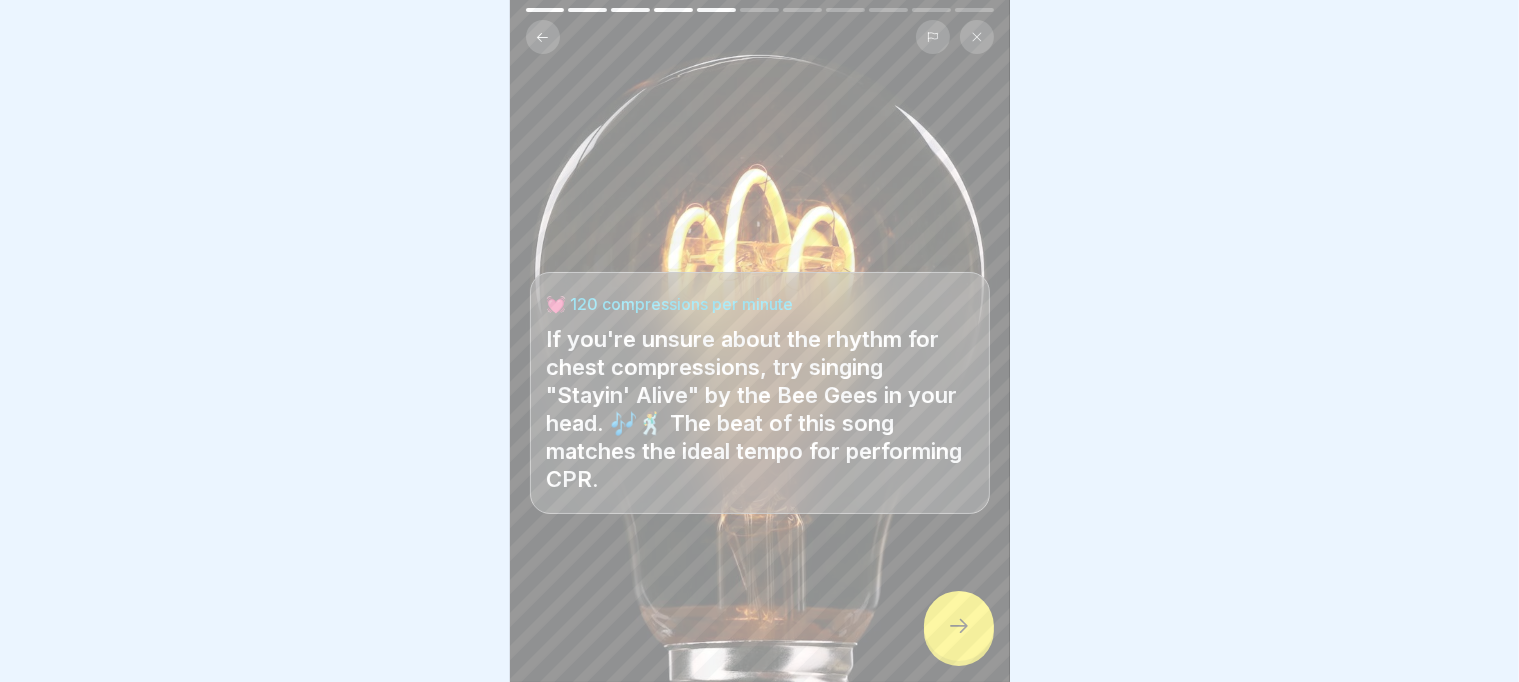 click at bounding box center [959, 626] 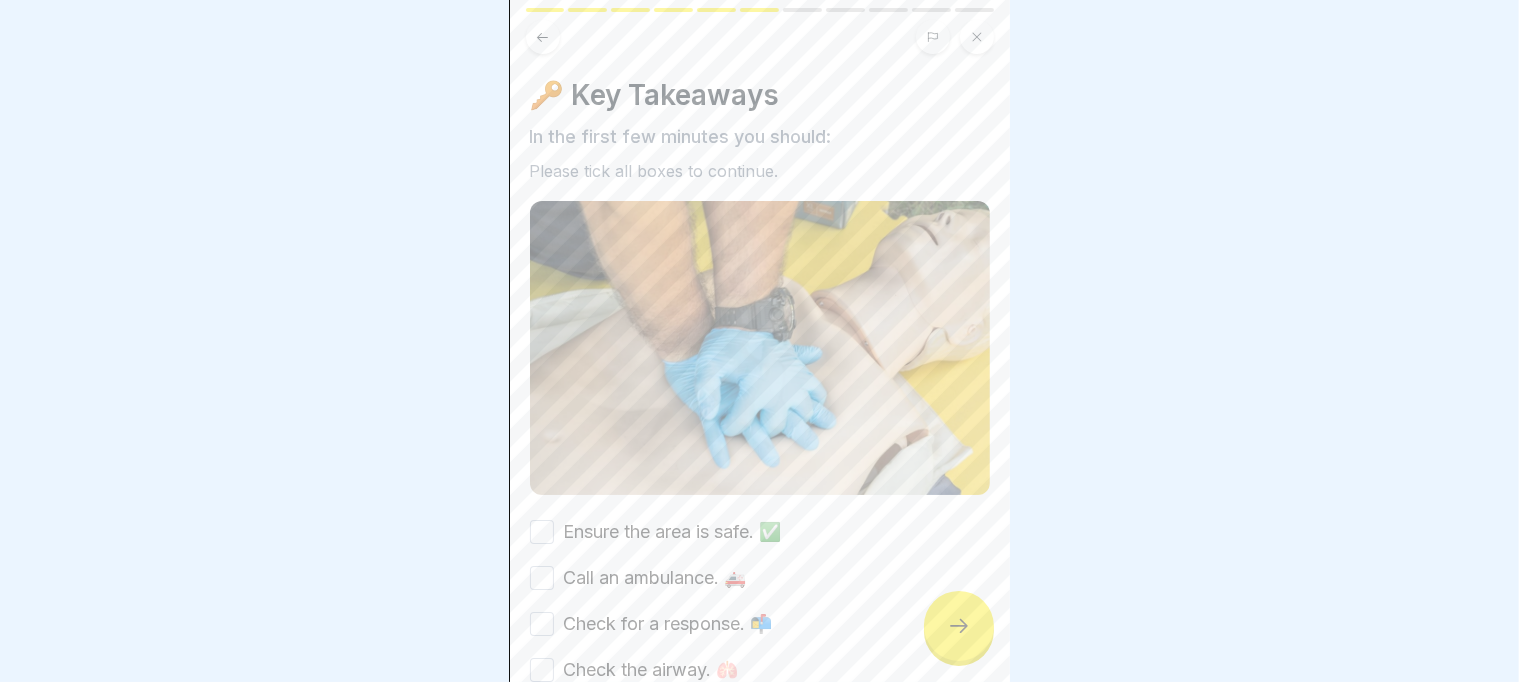 click at bounding box center [959, 626] 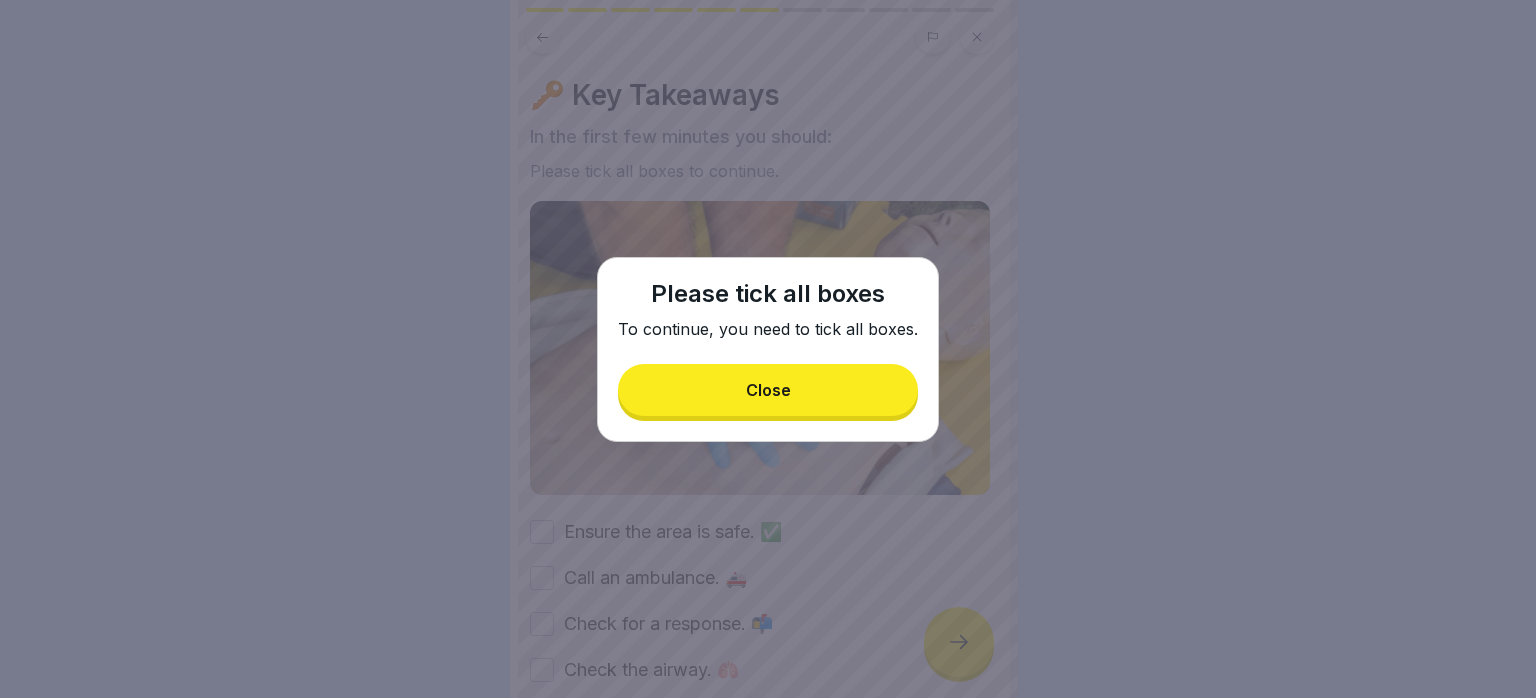 click on "Close" at bounding box center (768, 390) 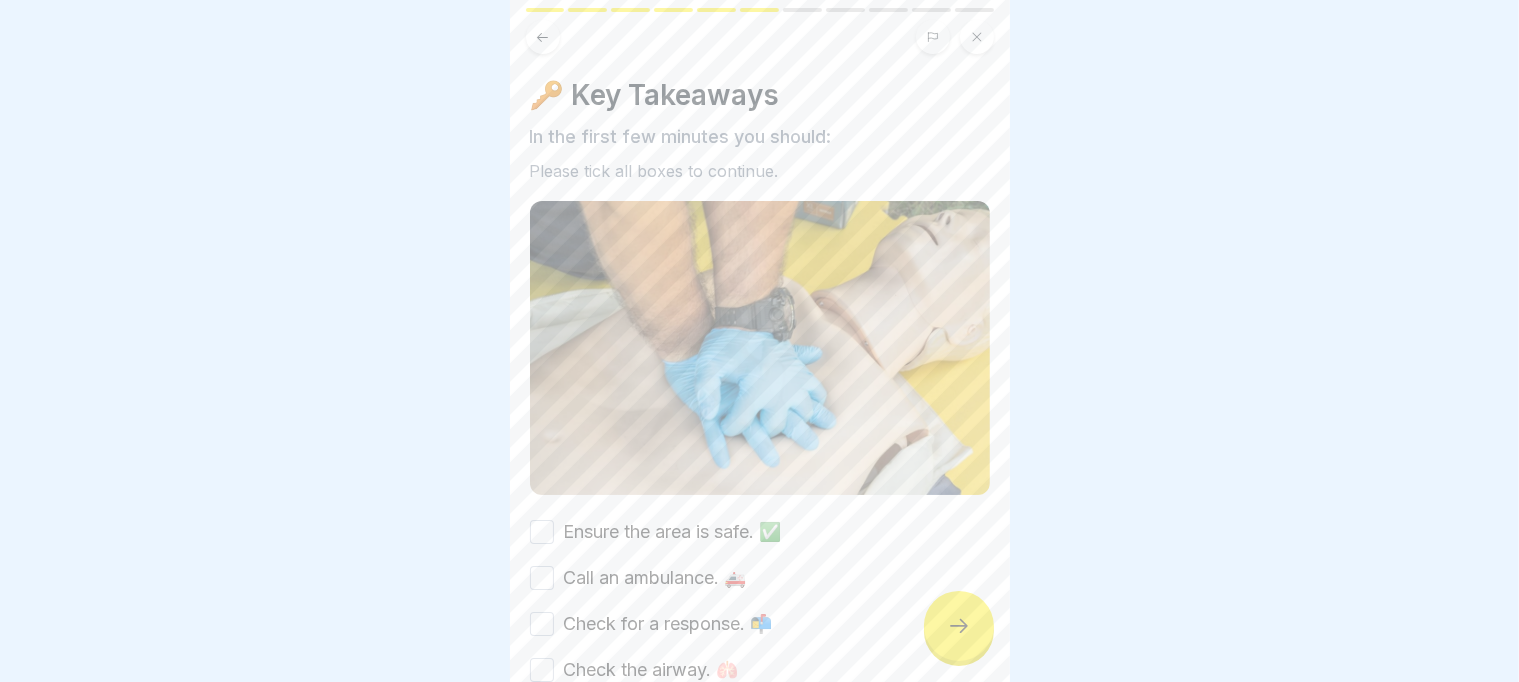 click on "Ensure the area is safe. ✅" at bounding box center (673, 532) 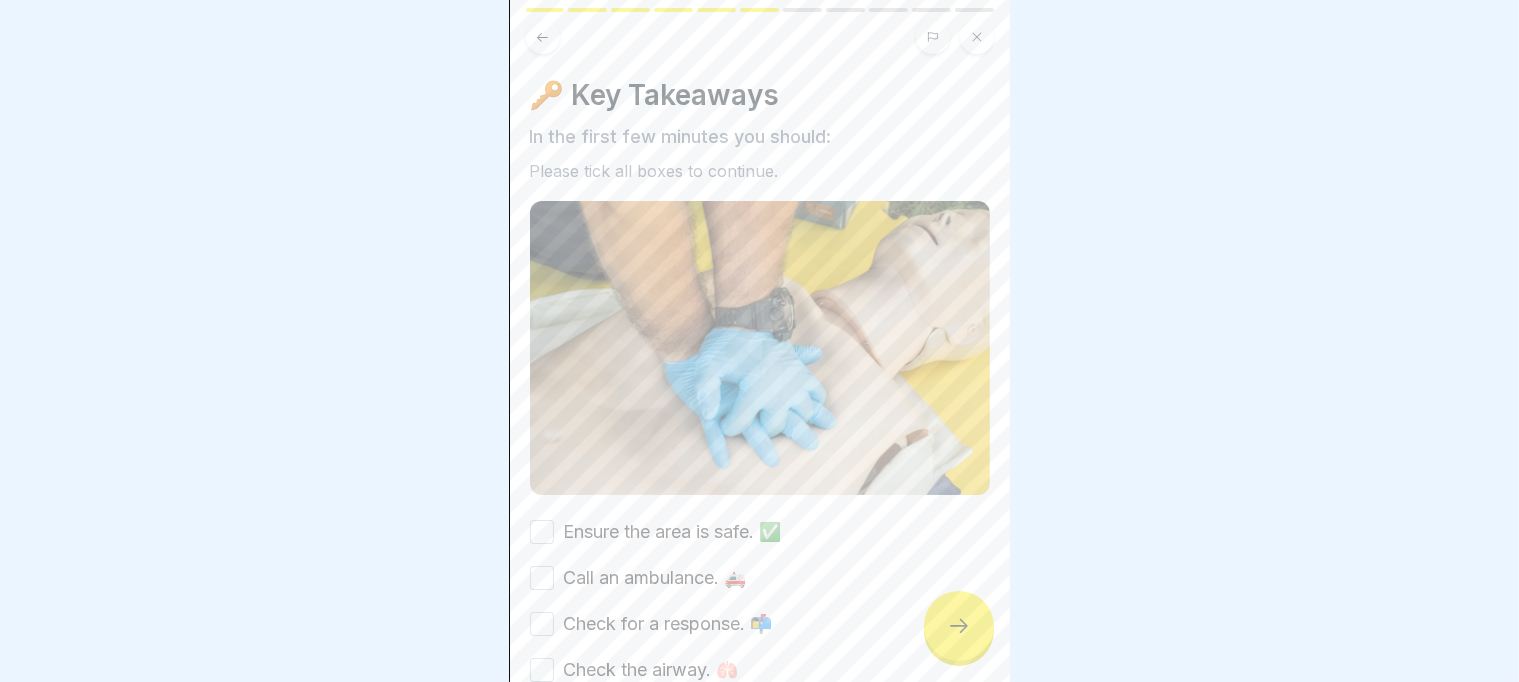 click on "Ensure the area is safe. ✅" at bounding box center (542, 532) 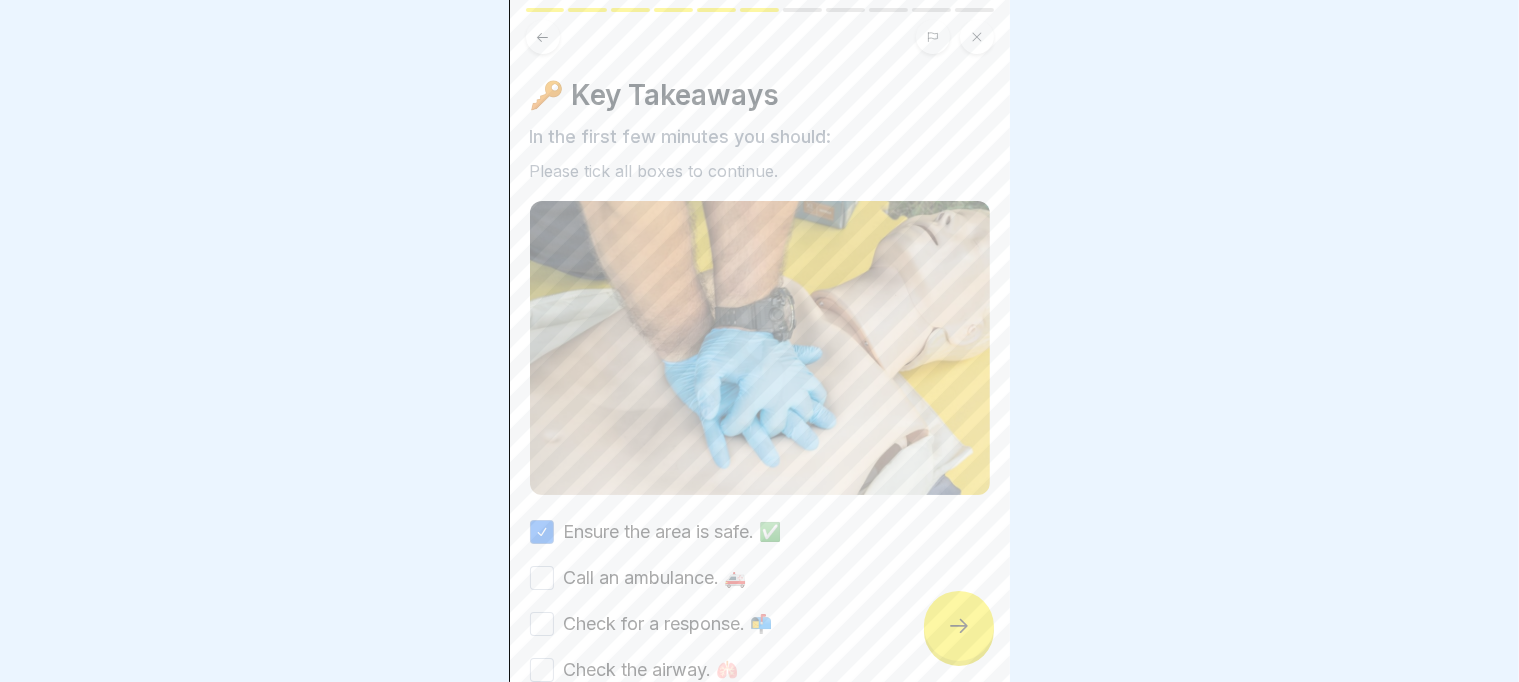 click on "Call an ambulance. 🚑" at bounding box center [655, 578] 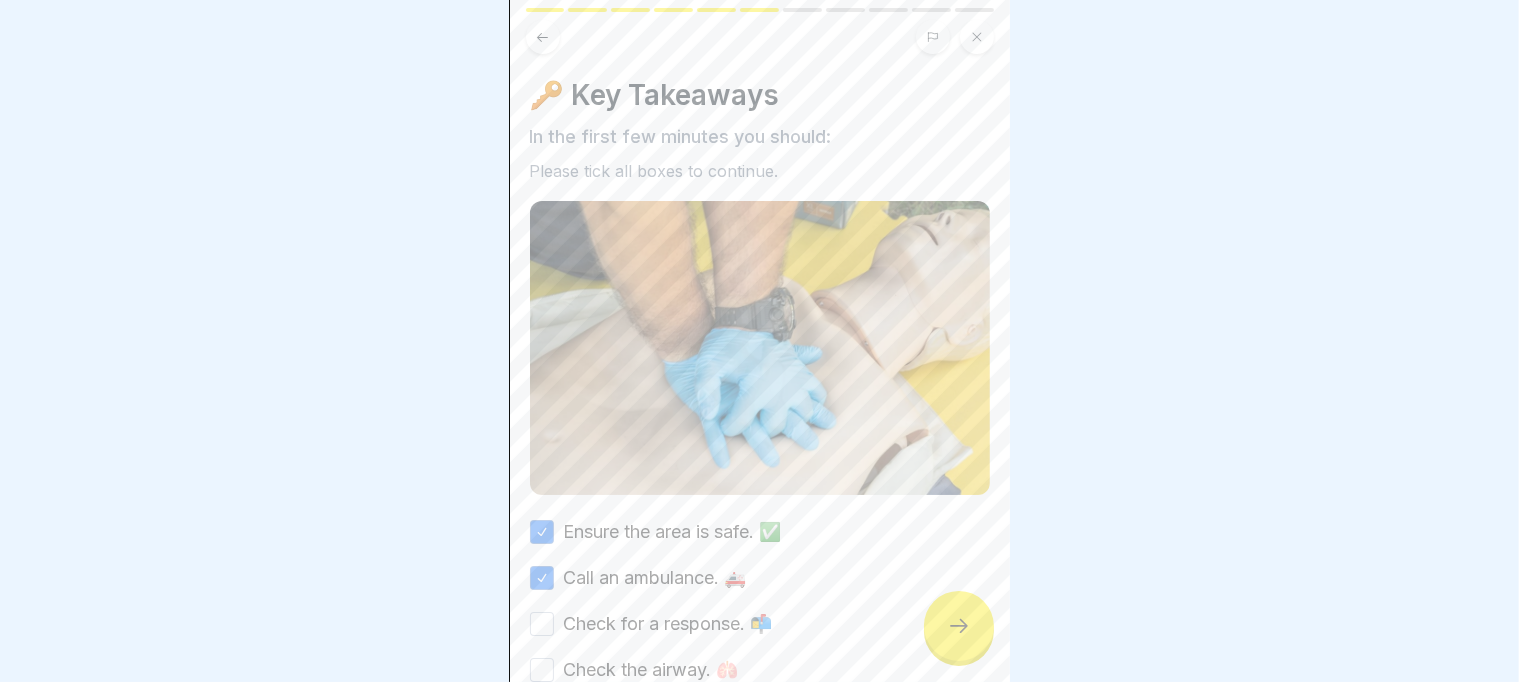 click on "Ensure the area is safe. ✅ Call an ambulance. 🚑 Check for a response. 📬 Check the airway. 🫁 Look👀, listen👂, and feel🤚 for breathing. Control severe bleeding. 🩸 Place them in the recovery position if they are breathing. 👃 Perform CPR if they are not breathing. 🚑" at bounding box center [760, 706] 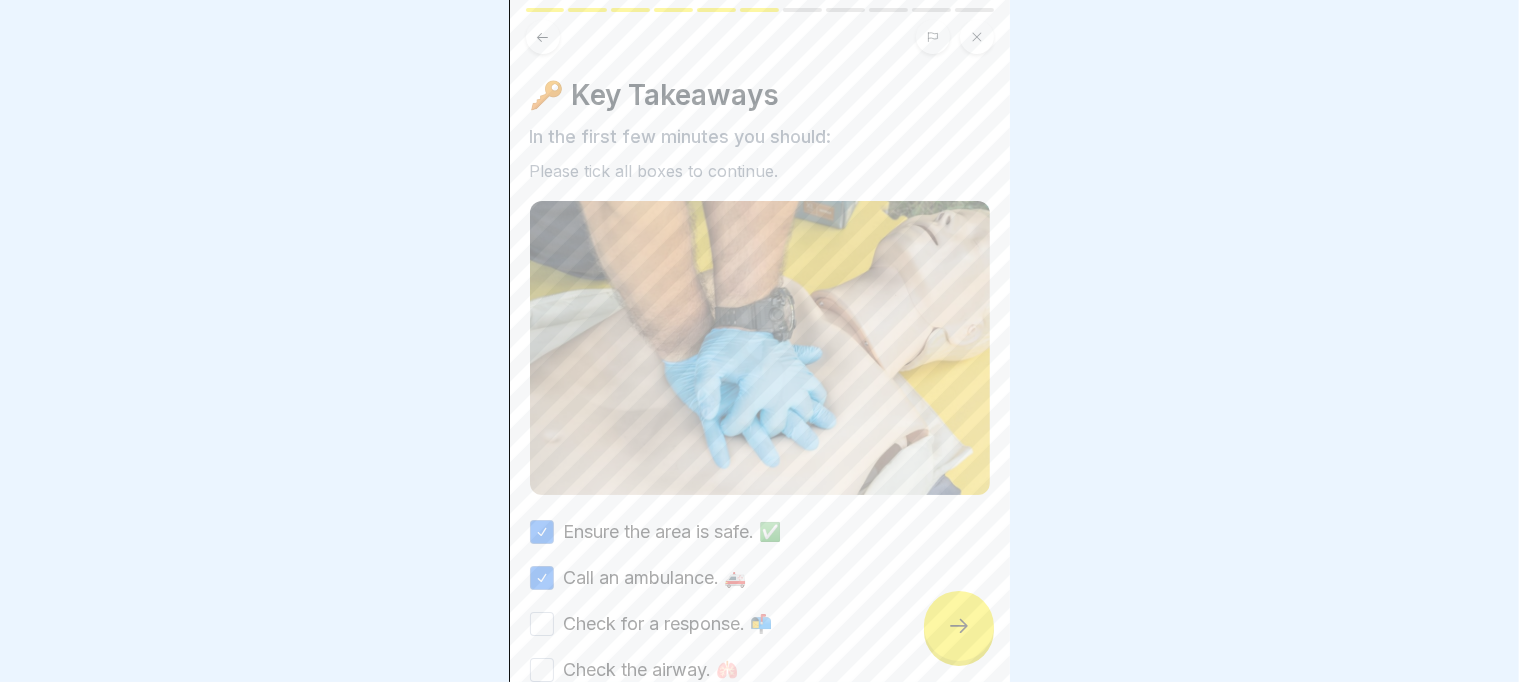 click on "Check for a response. 📬" at bounding box center (668, 624) 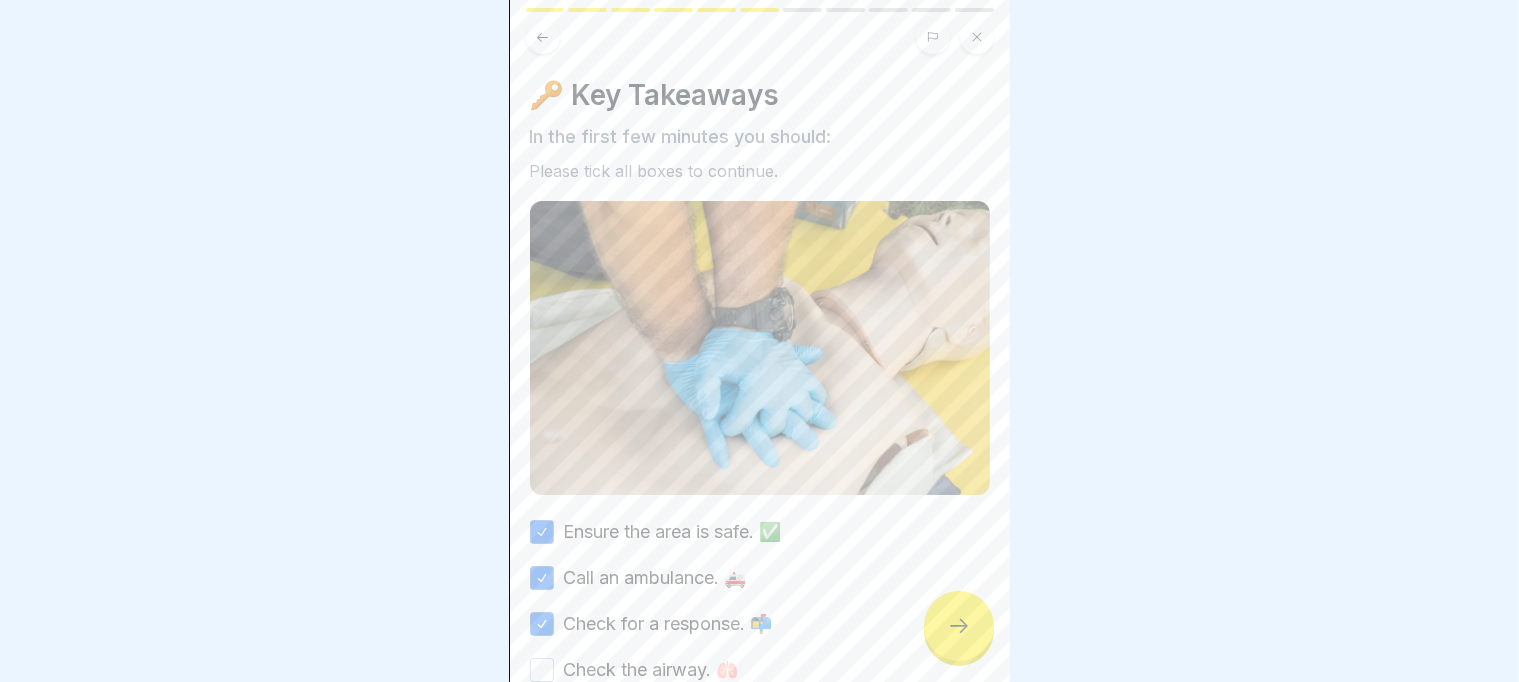 click on "Check the airway. 🫁" at bounding box center (651, 670) 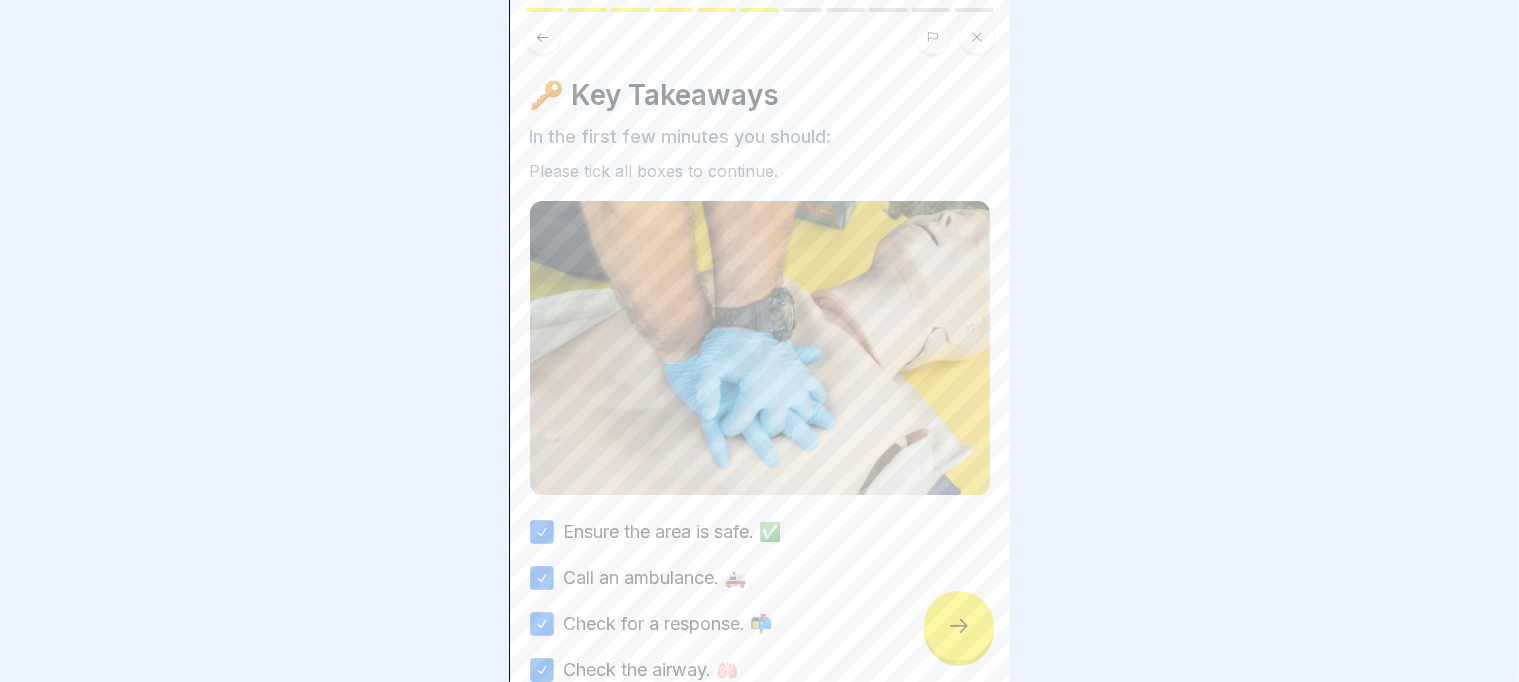 click at bounding box center [959, 626] 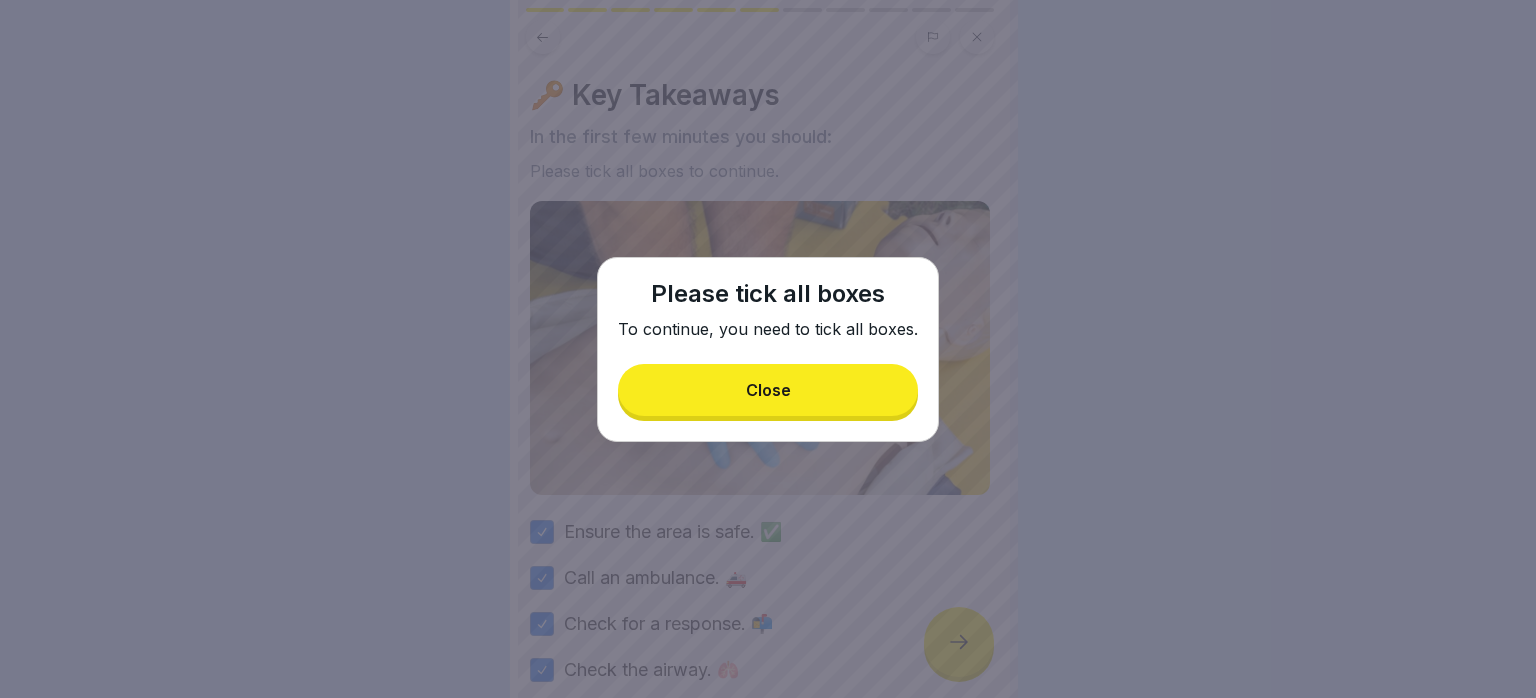 click on "Close" at bounding box center (768, 390) 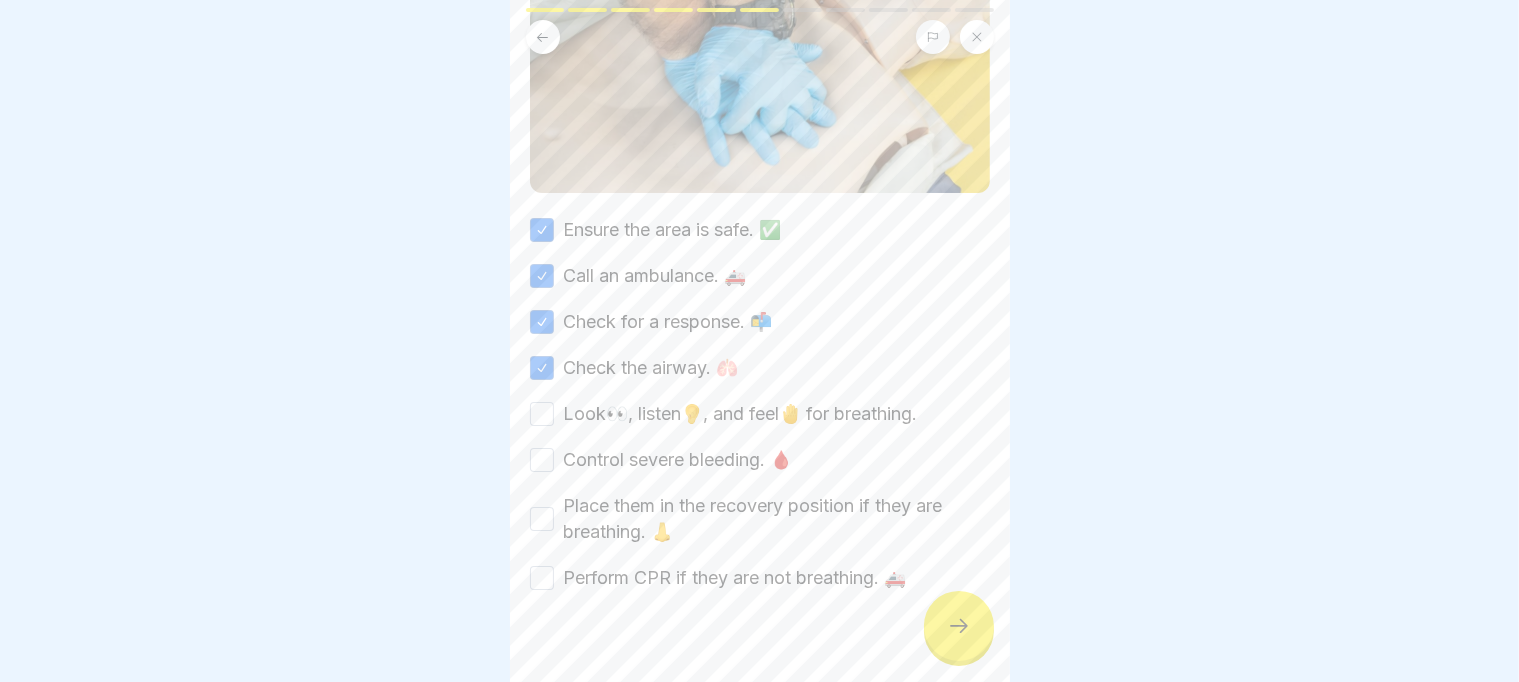 scroll, scrollTop: 320, scrollLeft: 0, axis: vertical 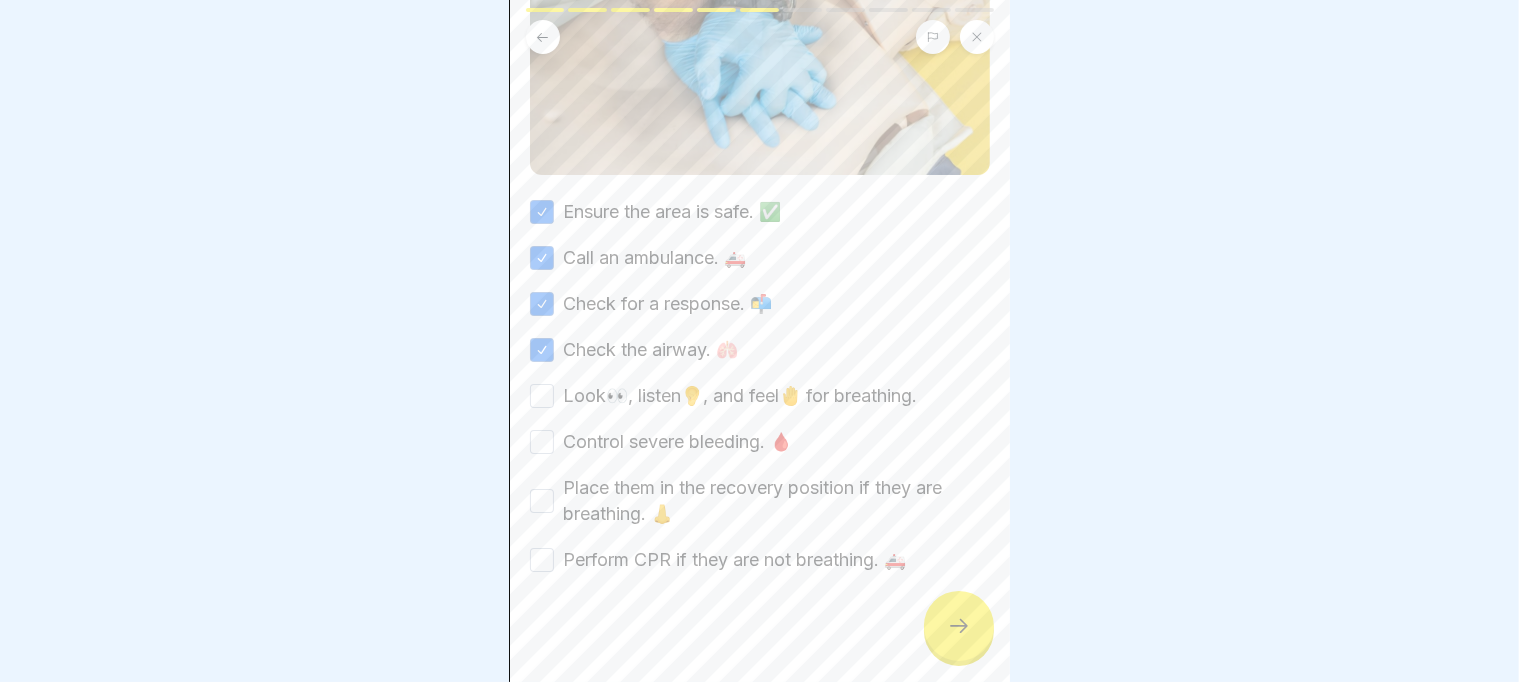 click on "Look👀, listen👂, and feel🤚 for breathing." at bounding box center [741, 396] 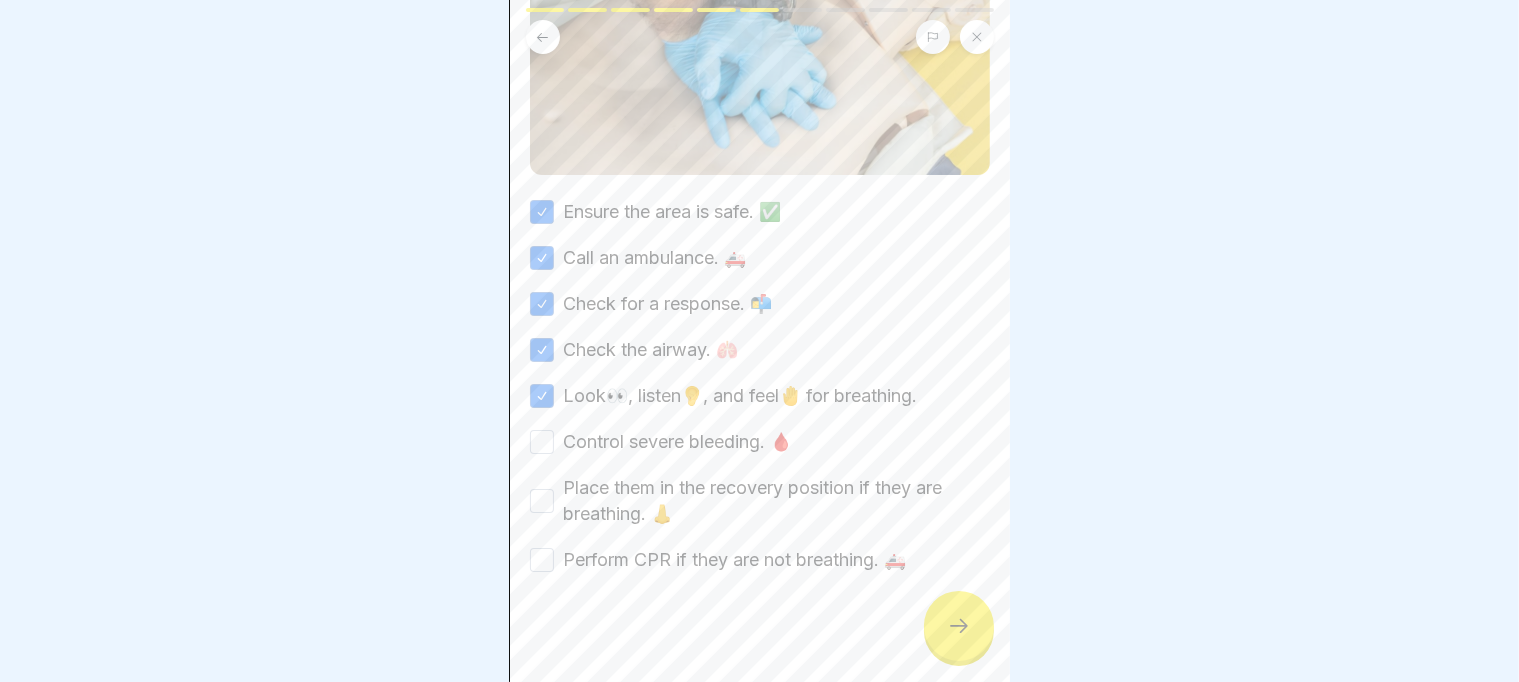 click on "Ensure the area is safe. ✅ Call an ambulance. 🚑 Check for a response. 📬 Check the airway. 🫁 Look👀, listen👂, and feel🤚 for breathing. Control severe bleeding. 🩸 Place them in the recovery position if they are breathing. 👃 Perform CPR if they are not breathing. 🚑" at bounding box center (760, 386) 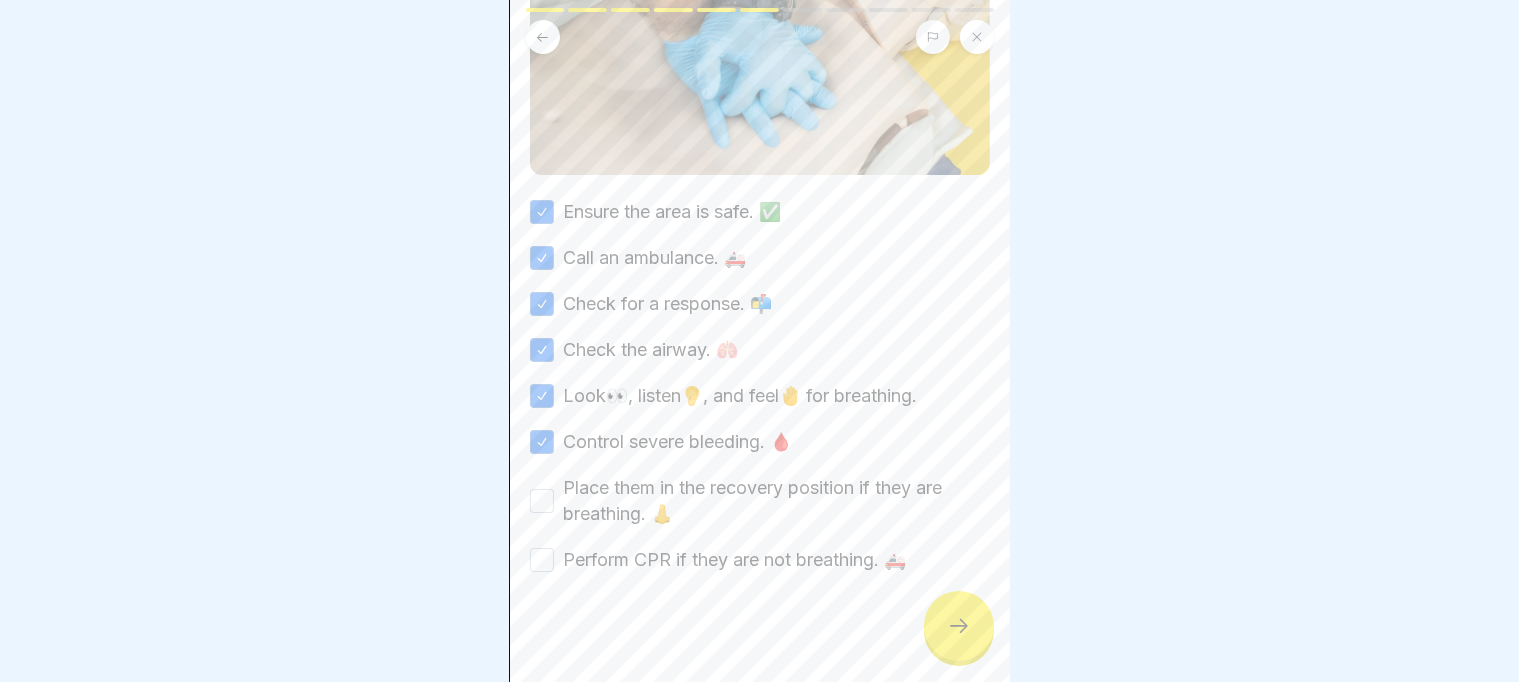 click on "Ensure the area is safe. ✅ Call an ambulance. 🚑 Check for a response. 📬 Check the airway. 🫁 Look👀, listen👂, and feel🤚 for breathing. Control severe bleeding. 🩸 Place them in the recovery position if they are breathing. 👃 Perform CPR if they are not breathing. 🚑" at bounding box center (760, 386) 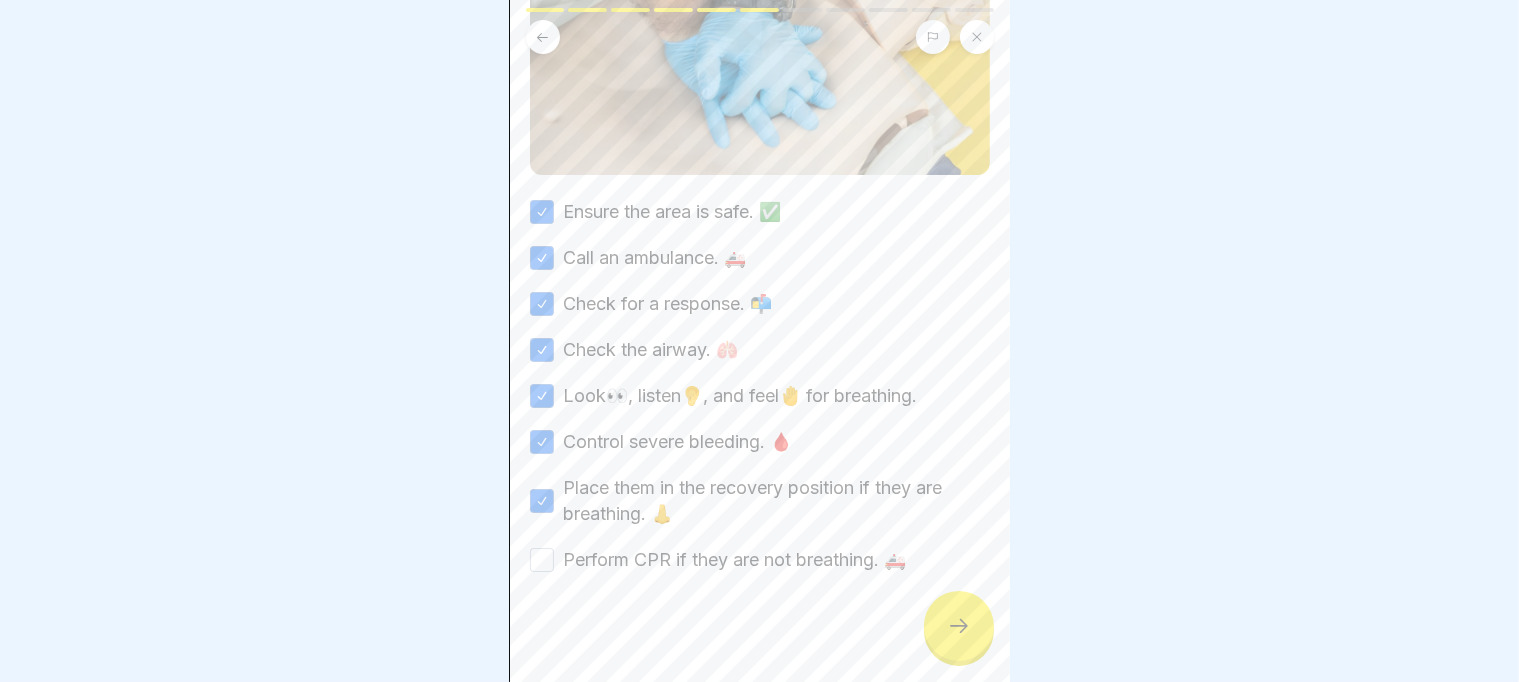 click on "Perform CPR if they are not breathing. 🚑" at bounding box center (735, 560) 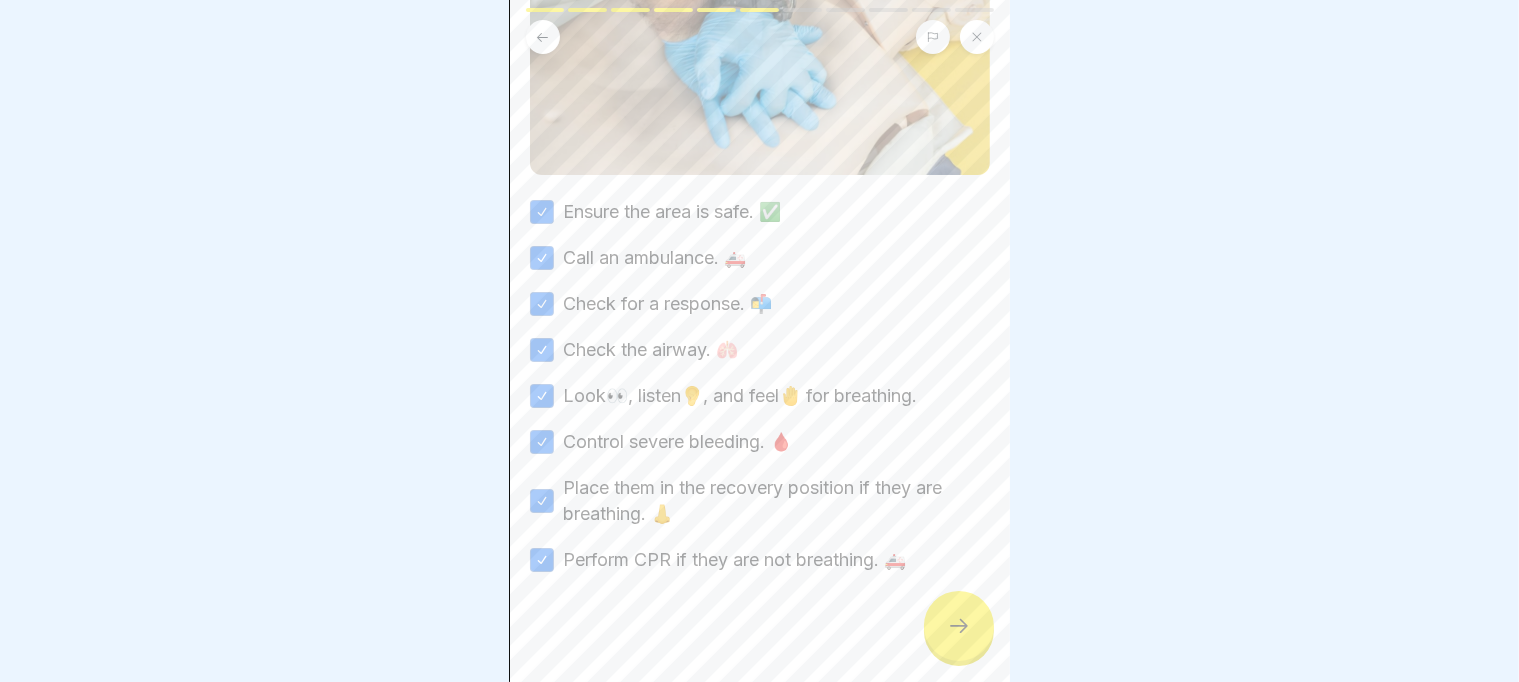click at bounding box center [959, 626] 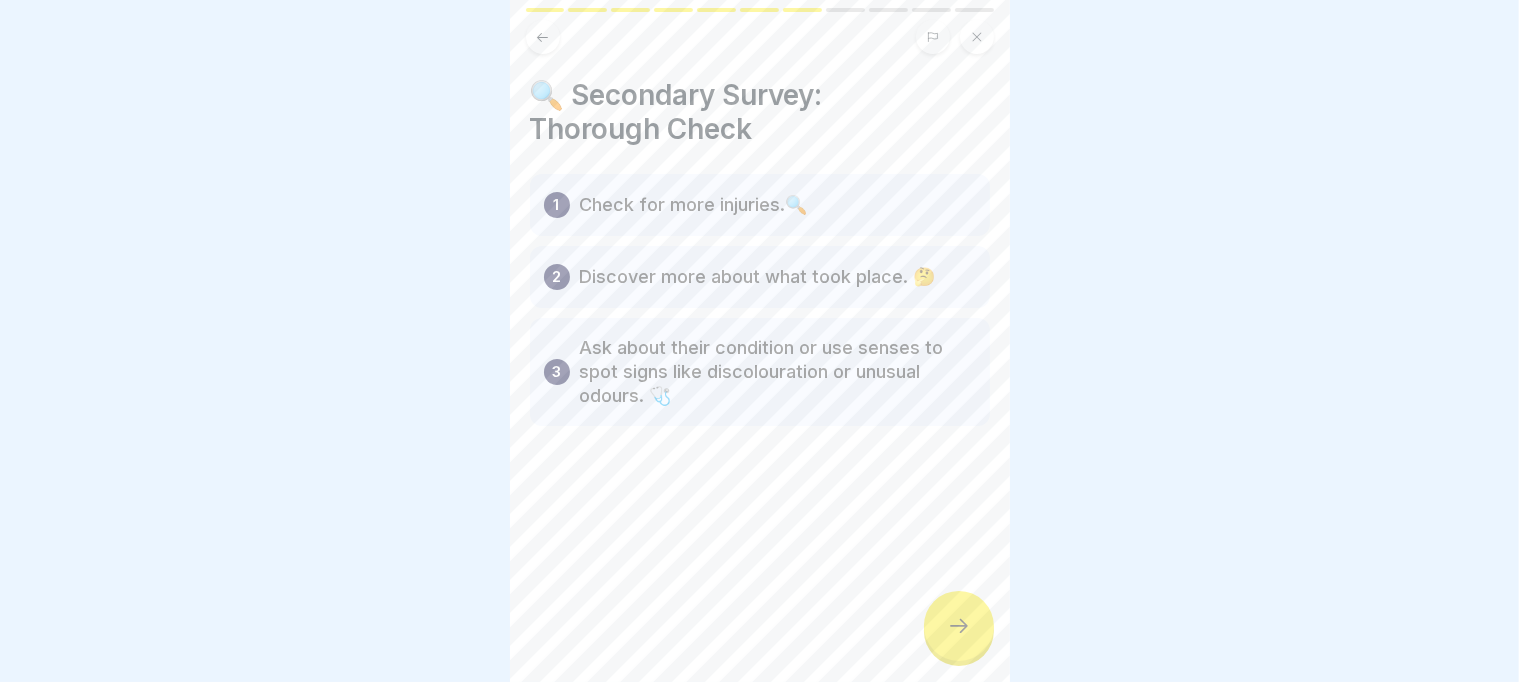 click at bounding box center [959, 626] 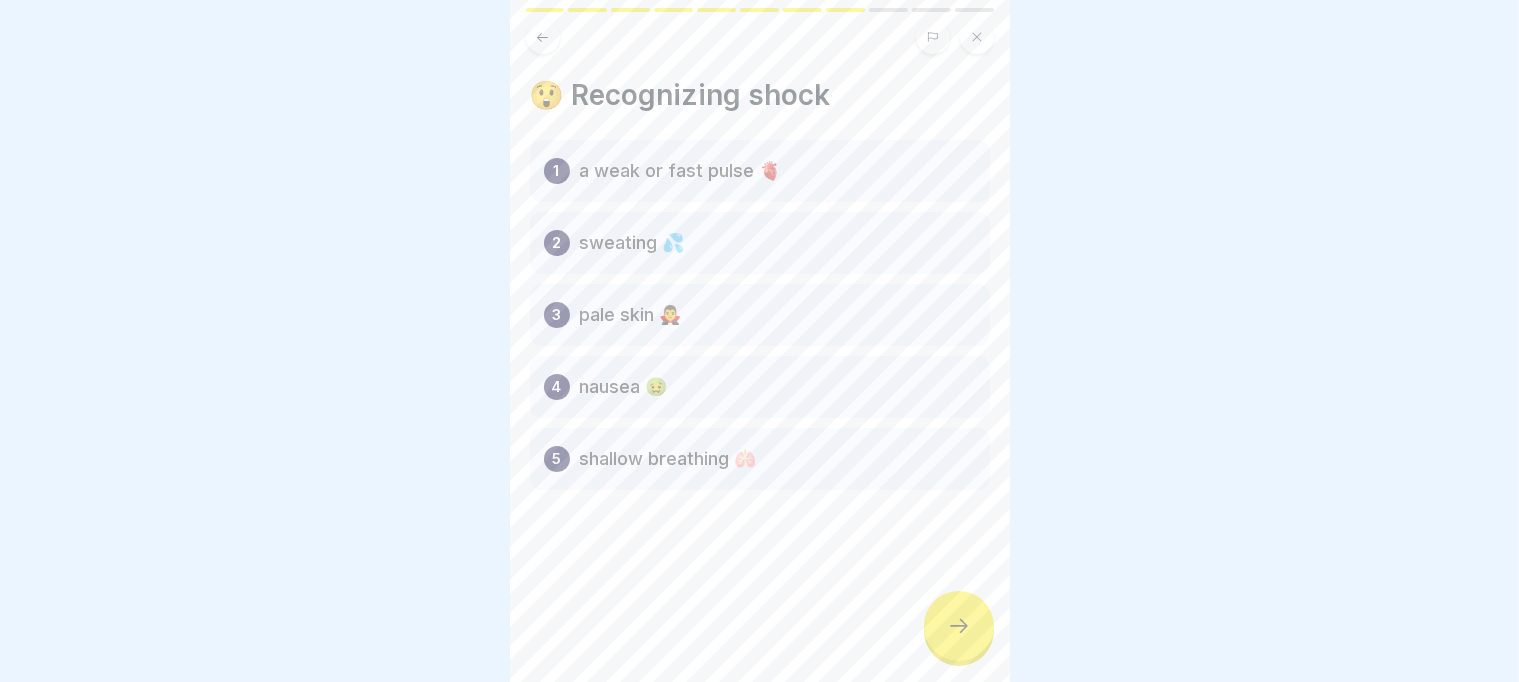 click at bounding box center (959, 626) 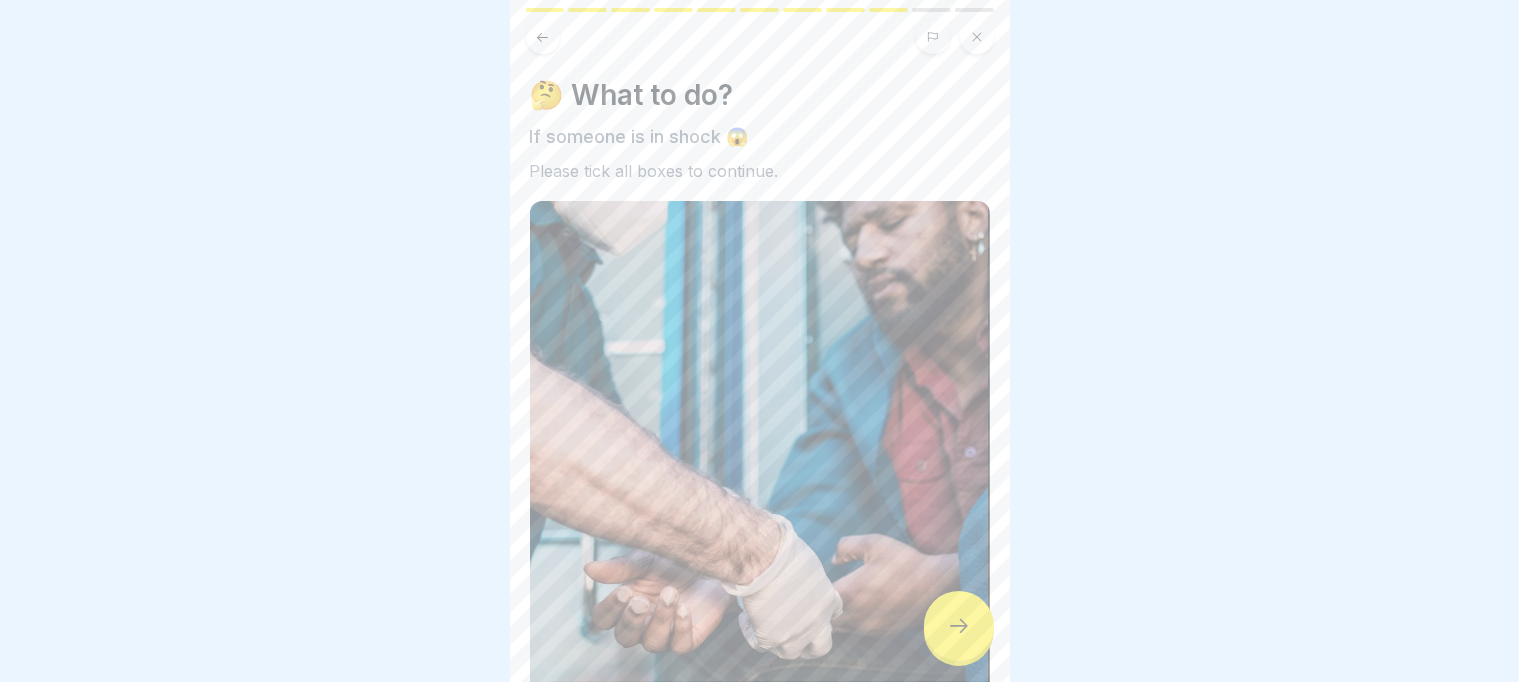 click at bounding box center [959, 626] 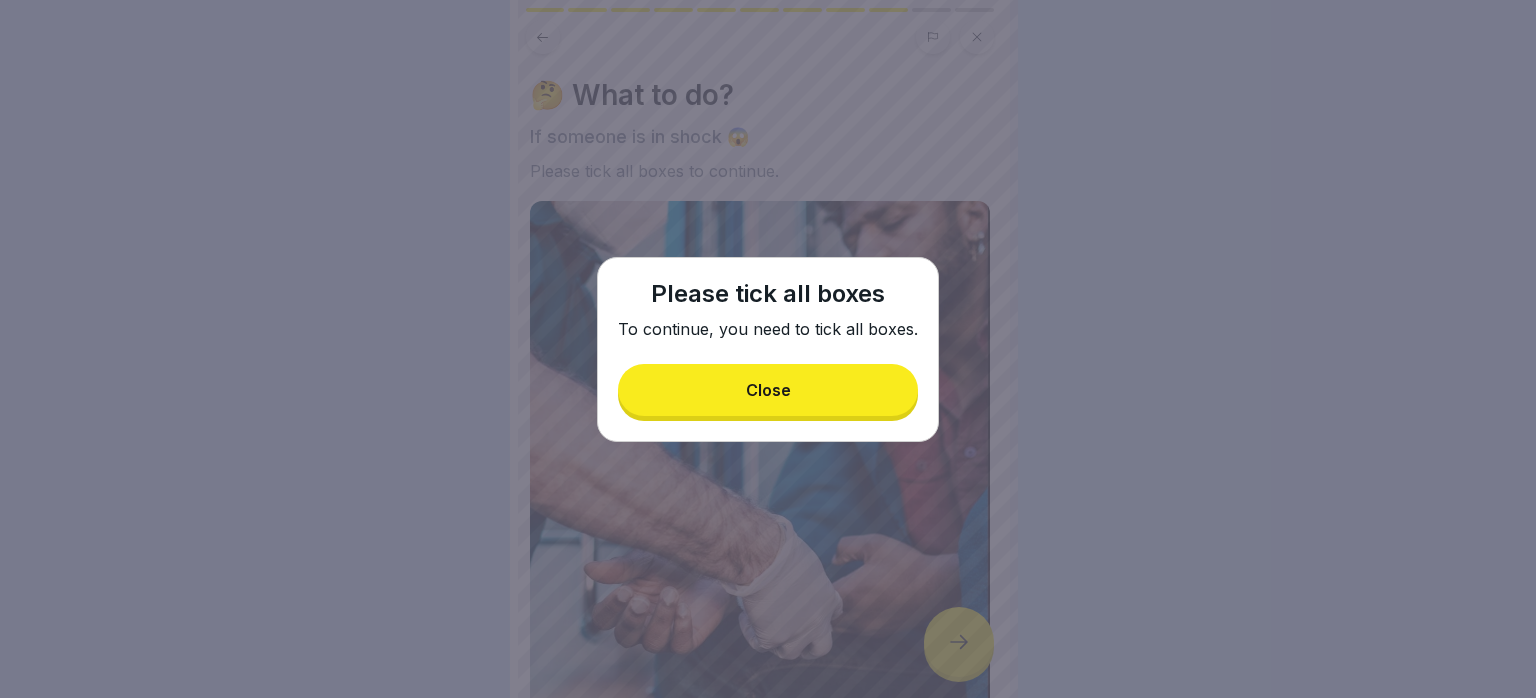 click on "Close" at bounding box center (768, 390) 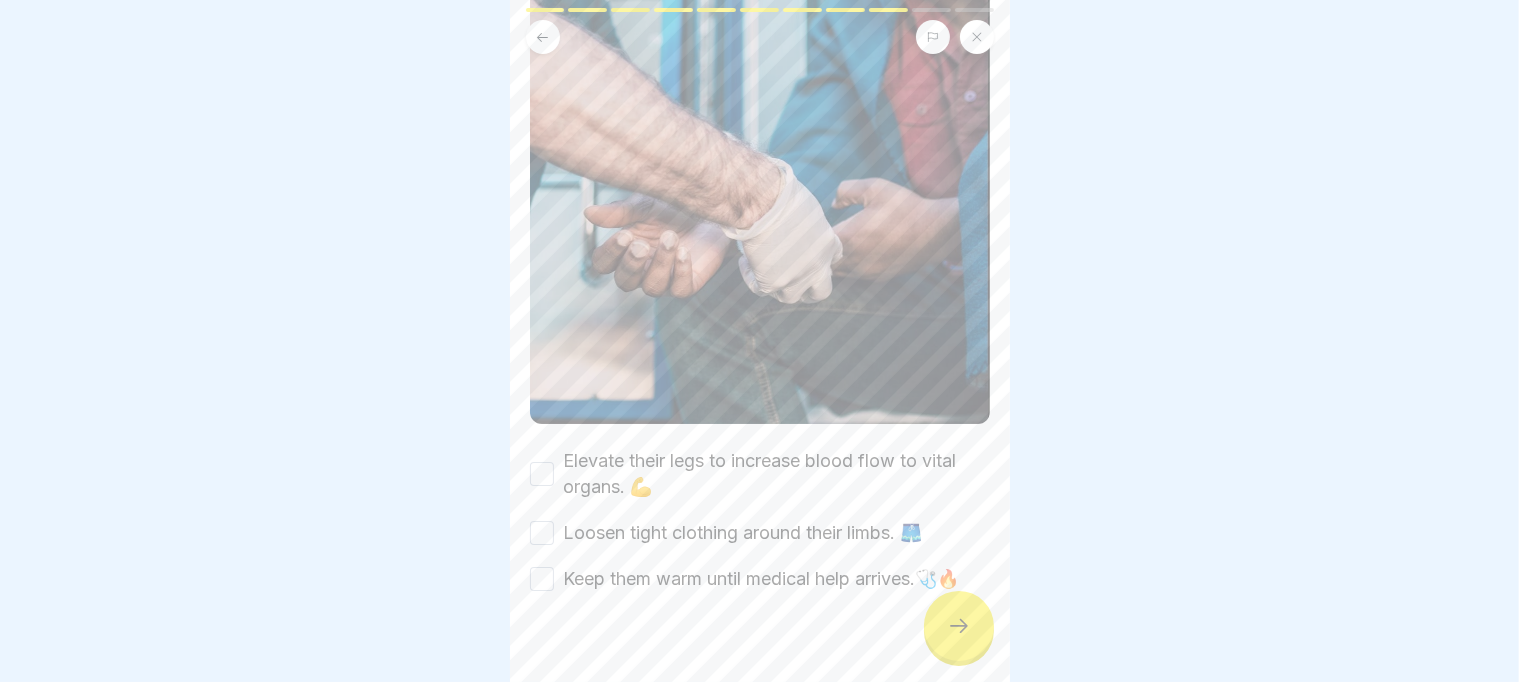 scroll, scrollTop: 365, scrollLeft: 0, axis: vertical 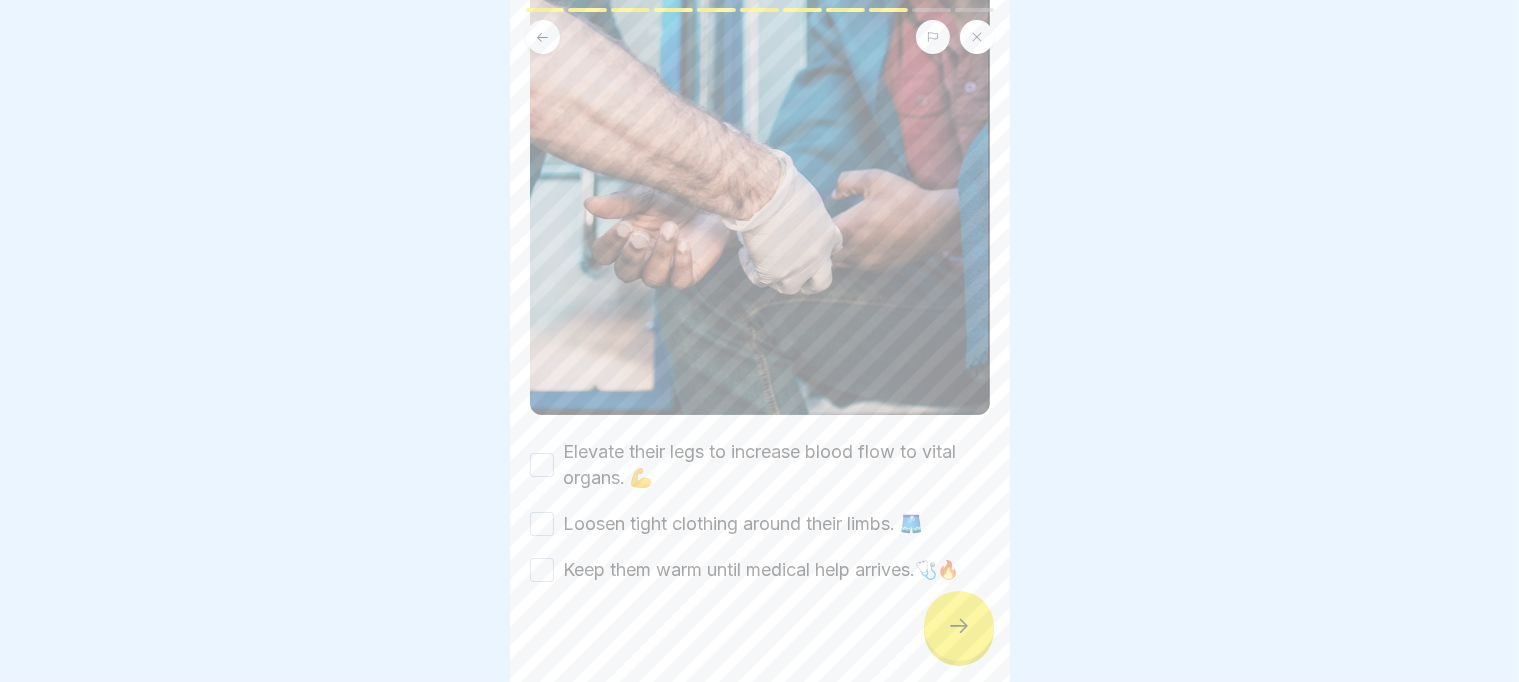 click on "Elevate their legs to increase blood flow to vital organs. 💪" at bounding box center (542, 465) 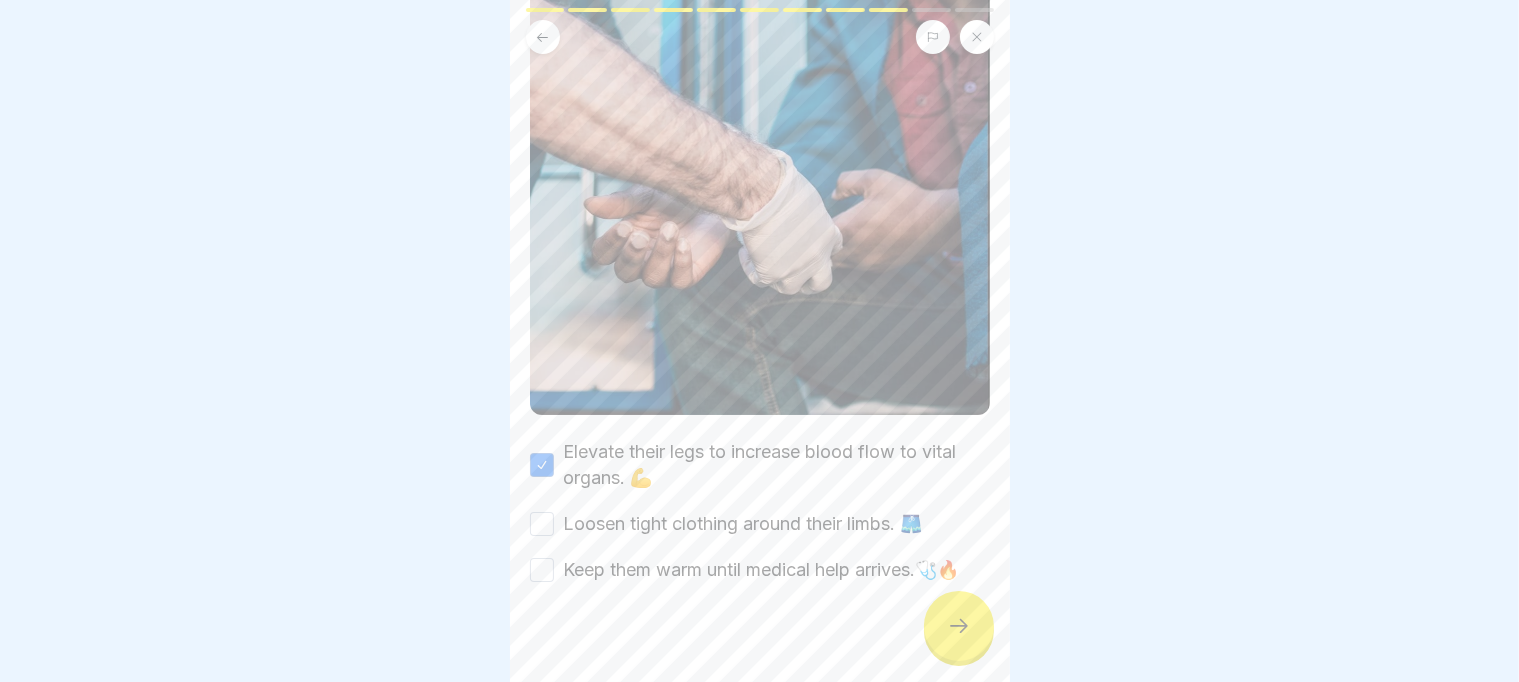 click on "Loosen tight clothing around their limbs. 🩳" at bounding box center (542, 524) 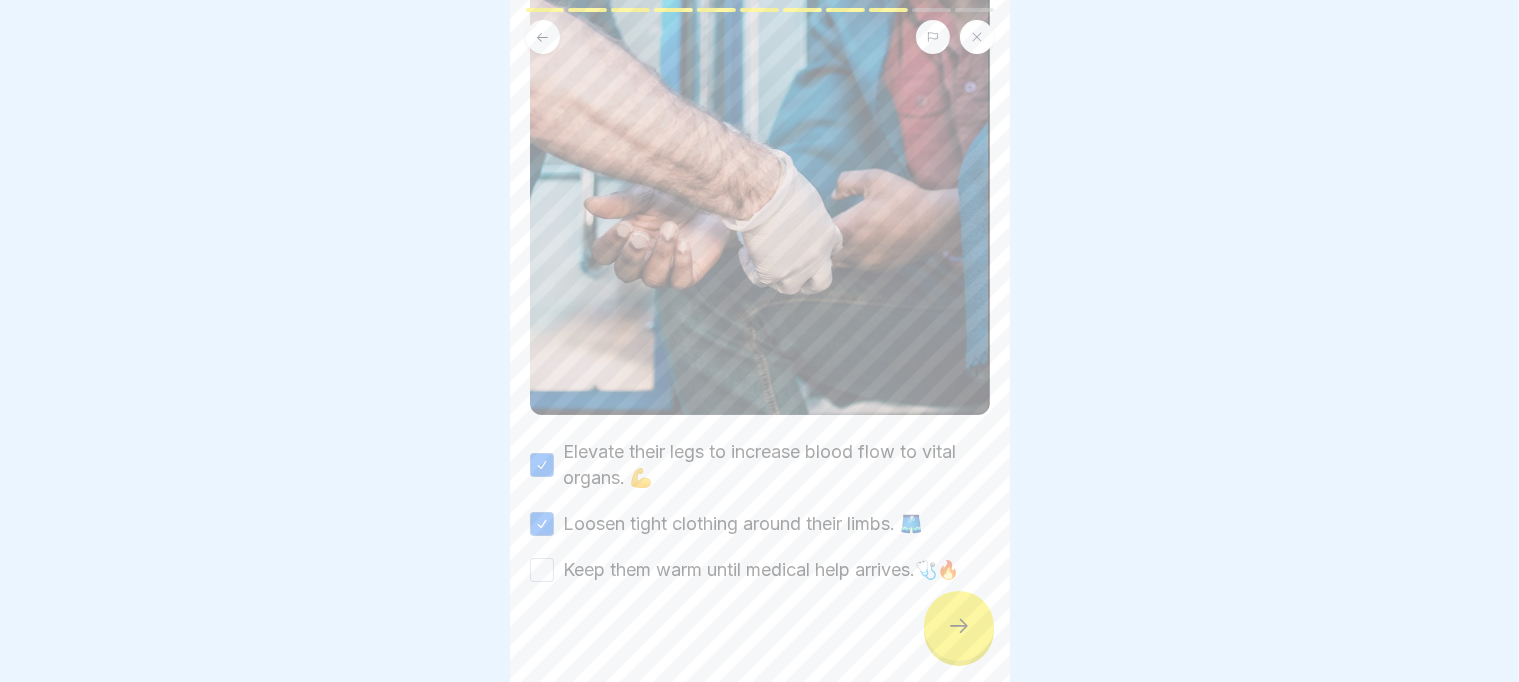 click on "Keep them warm until medical help arrives.🩺🔥" at bounding box center [760, 570] 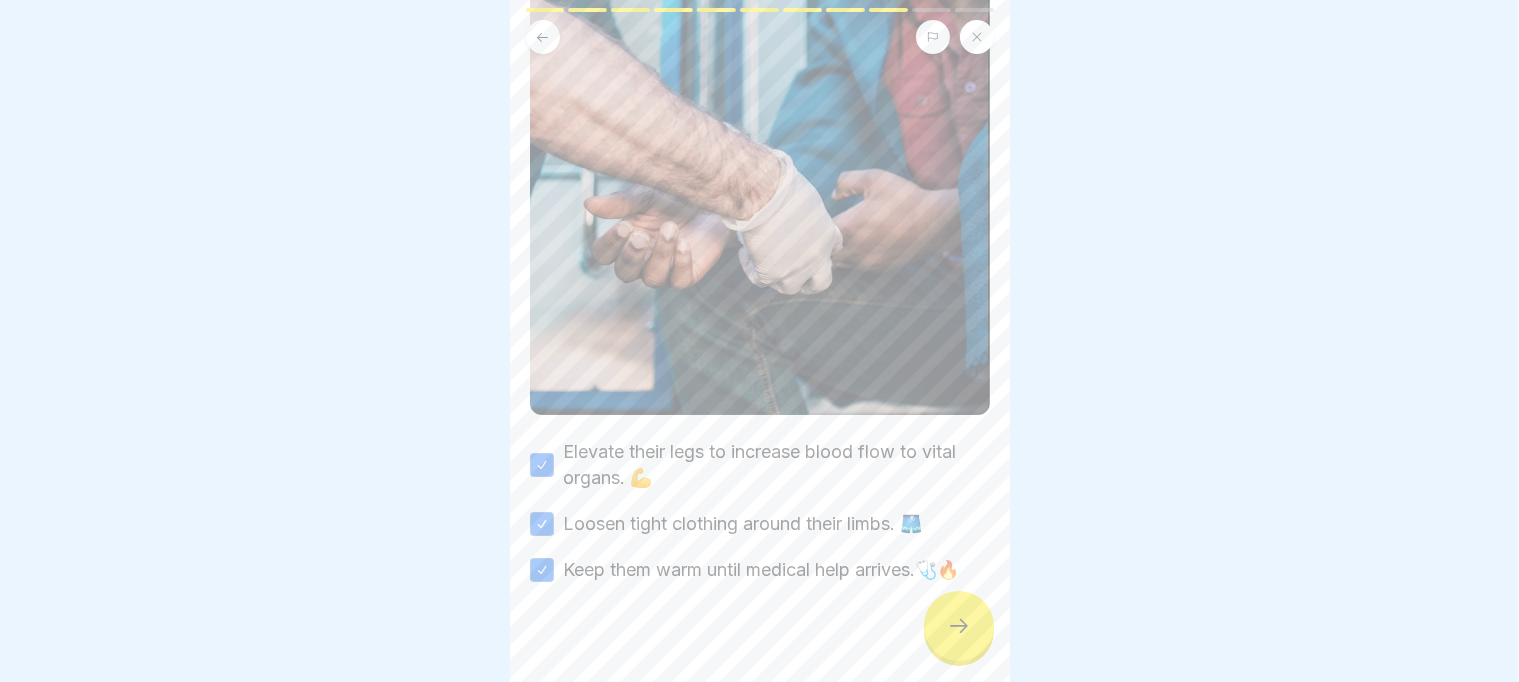 click 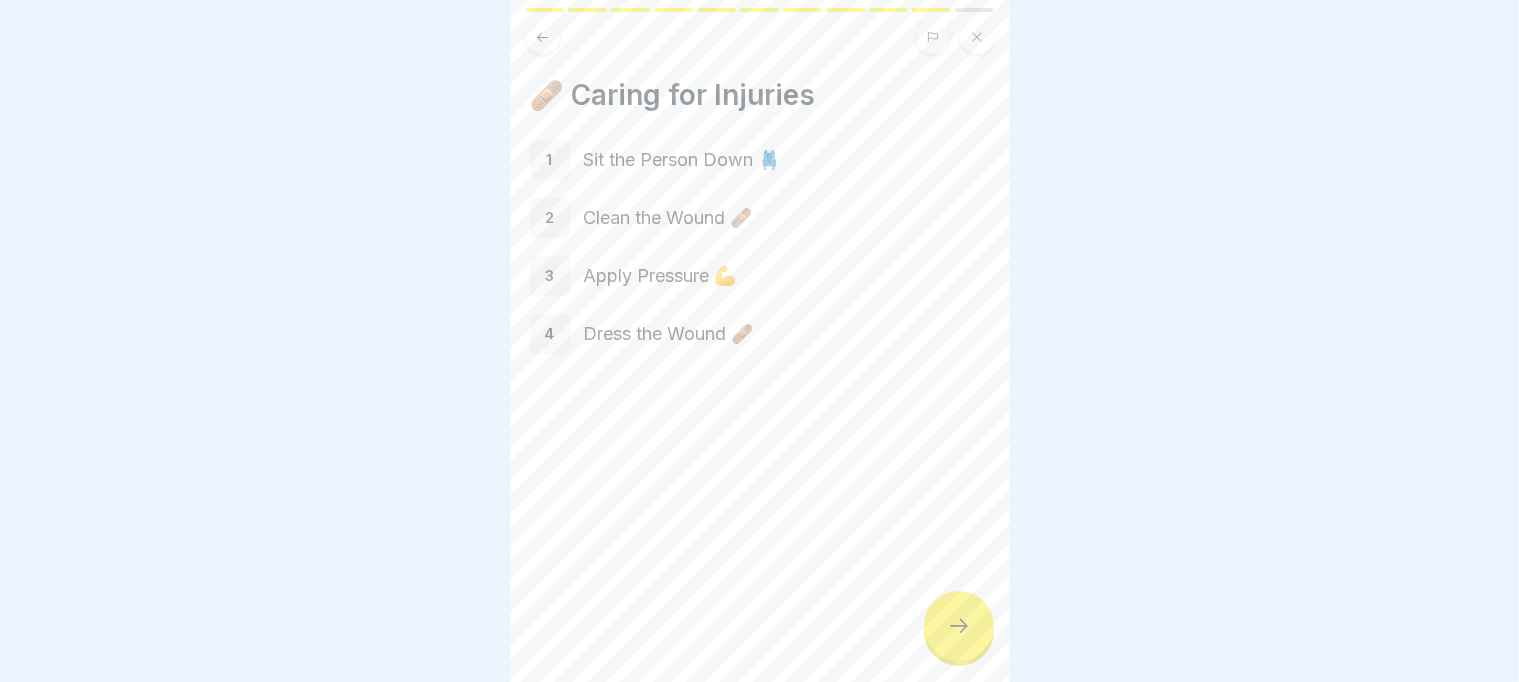 click 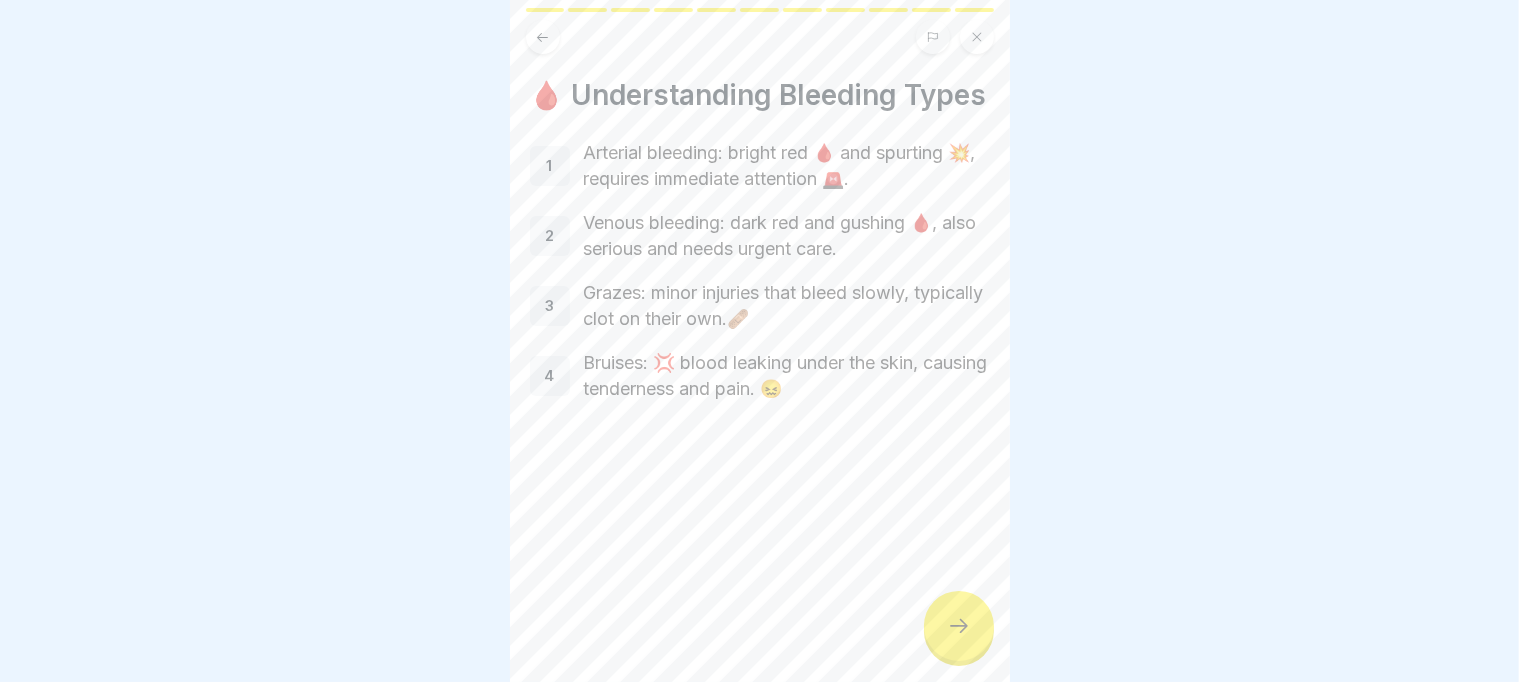 click 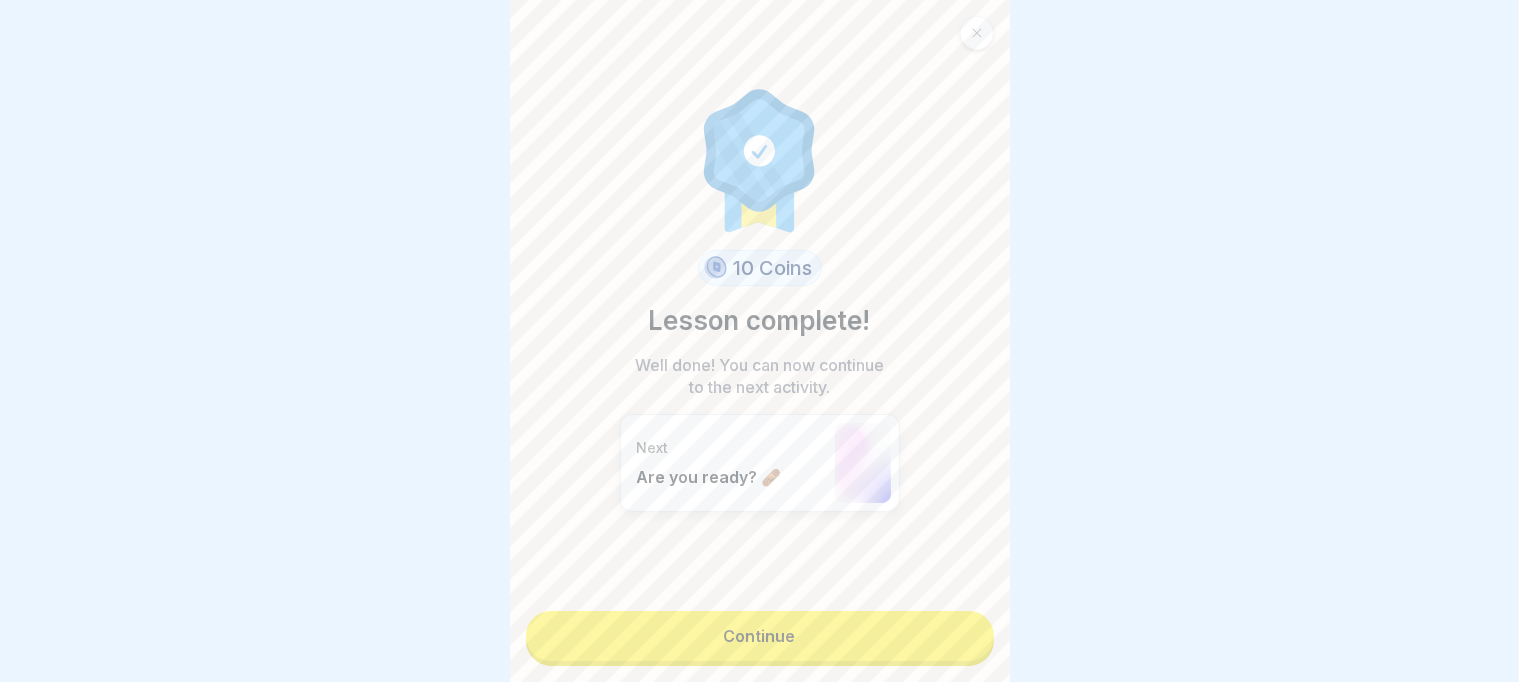 click on "Continue" at bounding box center [760, 636] 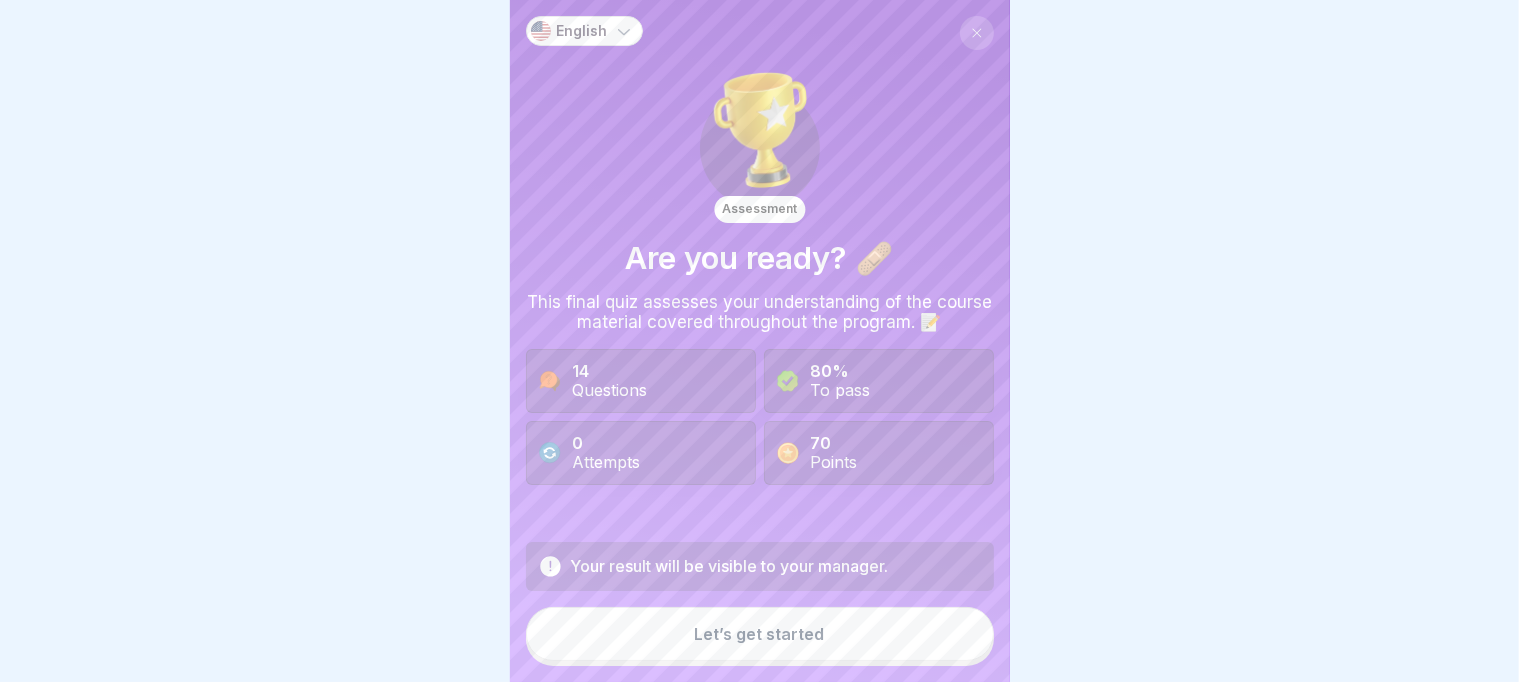 click on "Let’s get started" at bounding box center [760, 634] 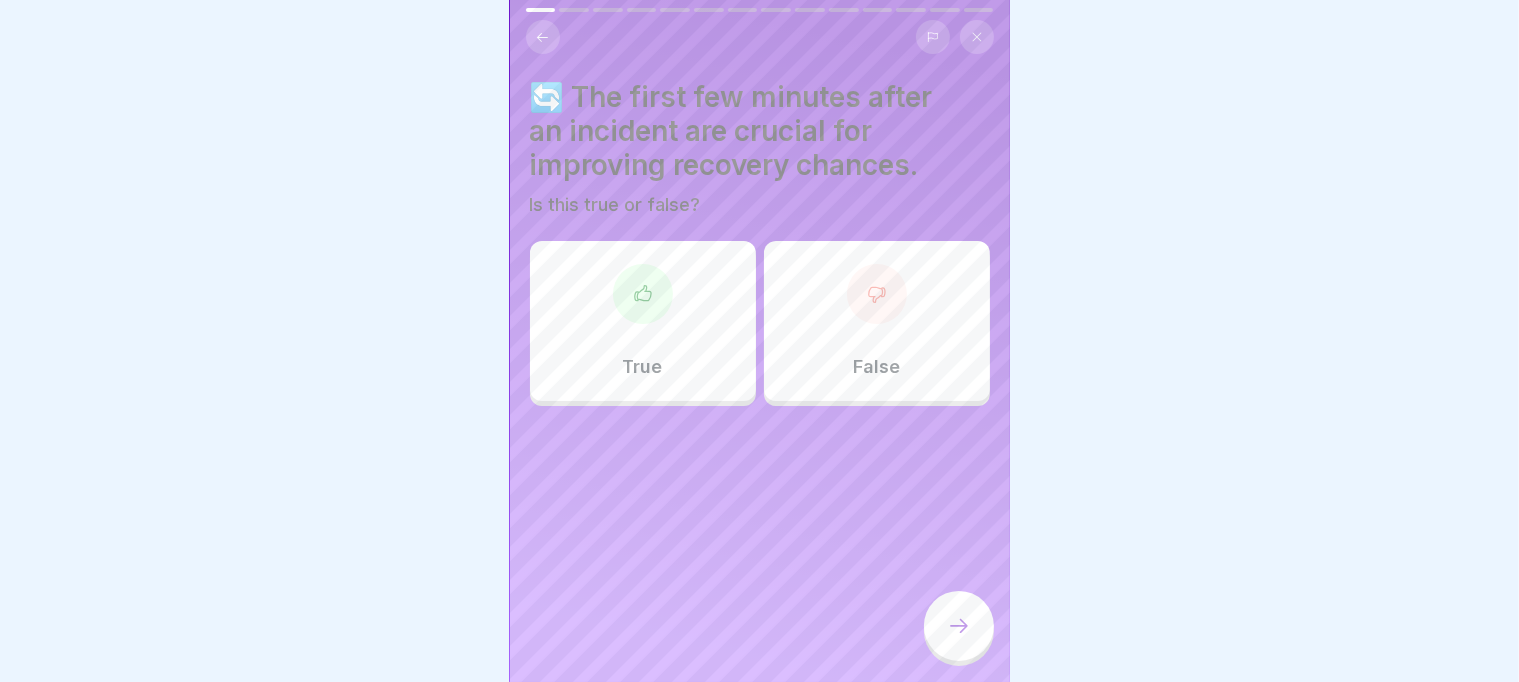 click at bounding box center (977, 37) 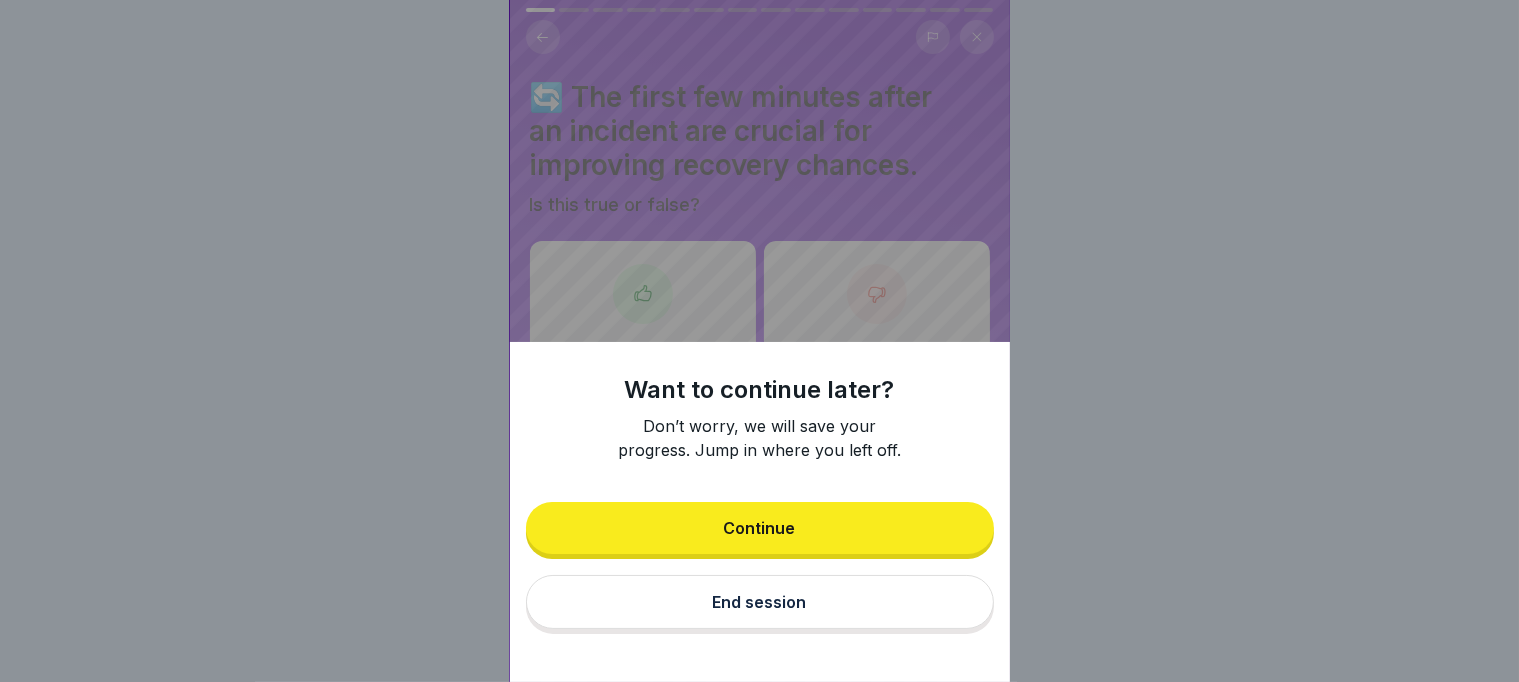 drag, startPoint x: 830, startPoint y: 627, endPoint x: 777, endPoint y: 617, distance: 53.935146 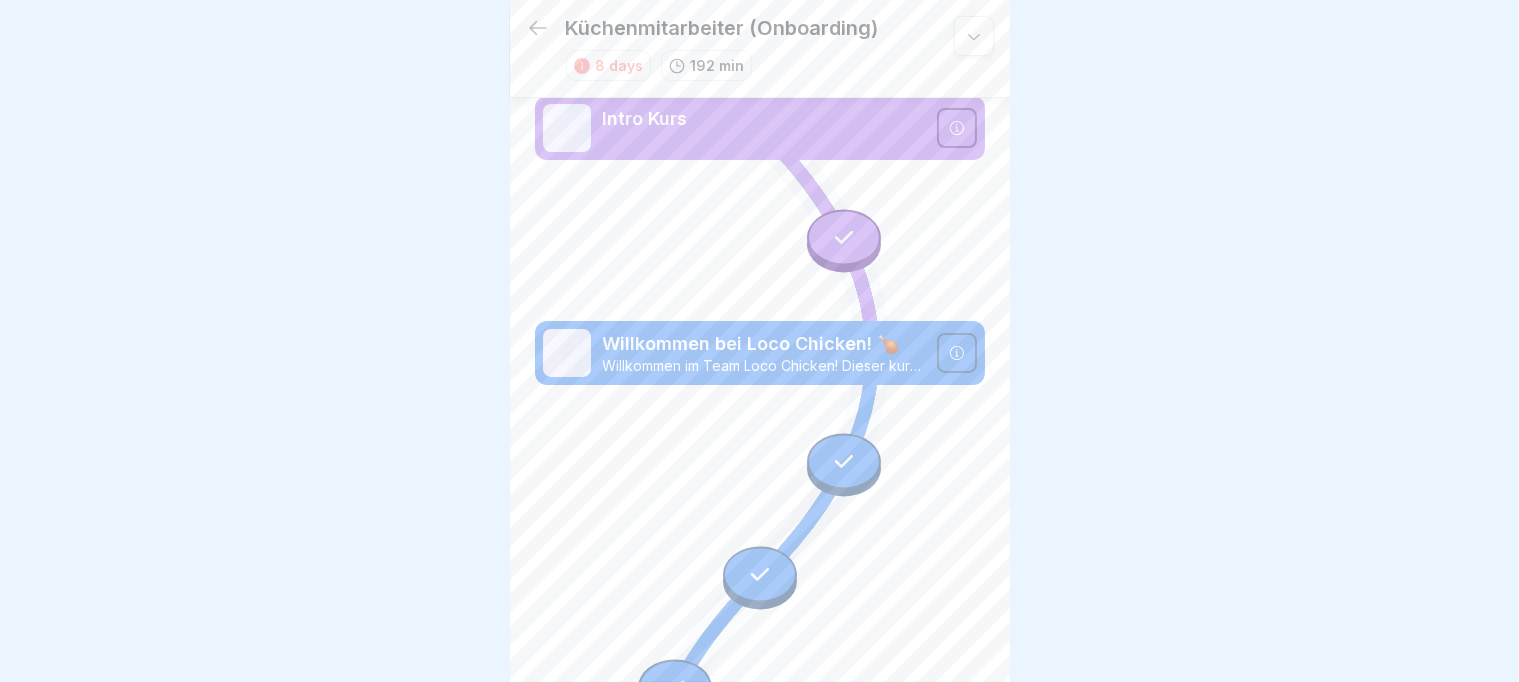 scroll, scrollTop: 8, scrollLeft: 0, axis: vertical 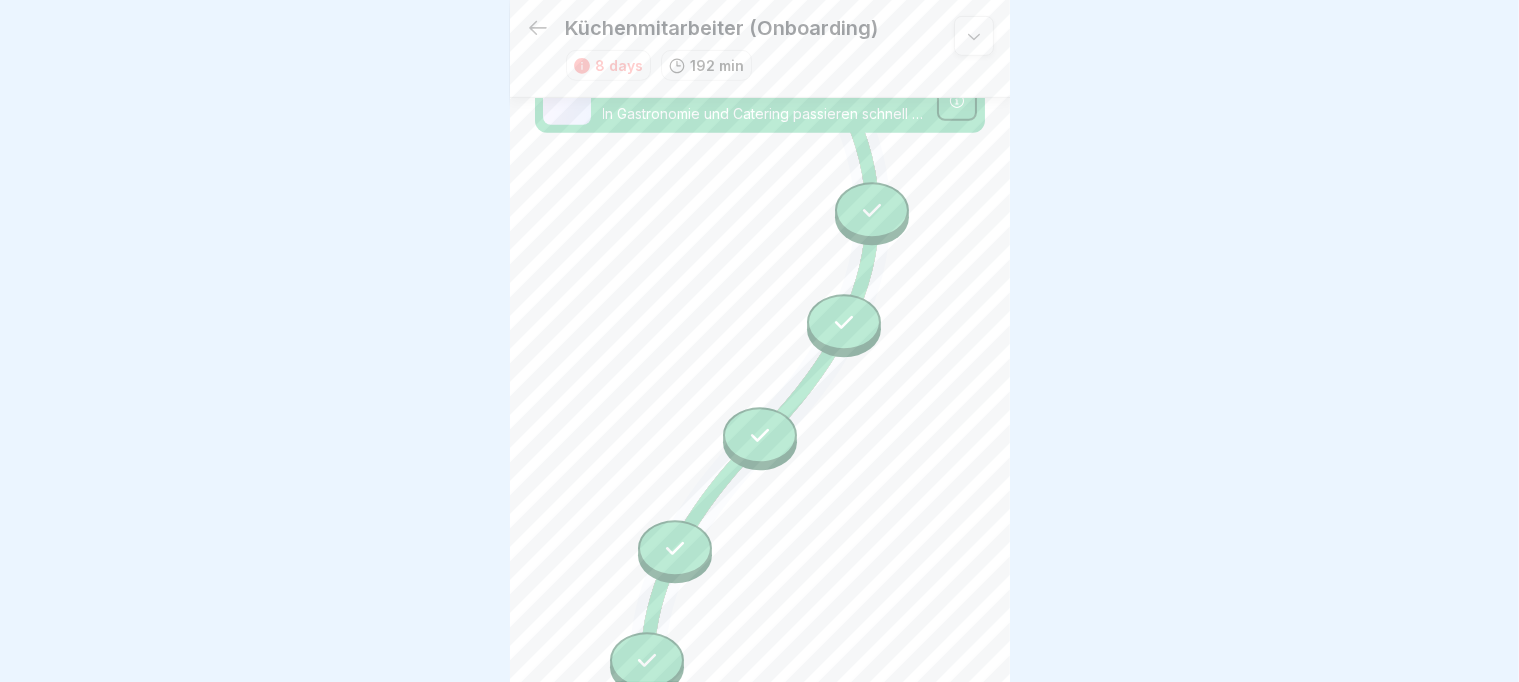 click 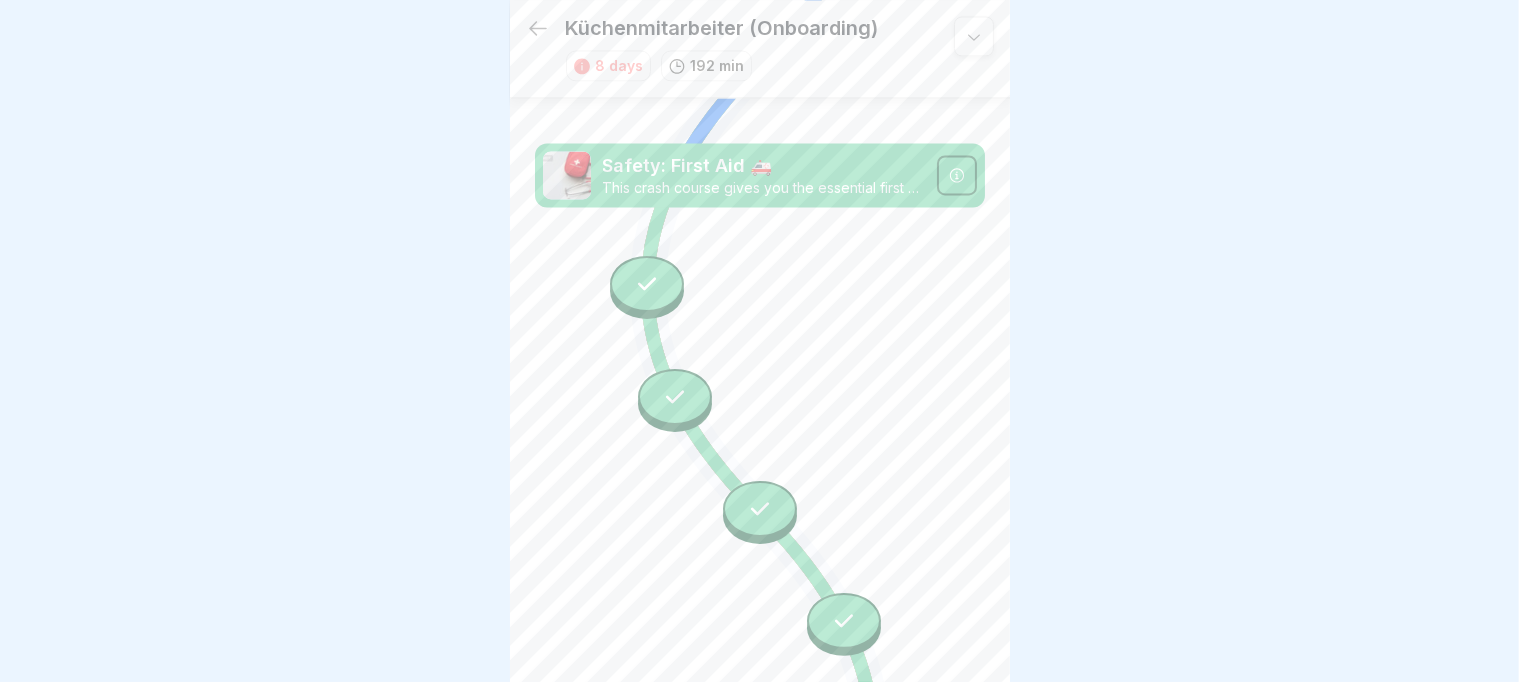 scroll, scrollTop: 4104, scrollLeft: 0, axis: vertical 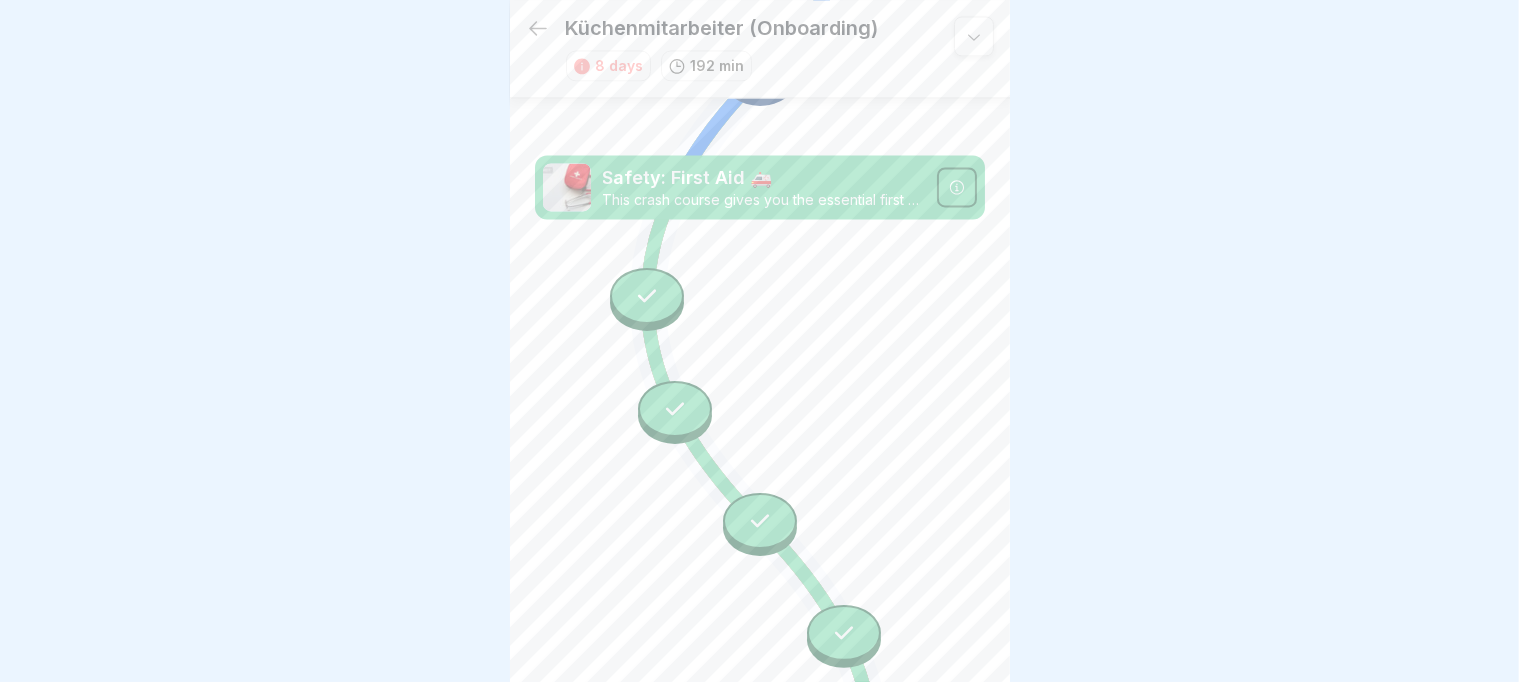 click at bounding box center (647, 295) 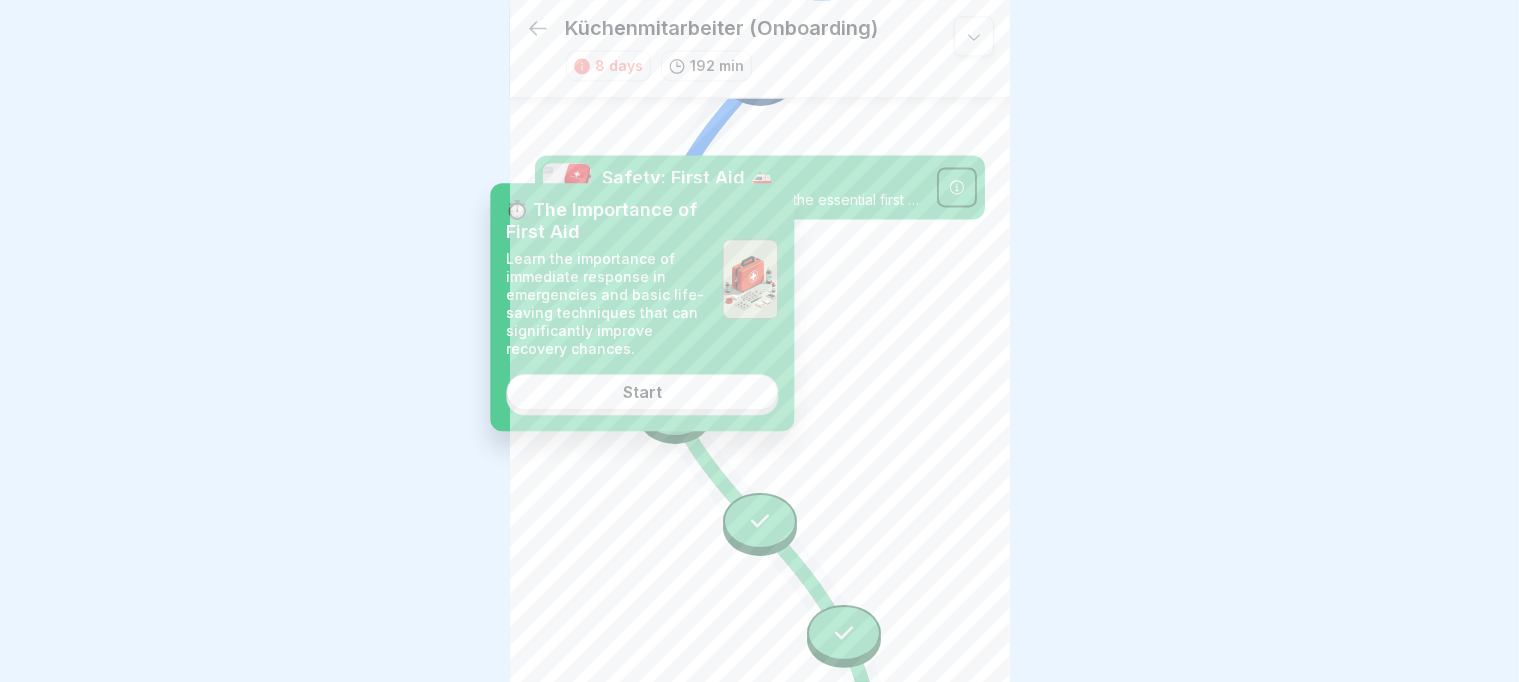 click on "Start" at bounding box center (642, 392) 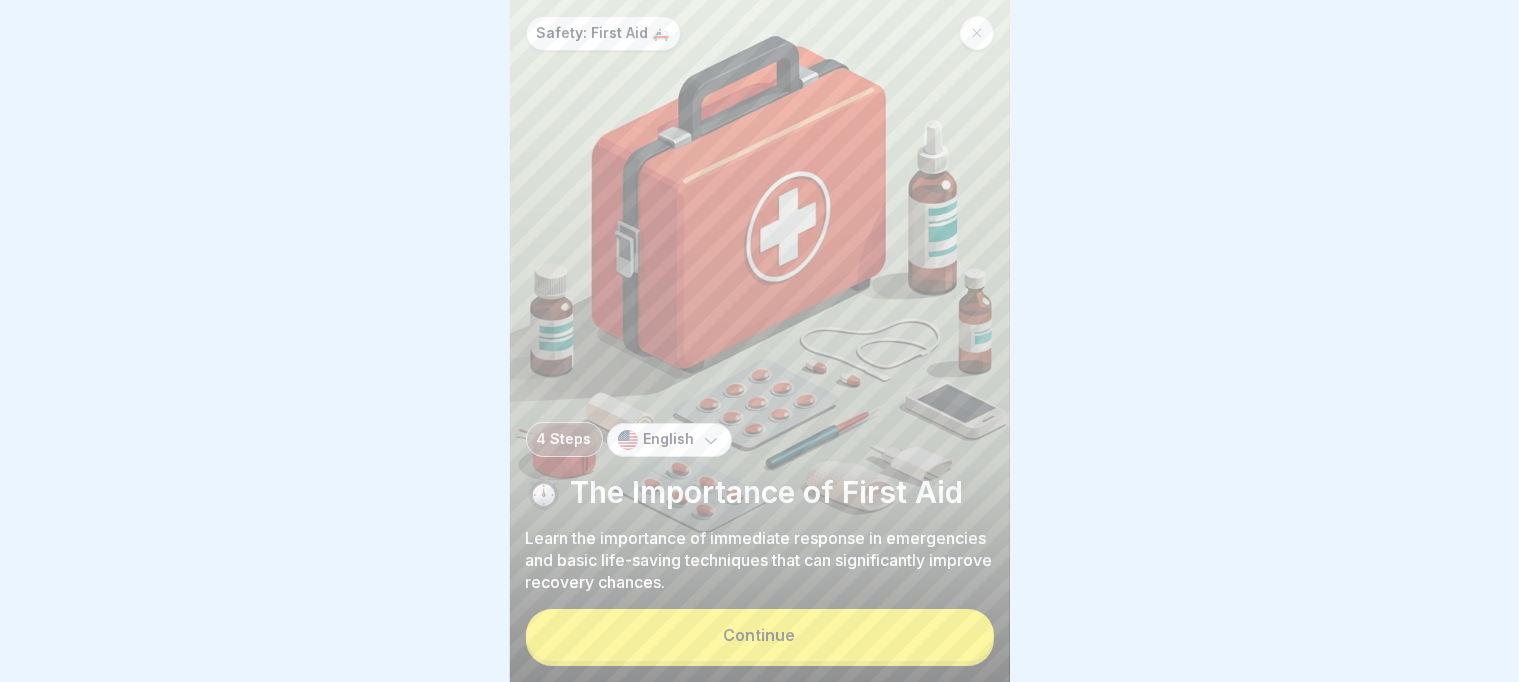 click on "Continue" at bounding box center [760, 635] 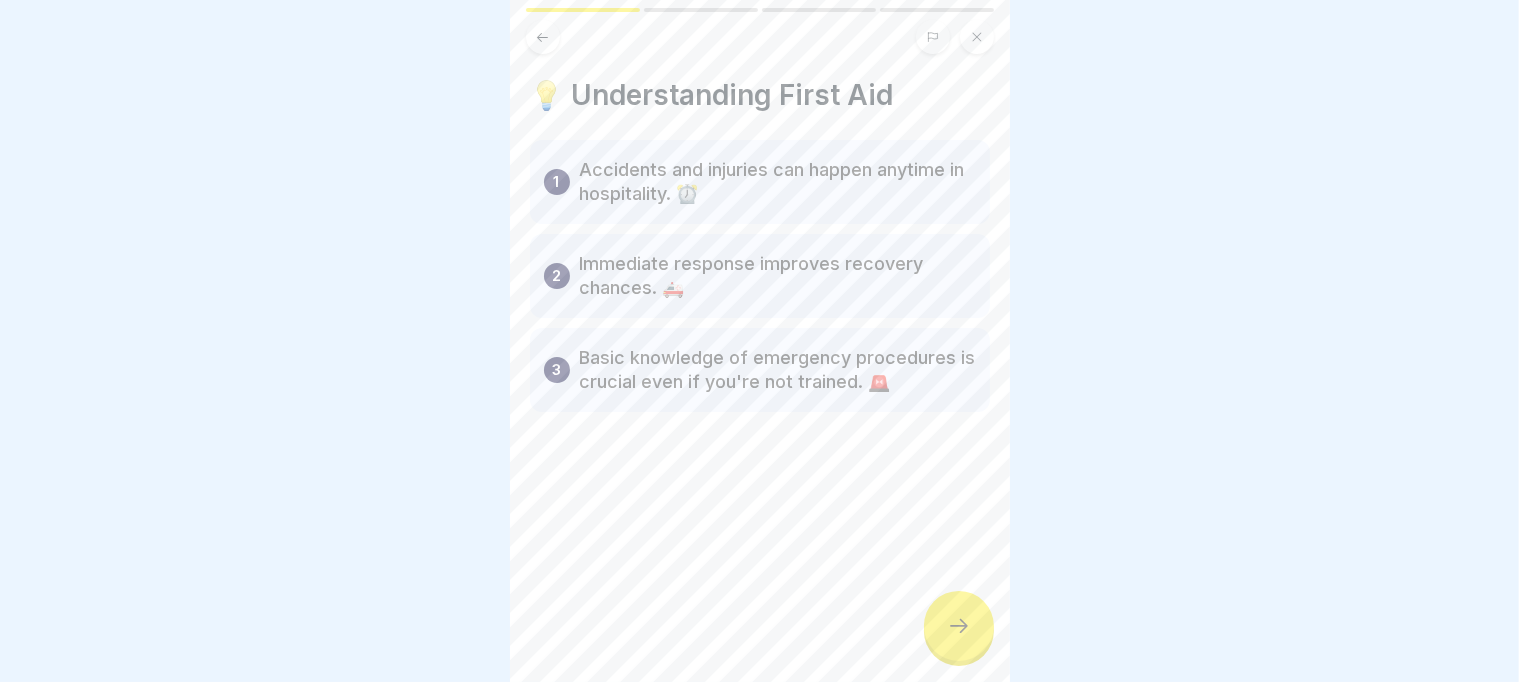 click 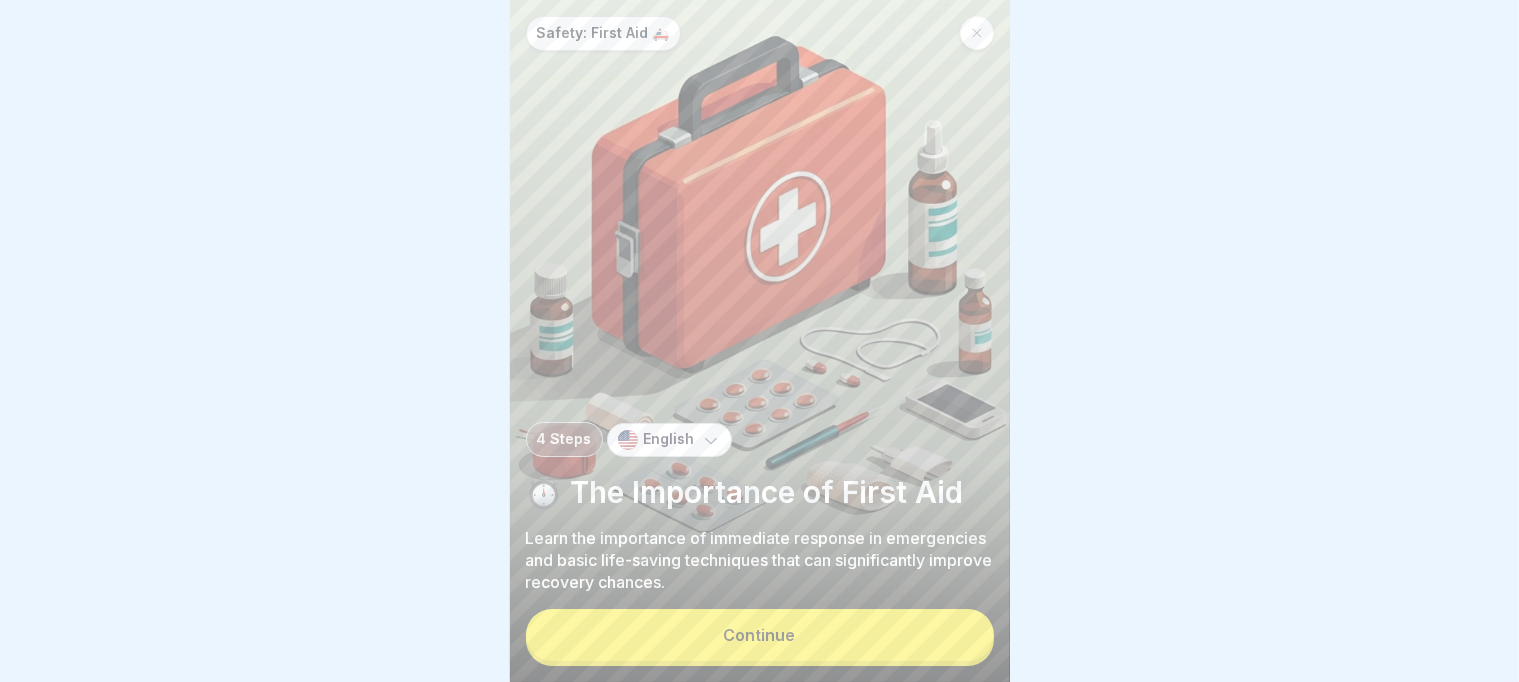 click 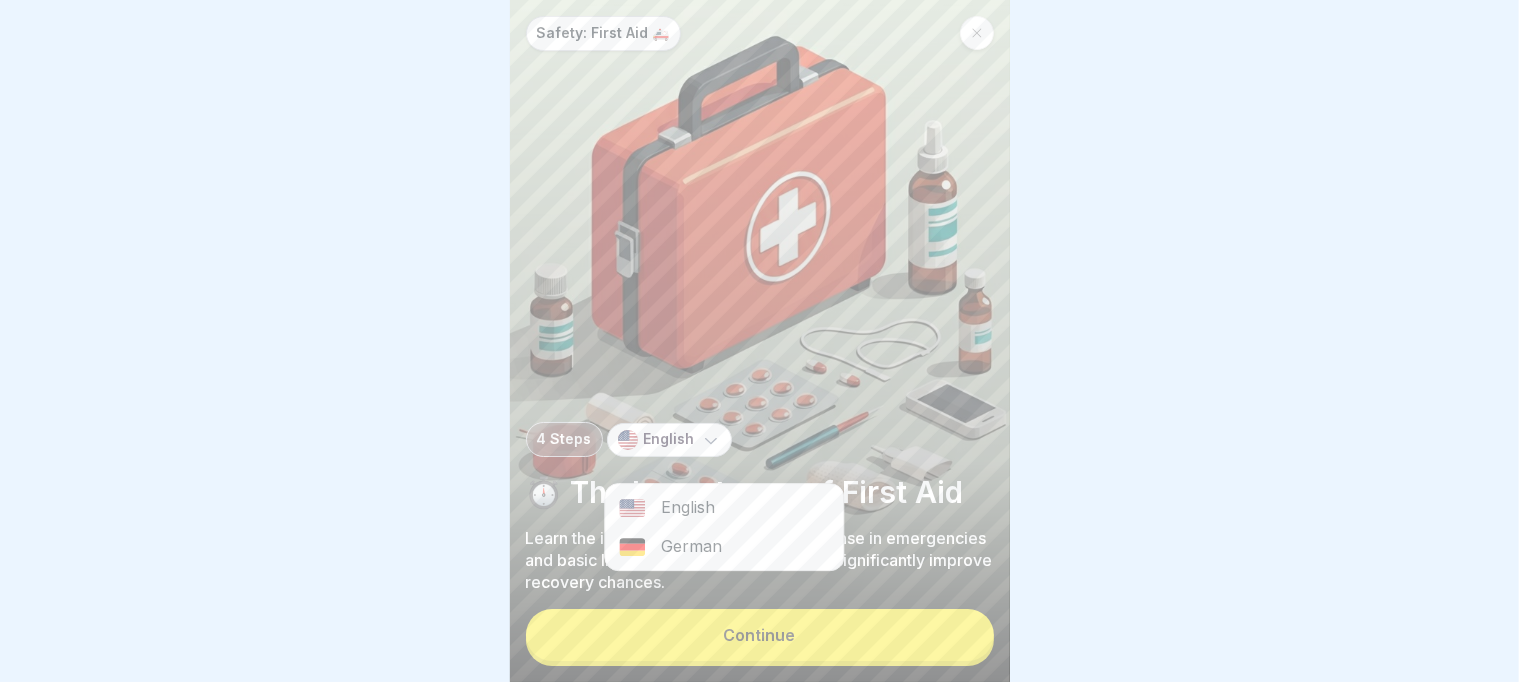 click on "German" at bounding box center (724, 546) 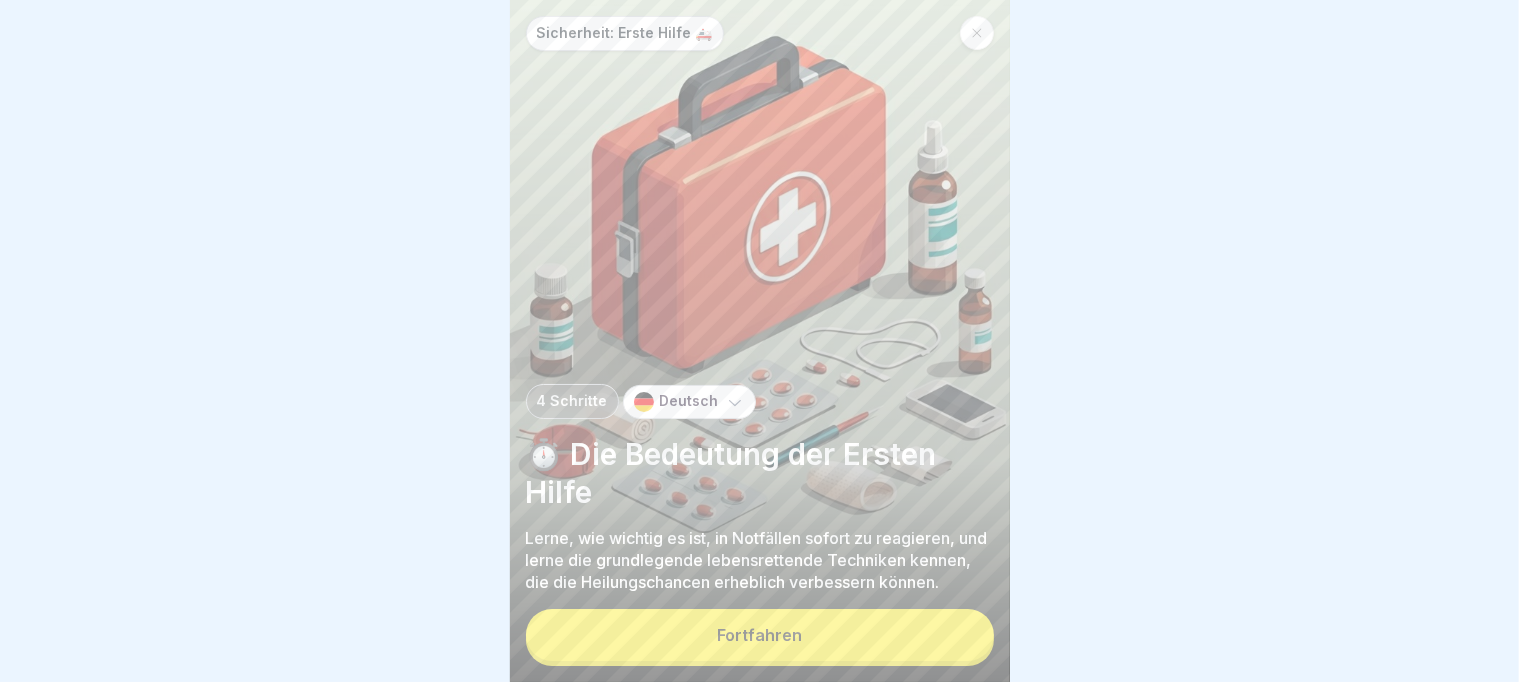 click on "Fortfahren" at bounding box center (760, 635) 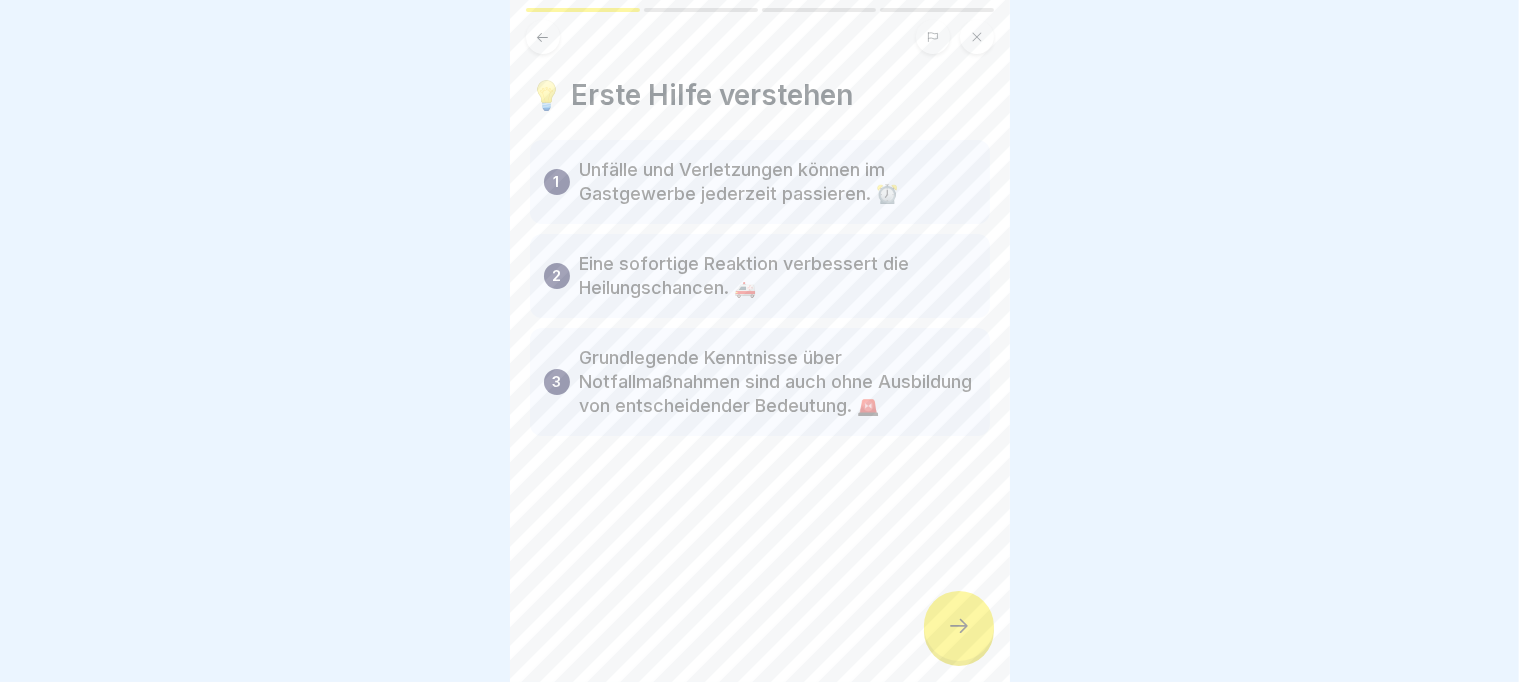 click at bounding box center (977, 37) 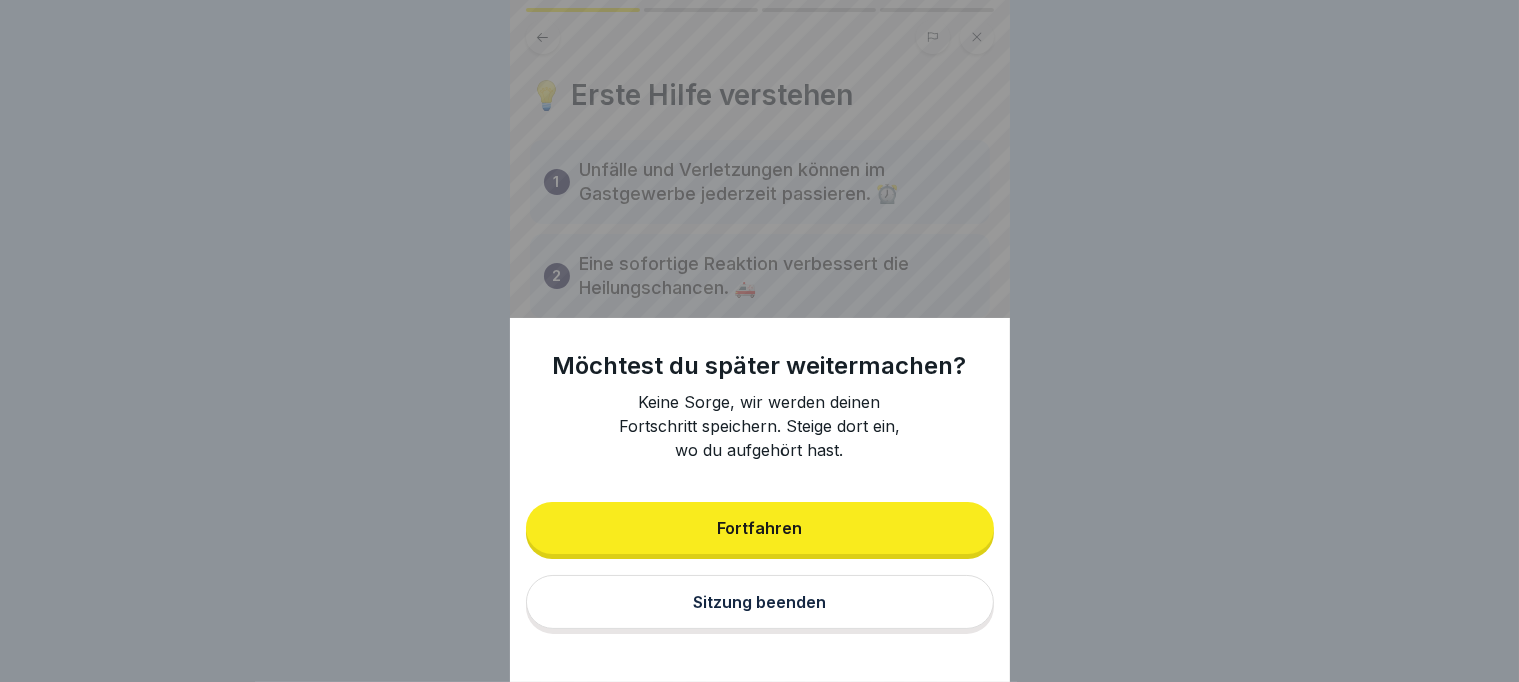 click on "Sitzung beenden" at bounding box center [760, 602] 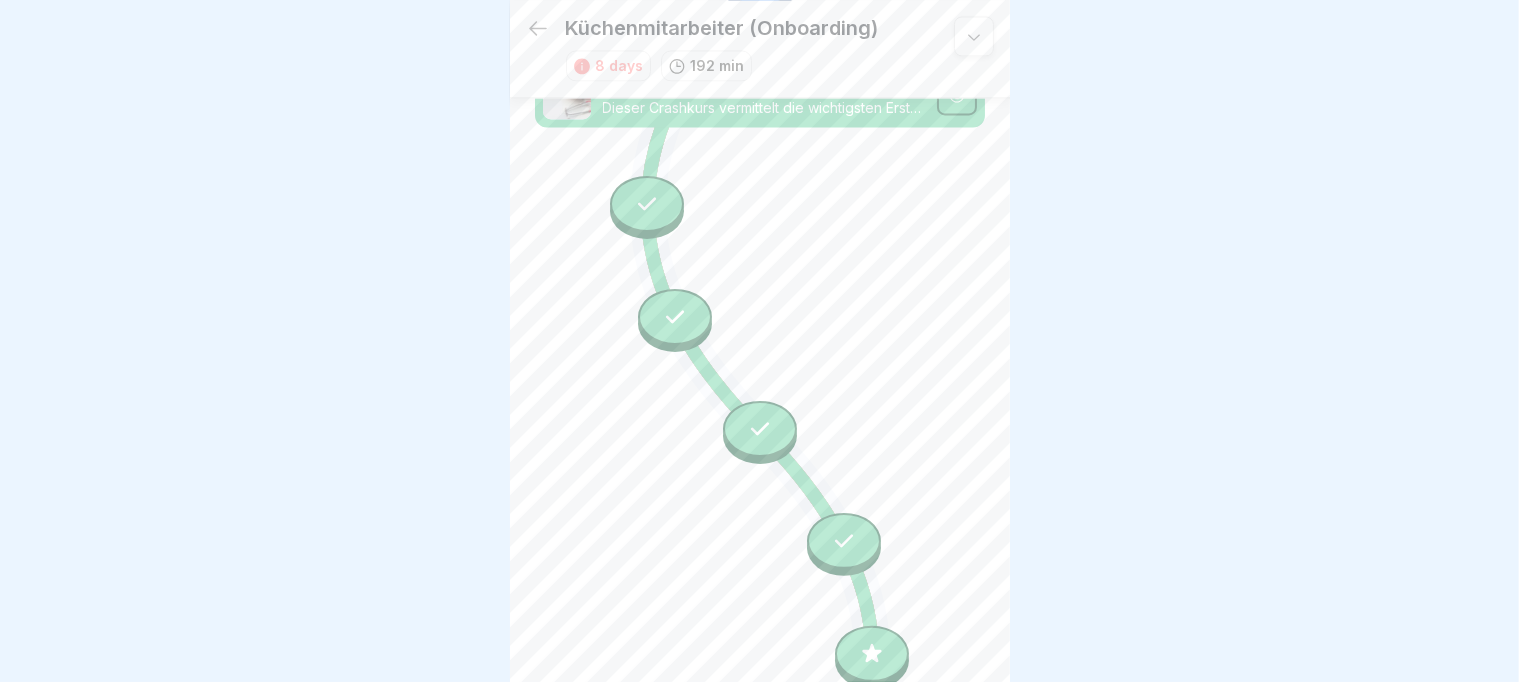 scroll, scrollTop: 4193, scrollLeft: 0, axis: vertical 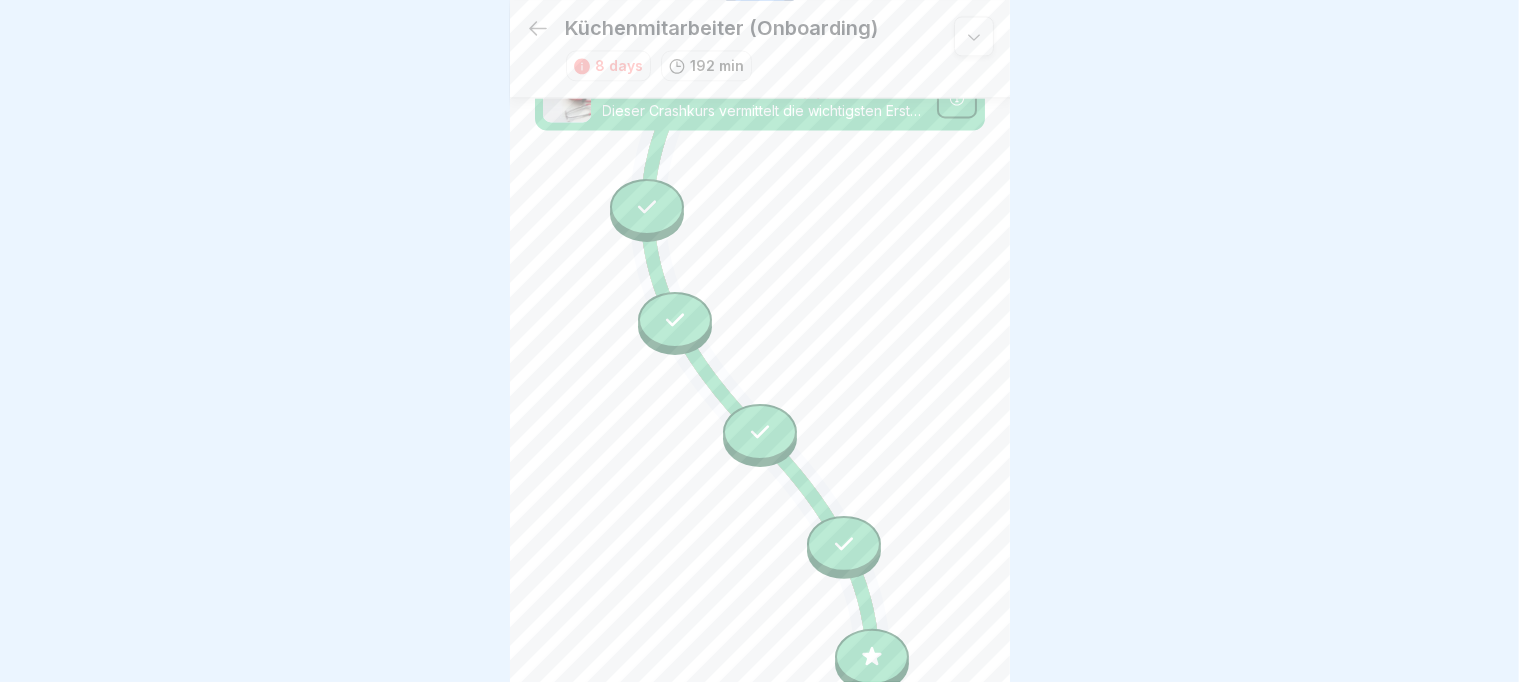 click at bounding box center [872, 657] 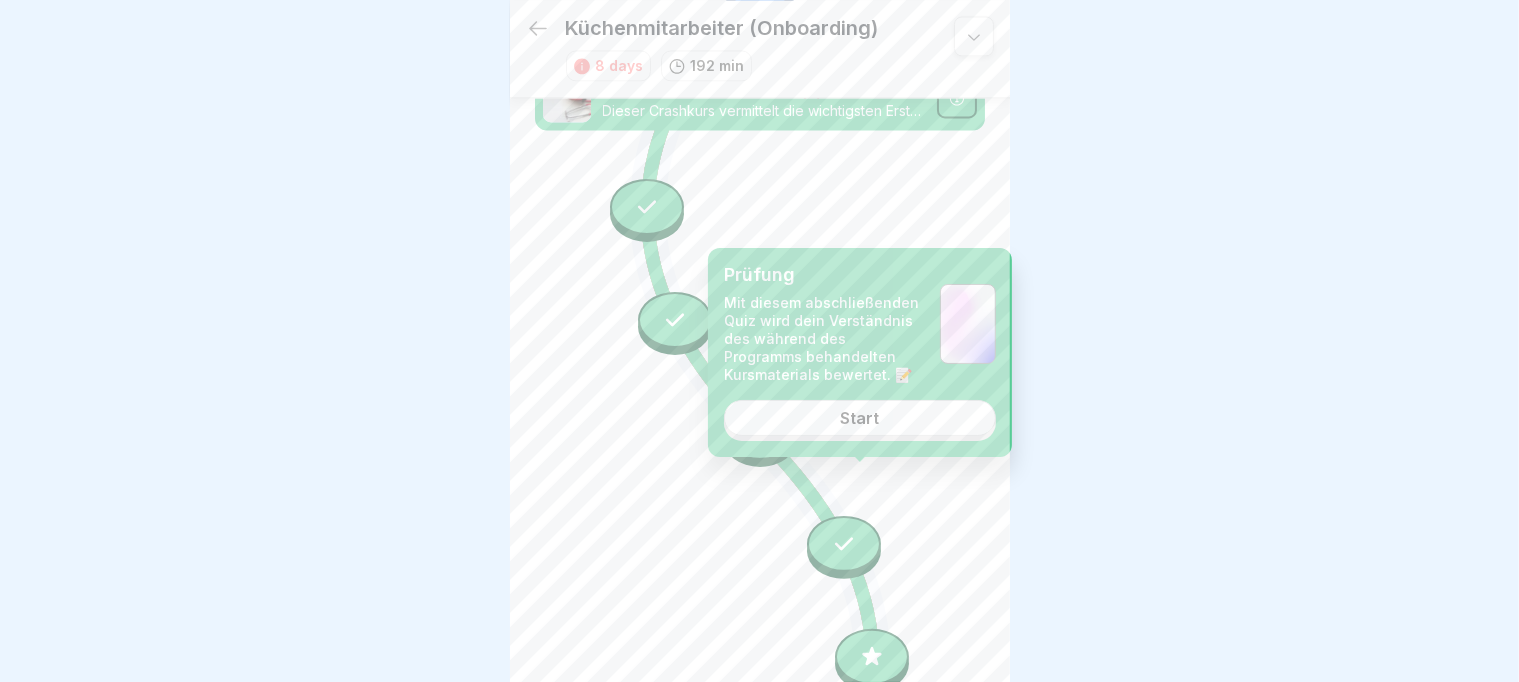 click on "Start" at bounding box center (860, 418) 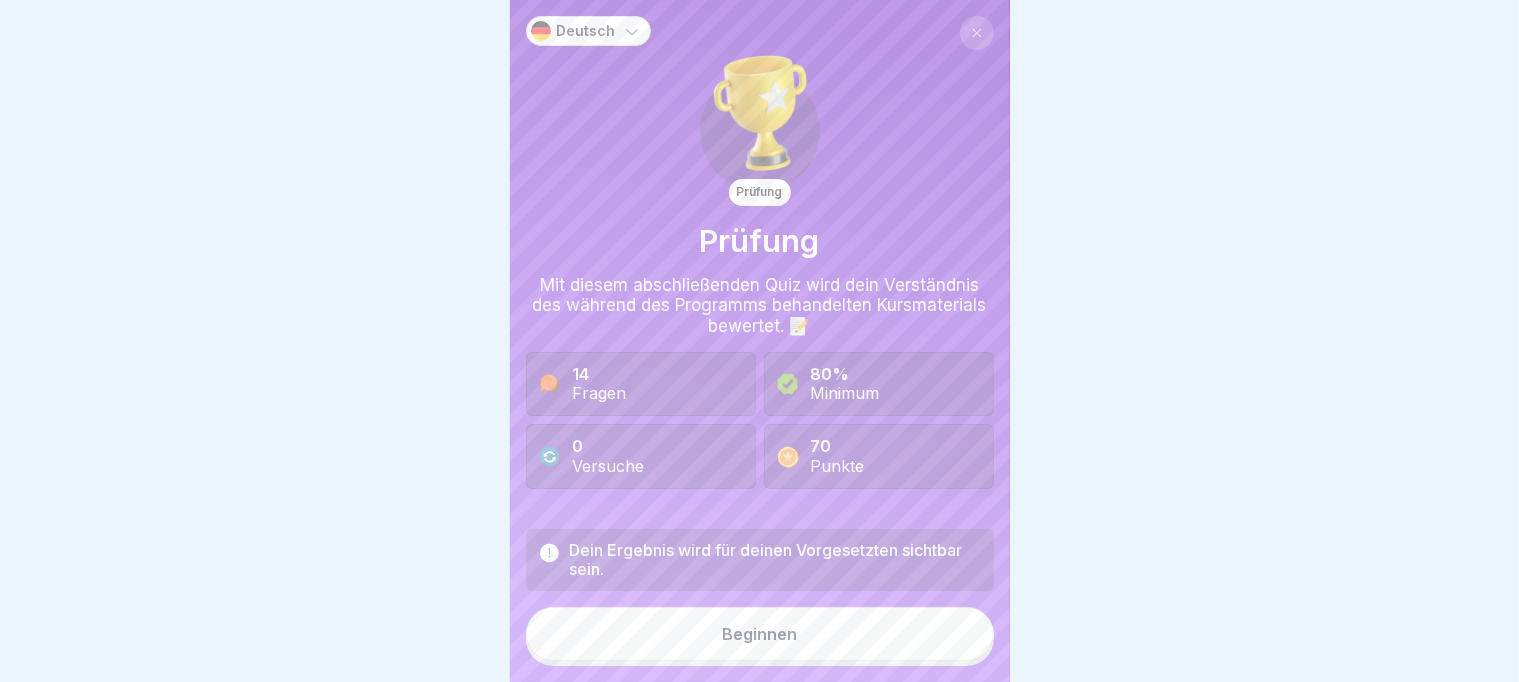 click on "Beginnen" at bounding box center [760, 634] 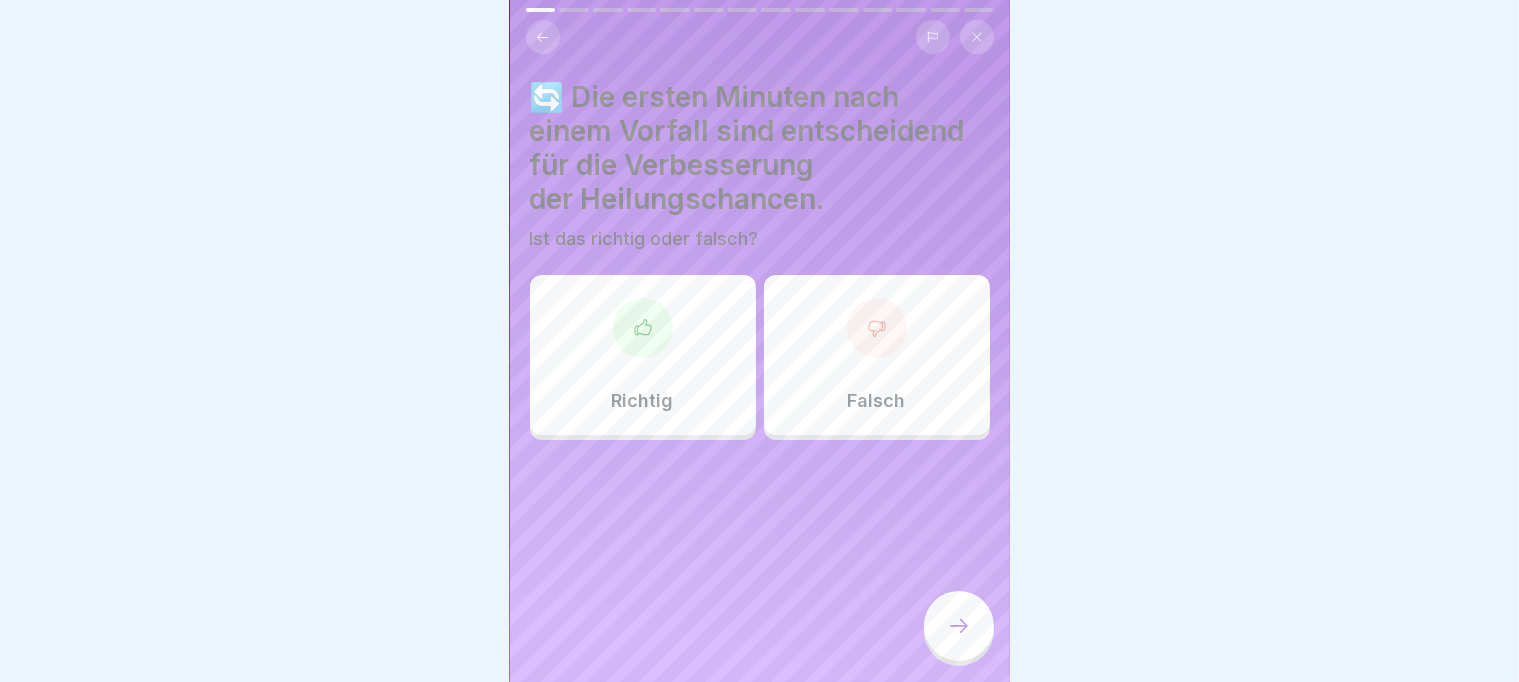 click on "Richtig" at bounding box center (643, 355) 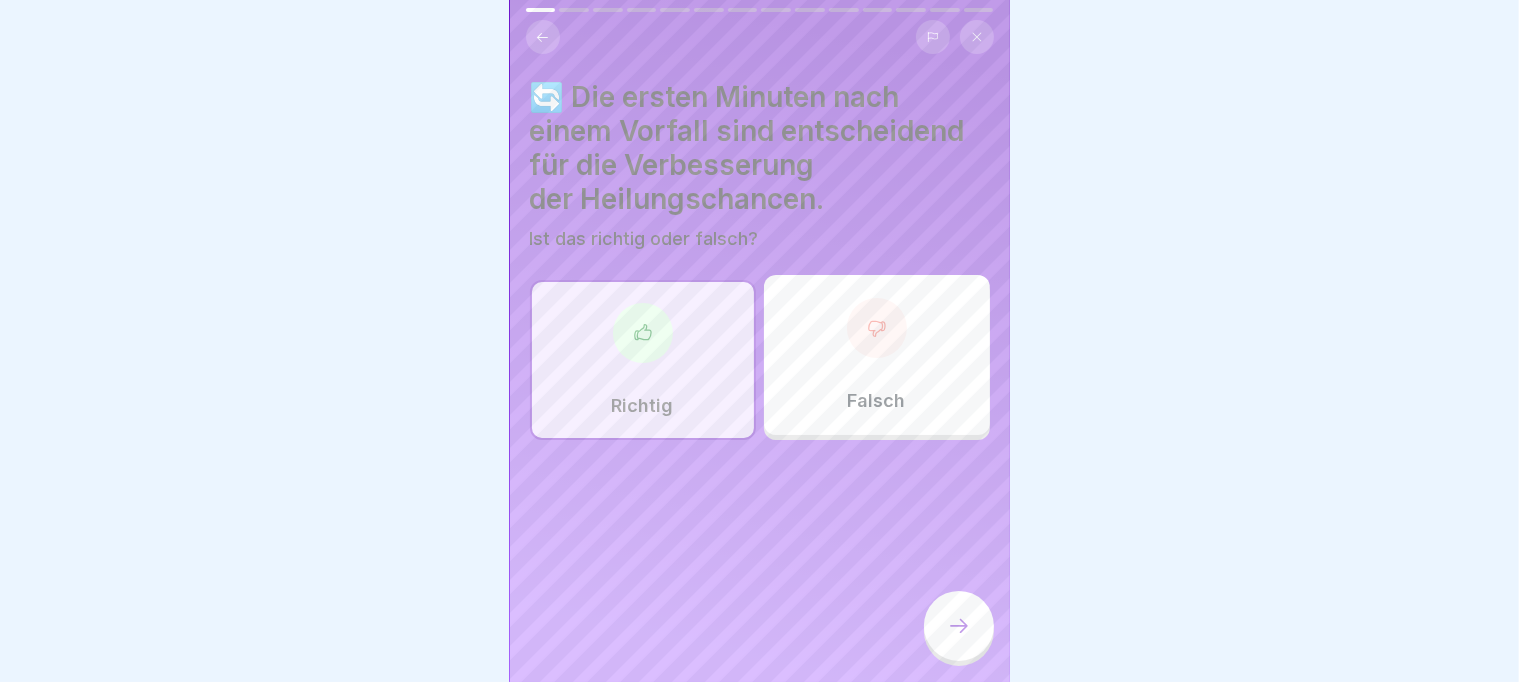 scroll, scrollTop: 0, scrollLeft: 0, axis: both 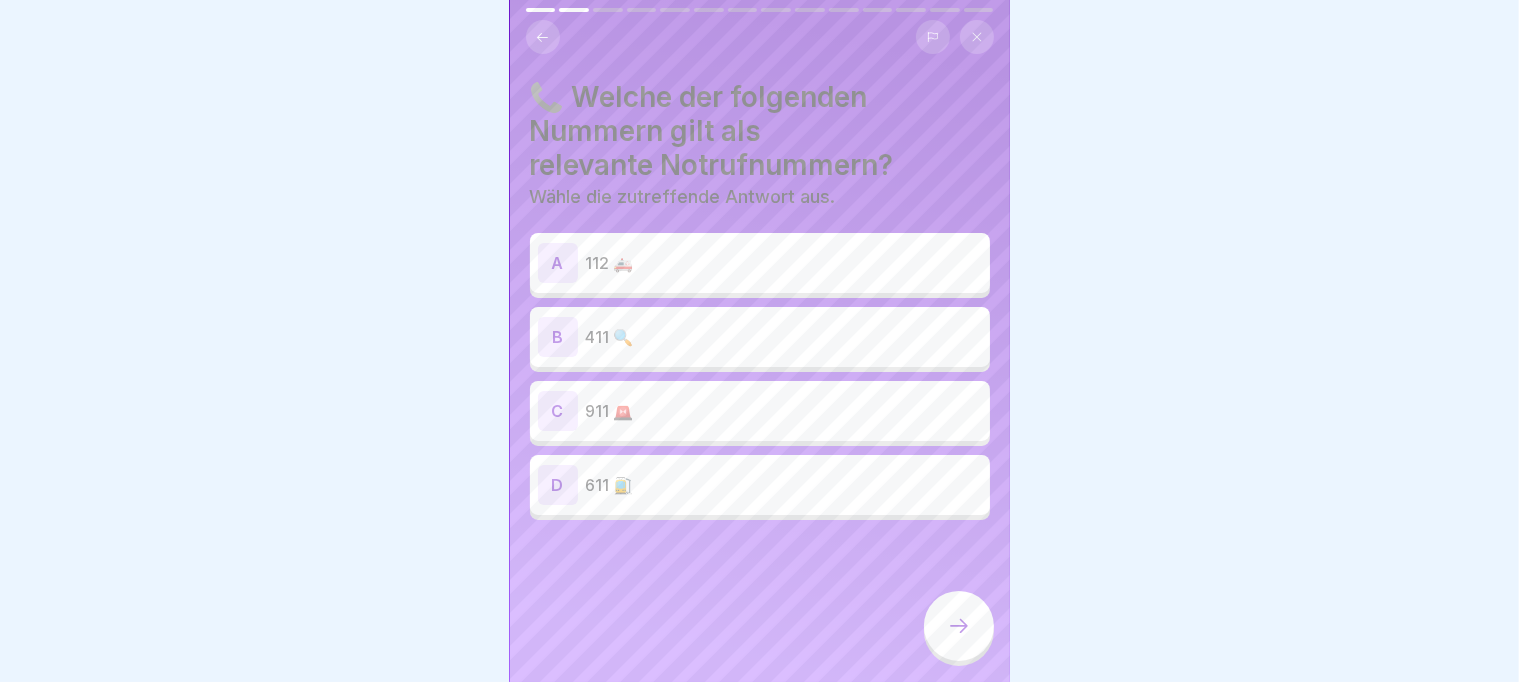 click on "A 112 🚑" at bounding box center (760, 263) 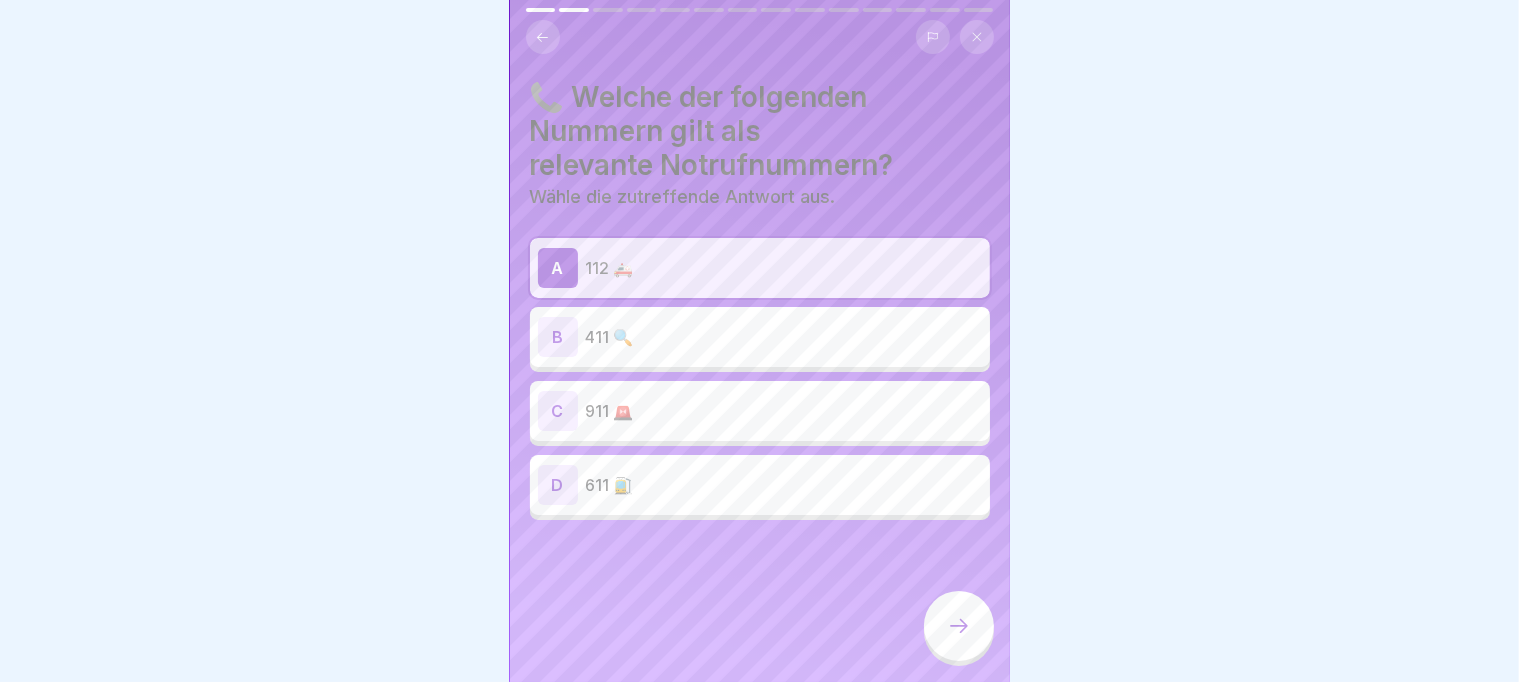 click 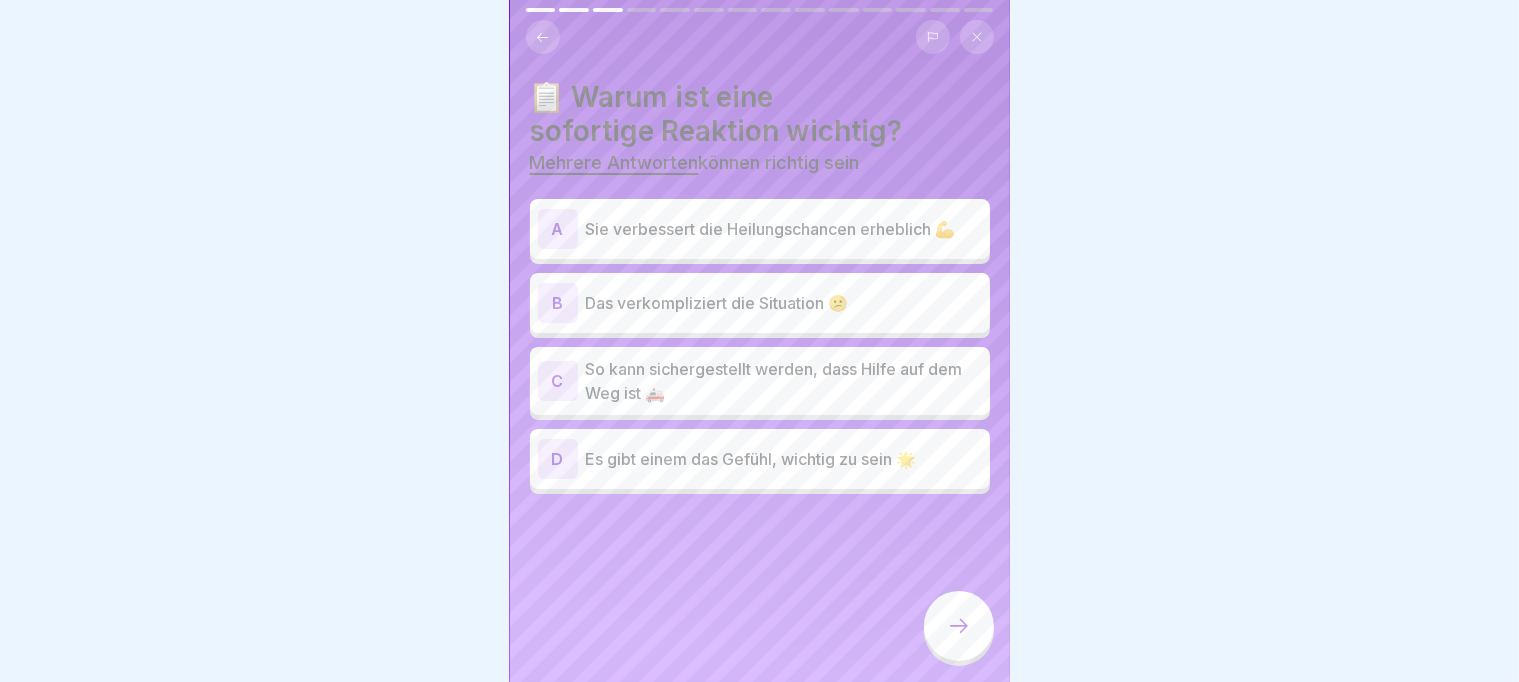click on "So kann sichergestellt werden, dass Hilfe auf dem Weg ist 🚑" at bounding box center (784, 381) 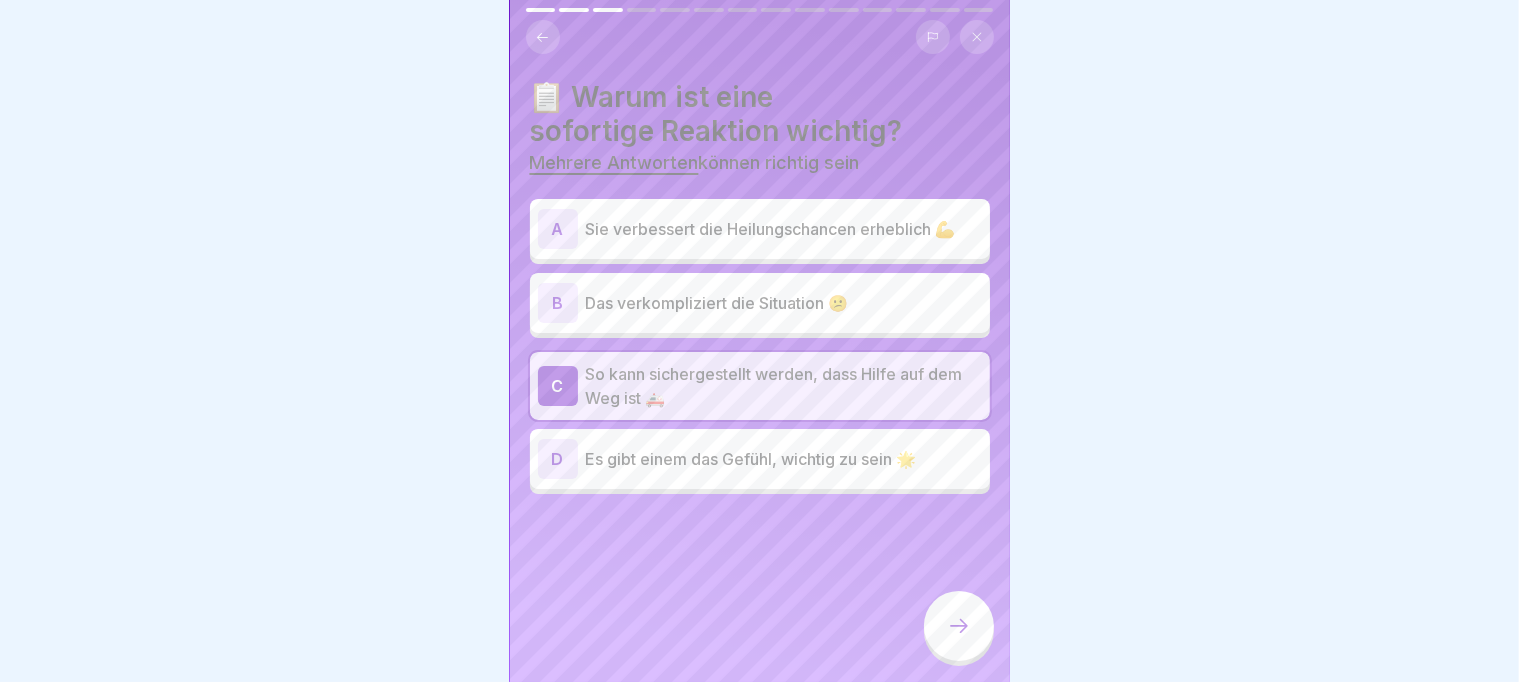 click on "Sie verbessert die Heilungschancen erheblich 💪" at bounding box center [784, 229] 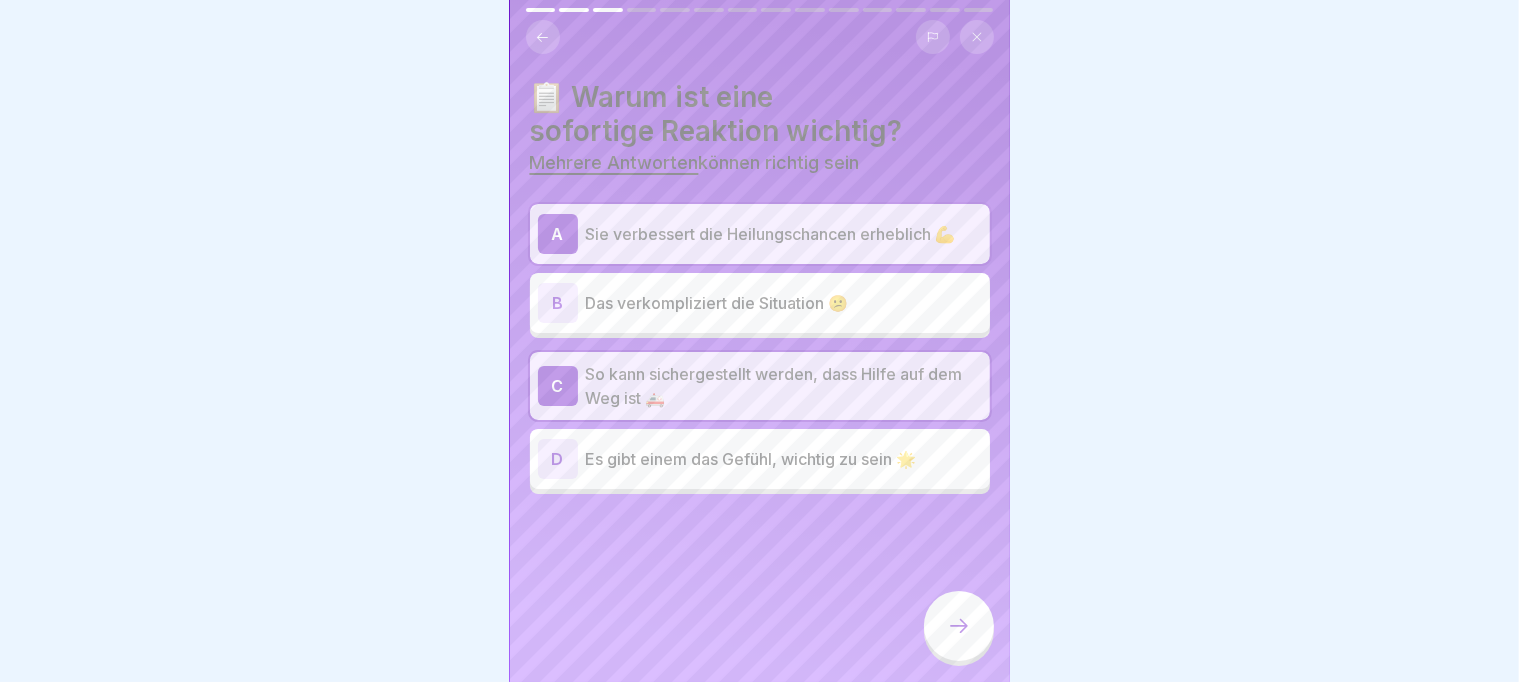 click at bounding box center (959, 626) 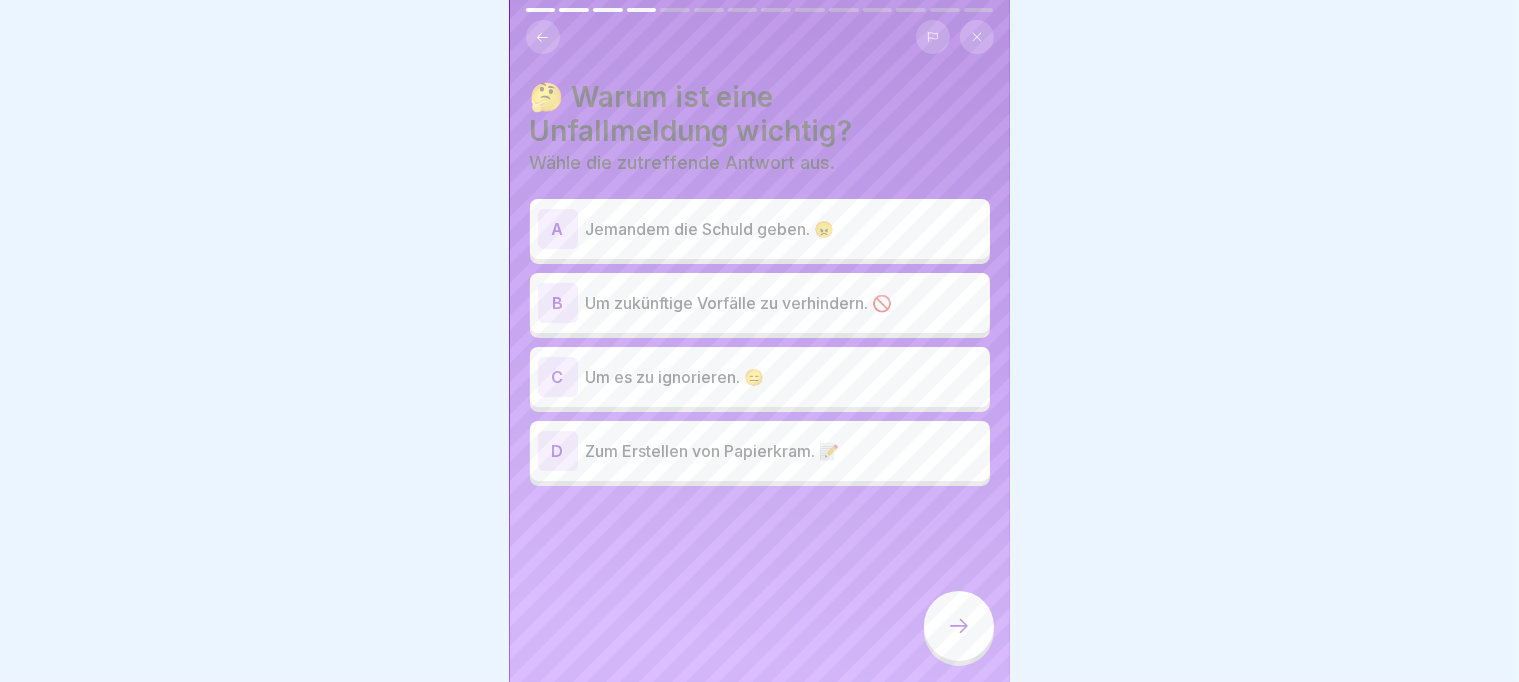 click on "Um zukünftige Vorfälle zu verhindern. 🚫" at bounding box center [784, 303] 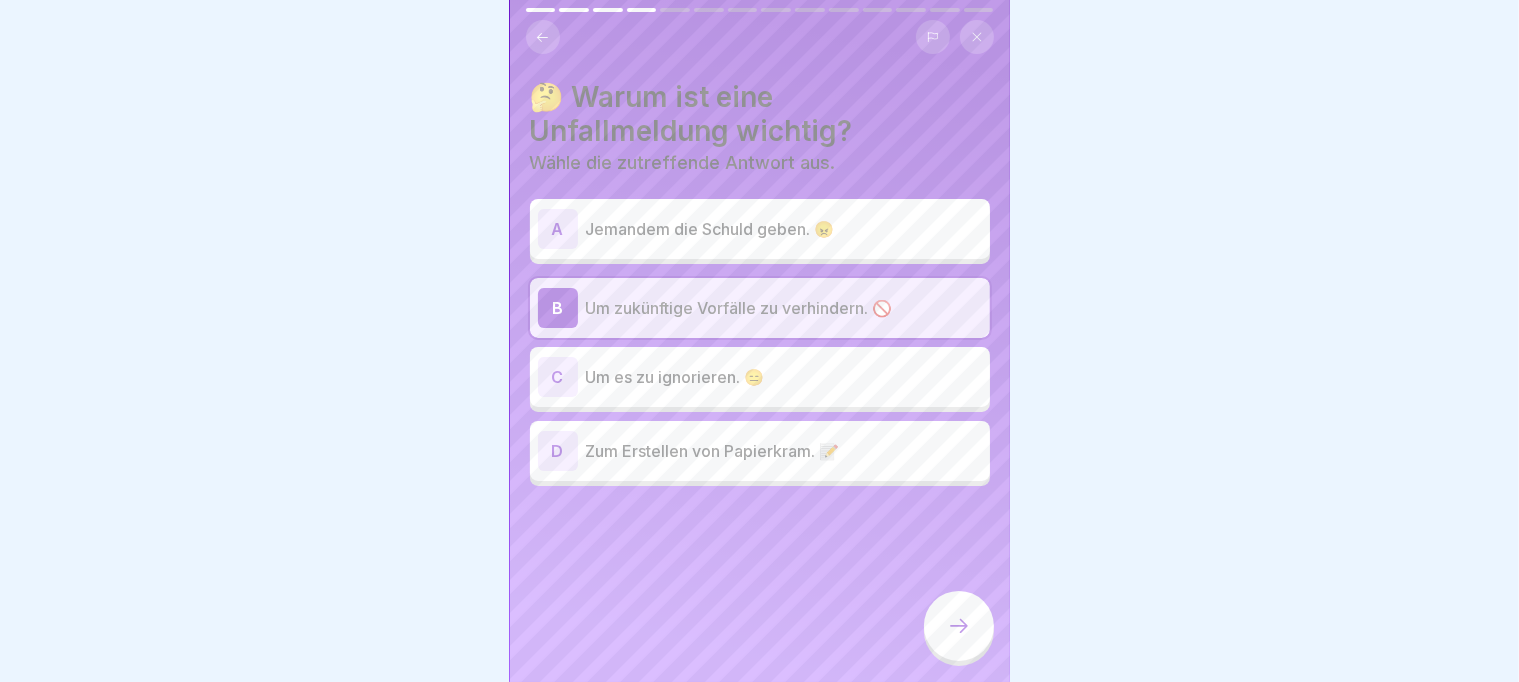 click at bounding box center (959, 626) 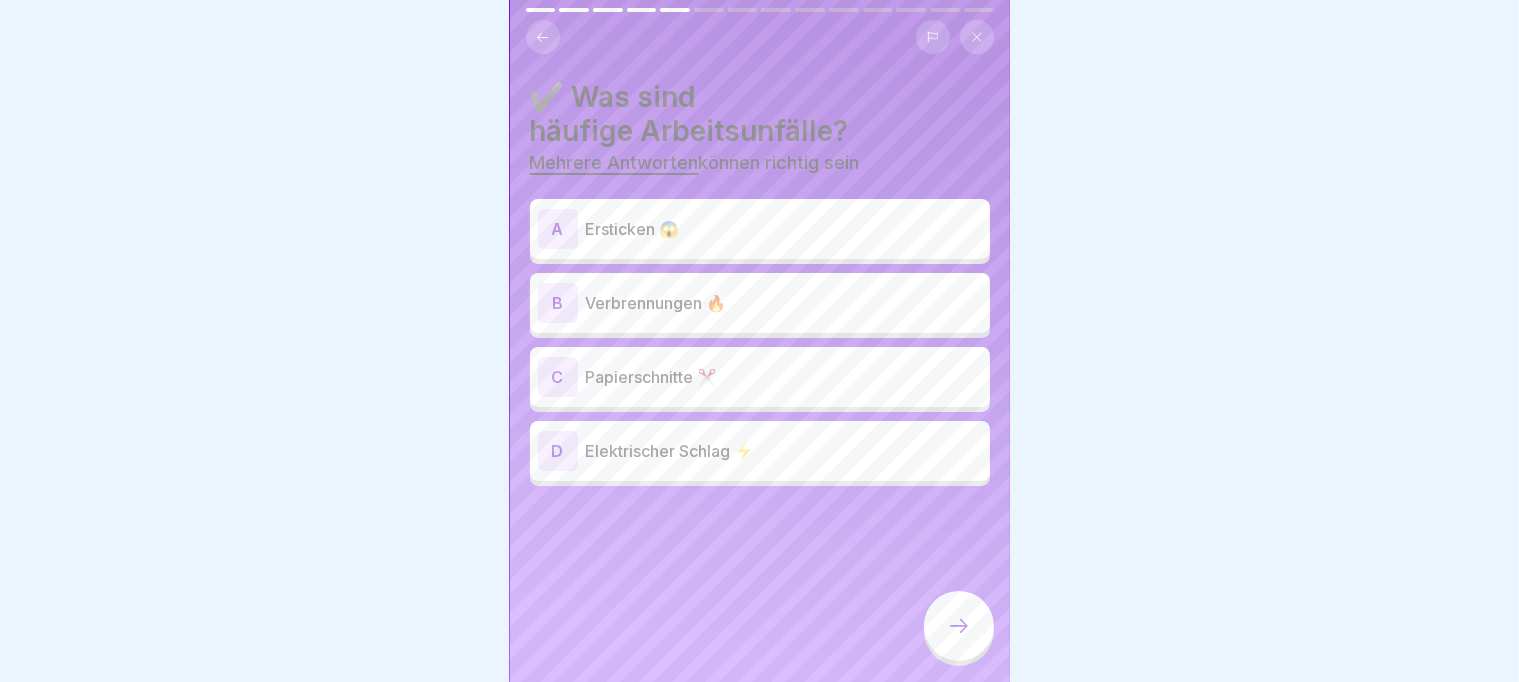 click on "Elektrischer Schlag ⚡" at bounding box center (784, 451) 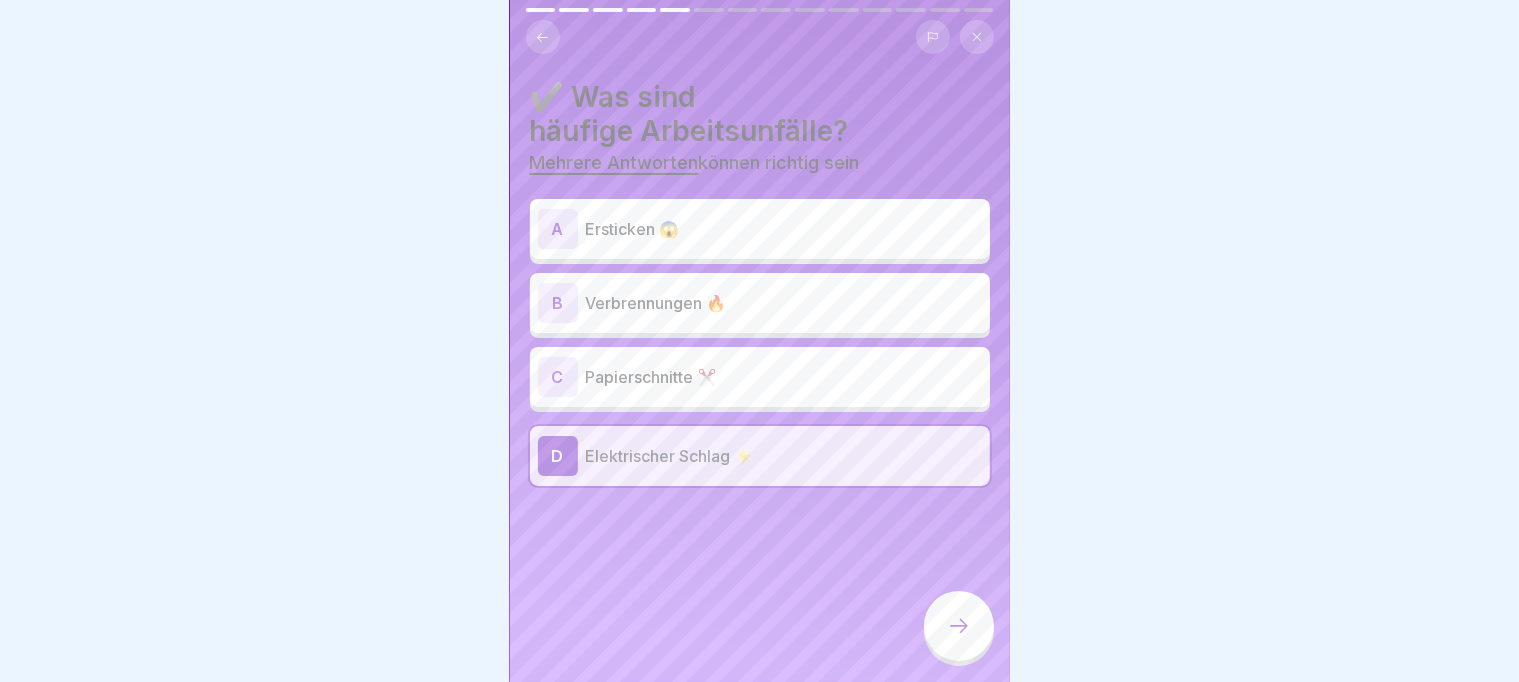 click on "B Verbrennungen 🔥" at bounding box center (760, 303) 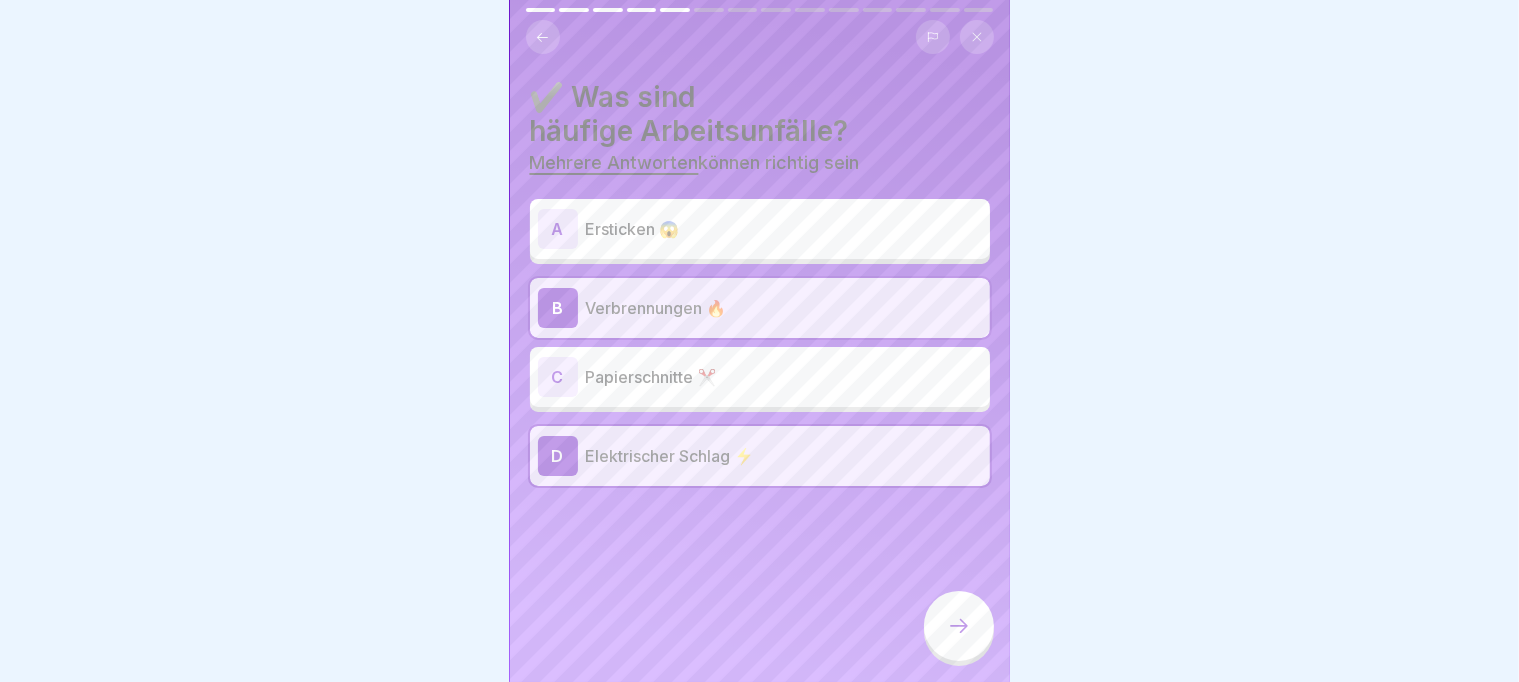click on "Ersticken 😱" at bounding box center (784, 229) 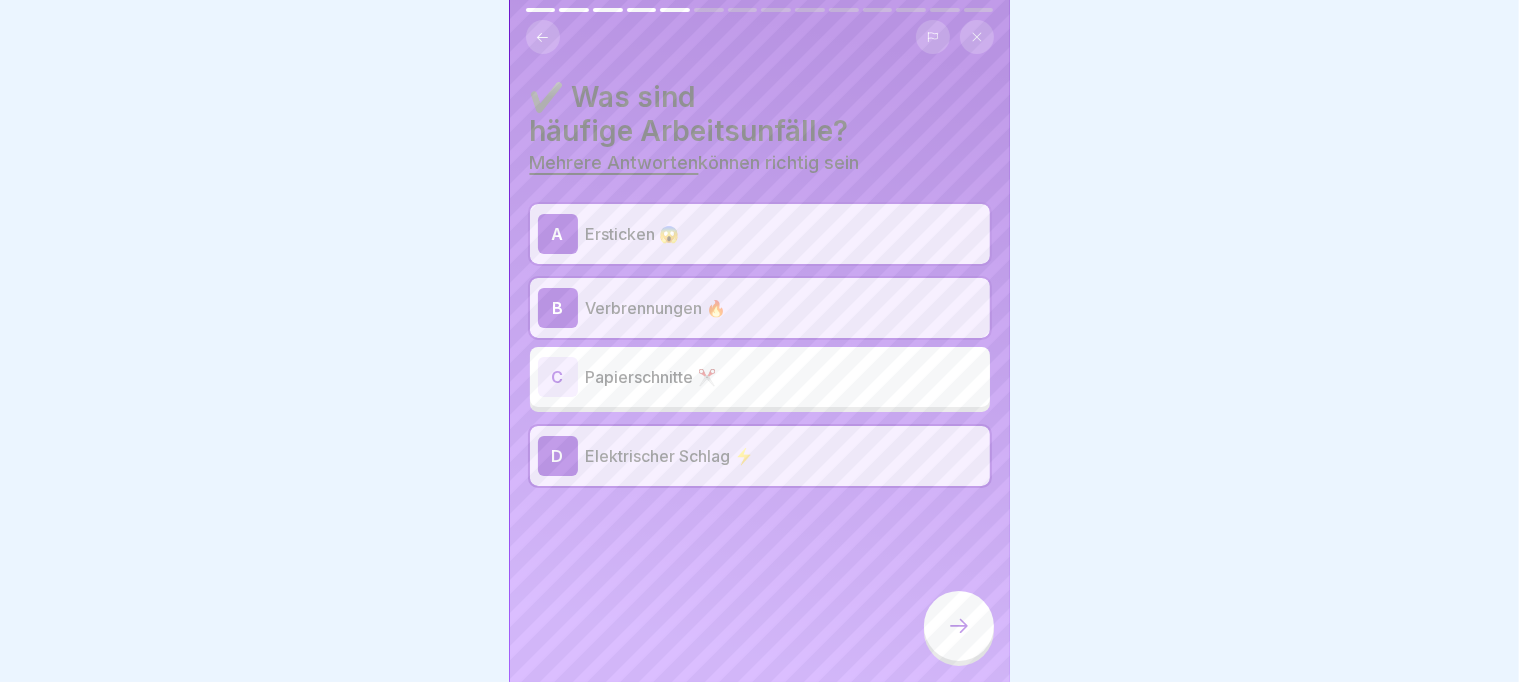 click at bounding box center (959, 626) 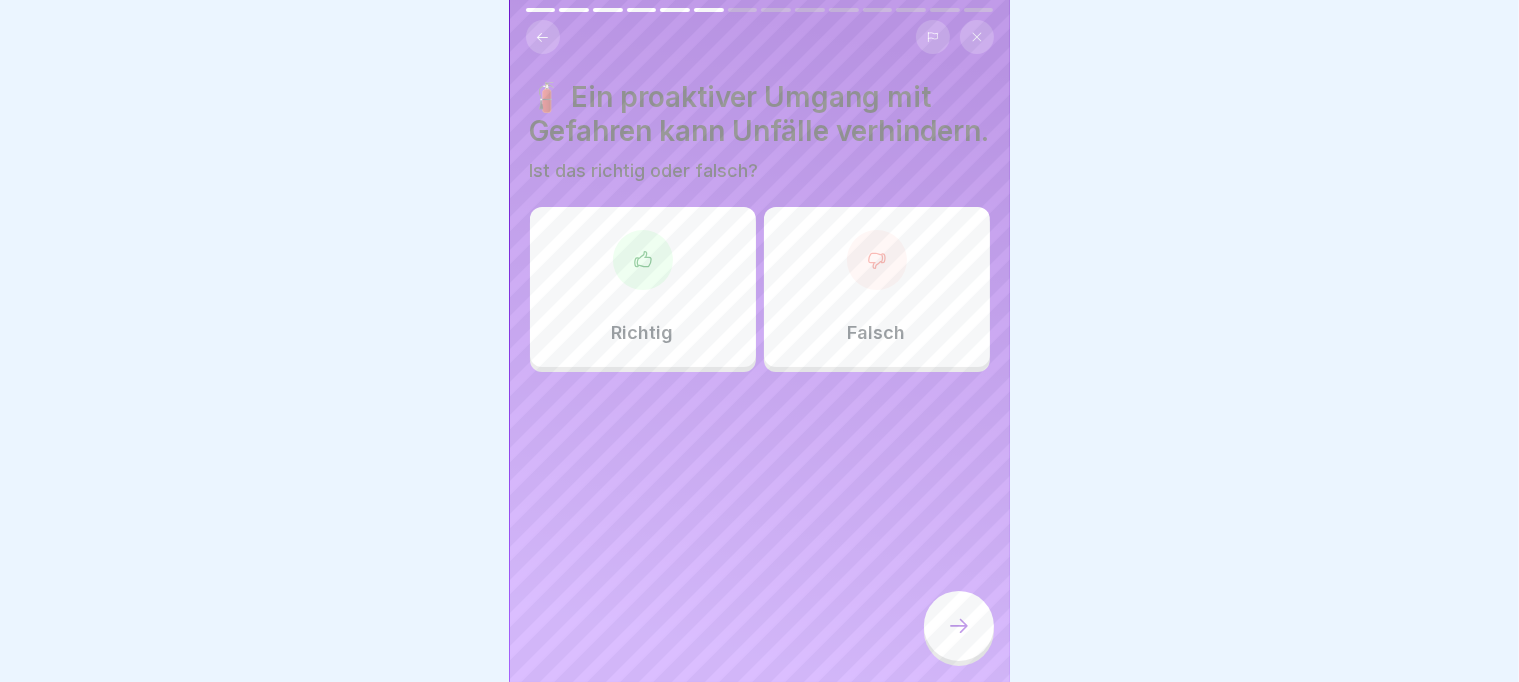 click on "Richtig" at bounding box center [643, 287] 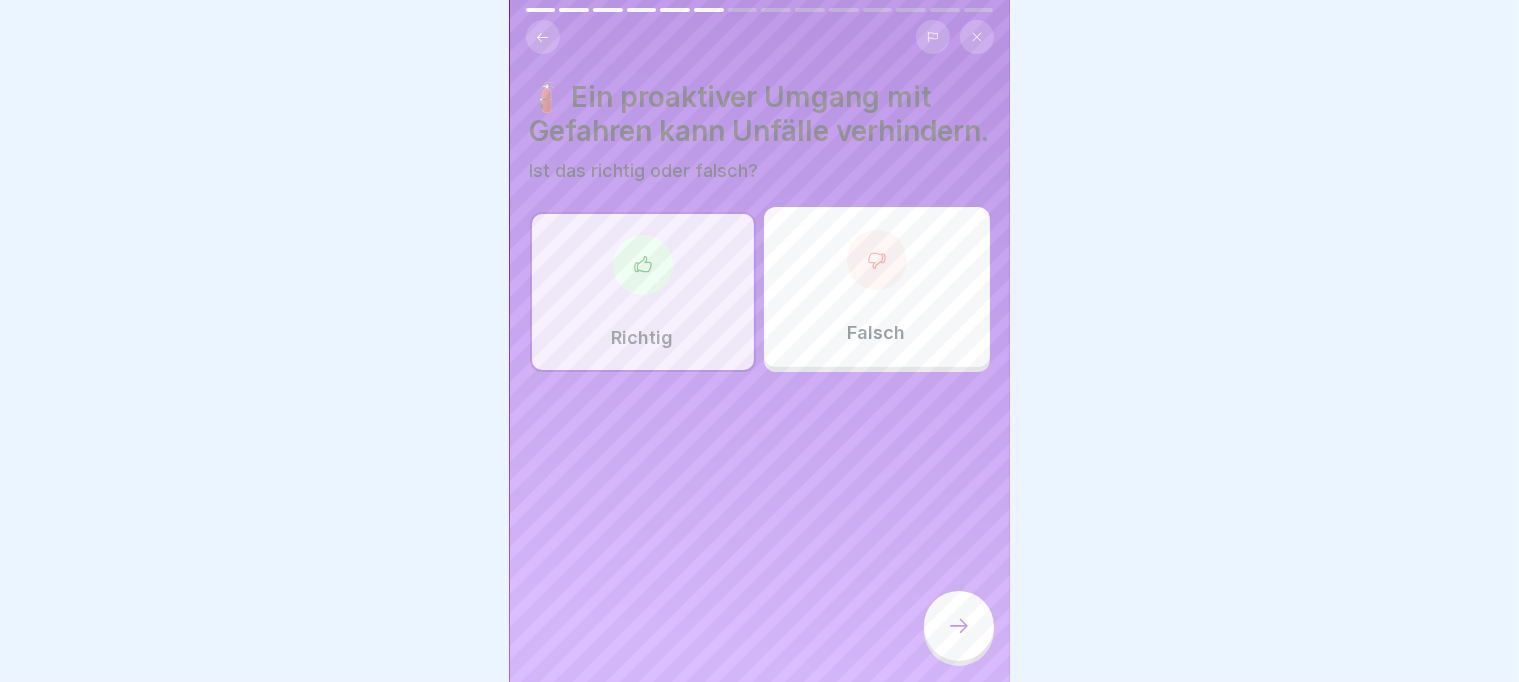 click at bounding box center [959, 626] 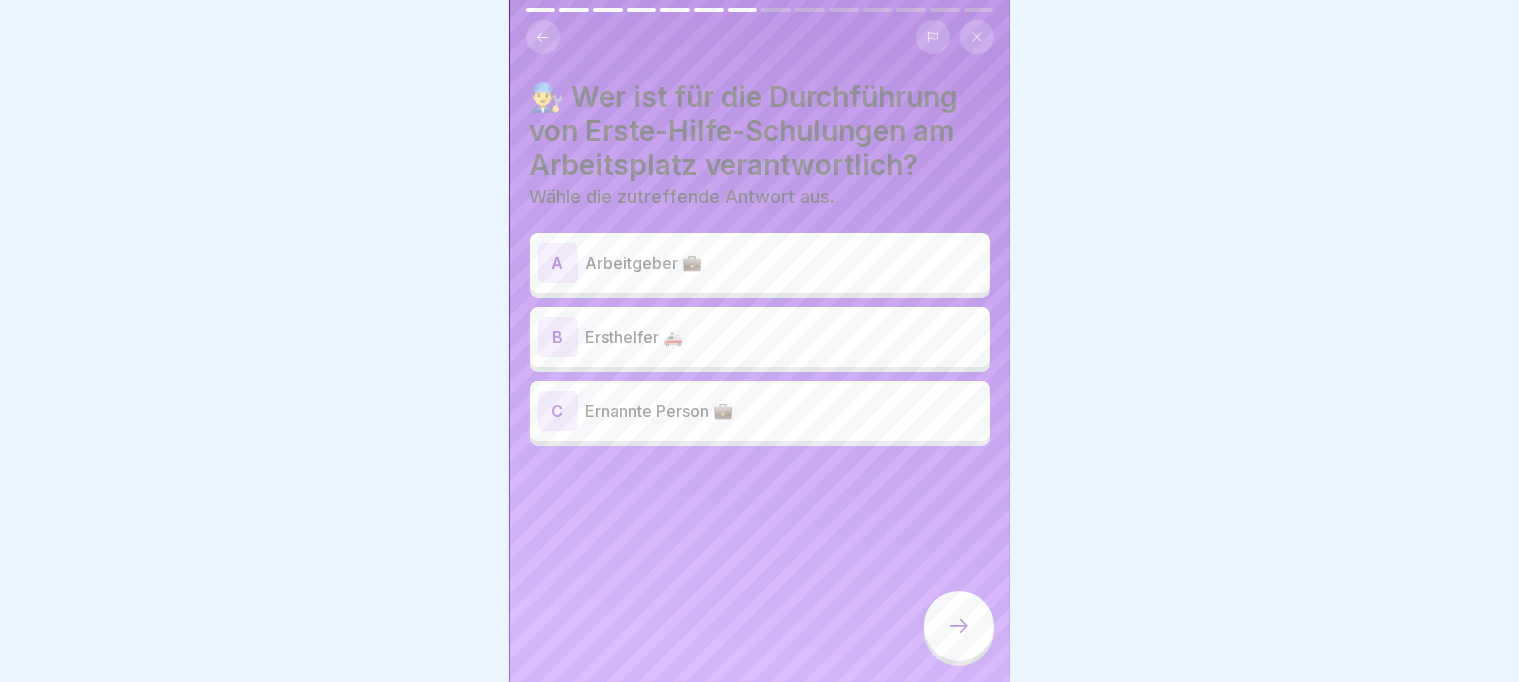 click on "Arbeitgeber 💼" at bounding box center (784, 263) 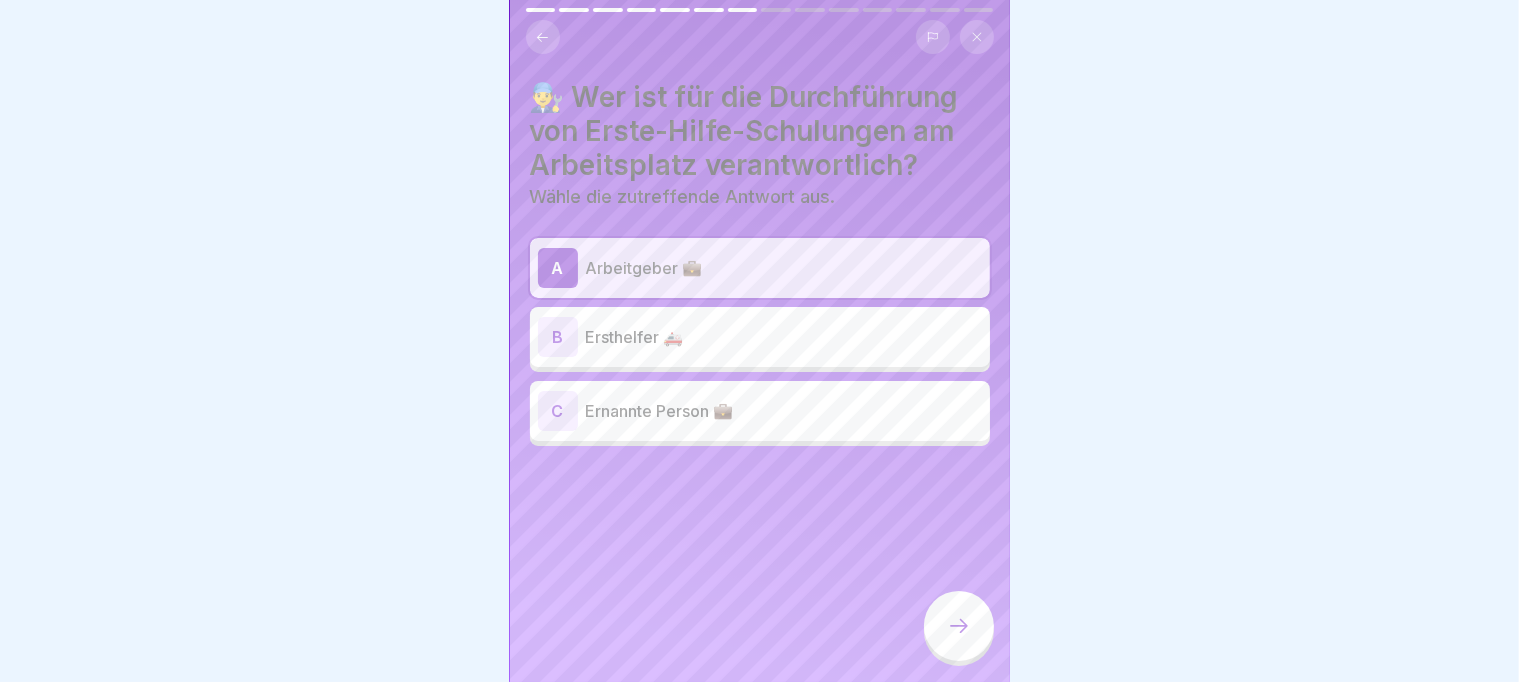 click at bounding box center [959, 626] 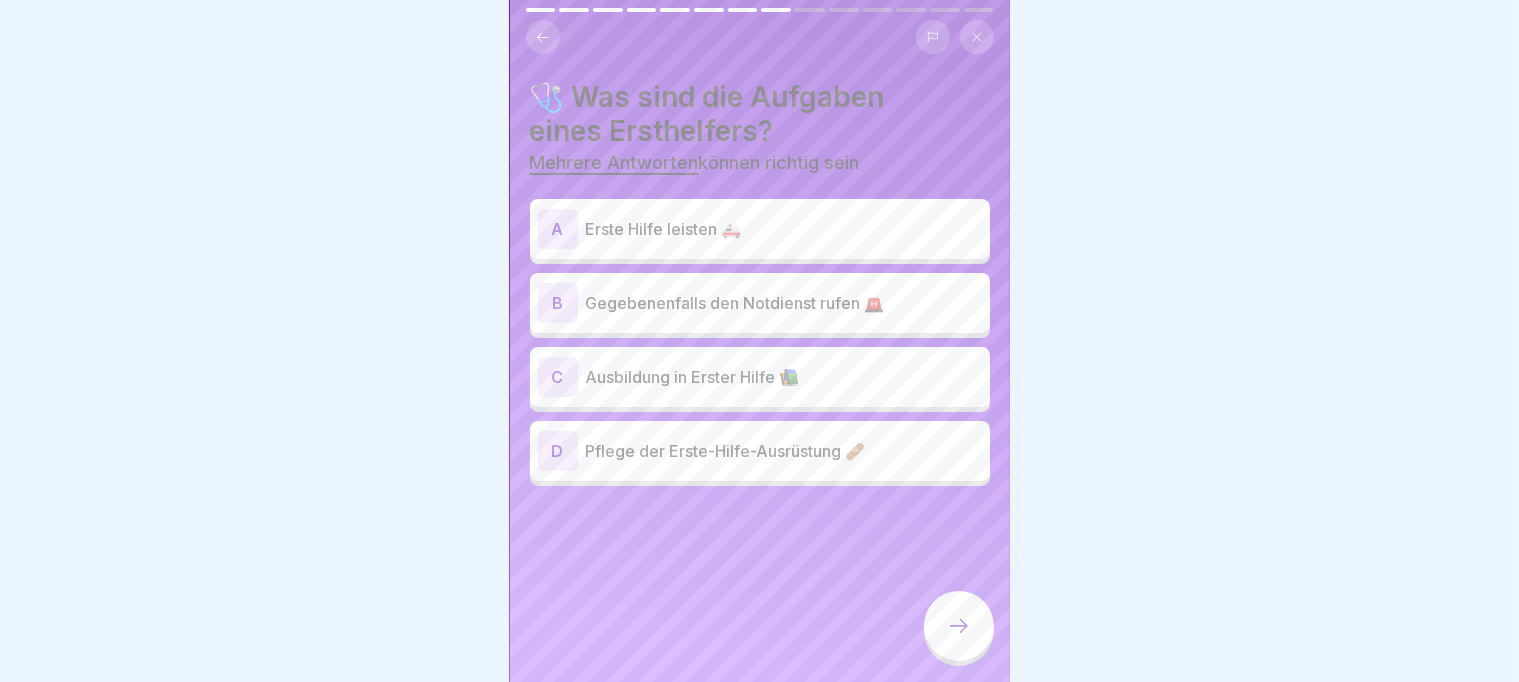 click on "A Erste Hilfe leisten 🚑" at bounding box center [760, 229] 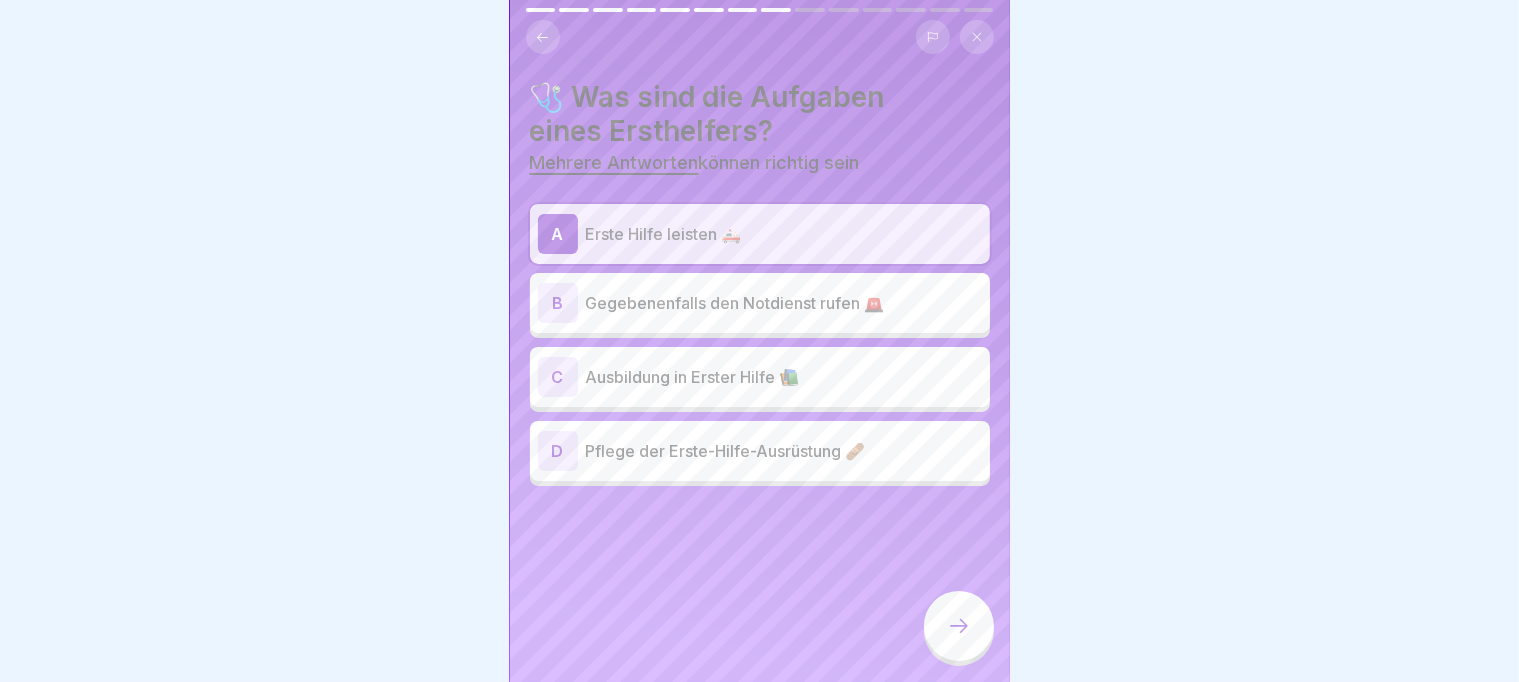 click on "Gegebenenfalls den Notdienst rufen 🚨" at bounding box center [784, 303] 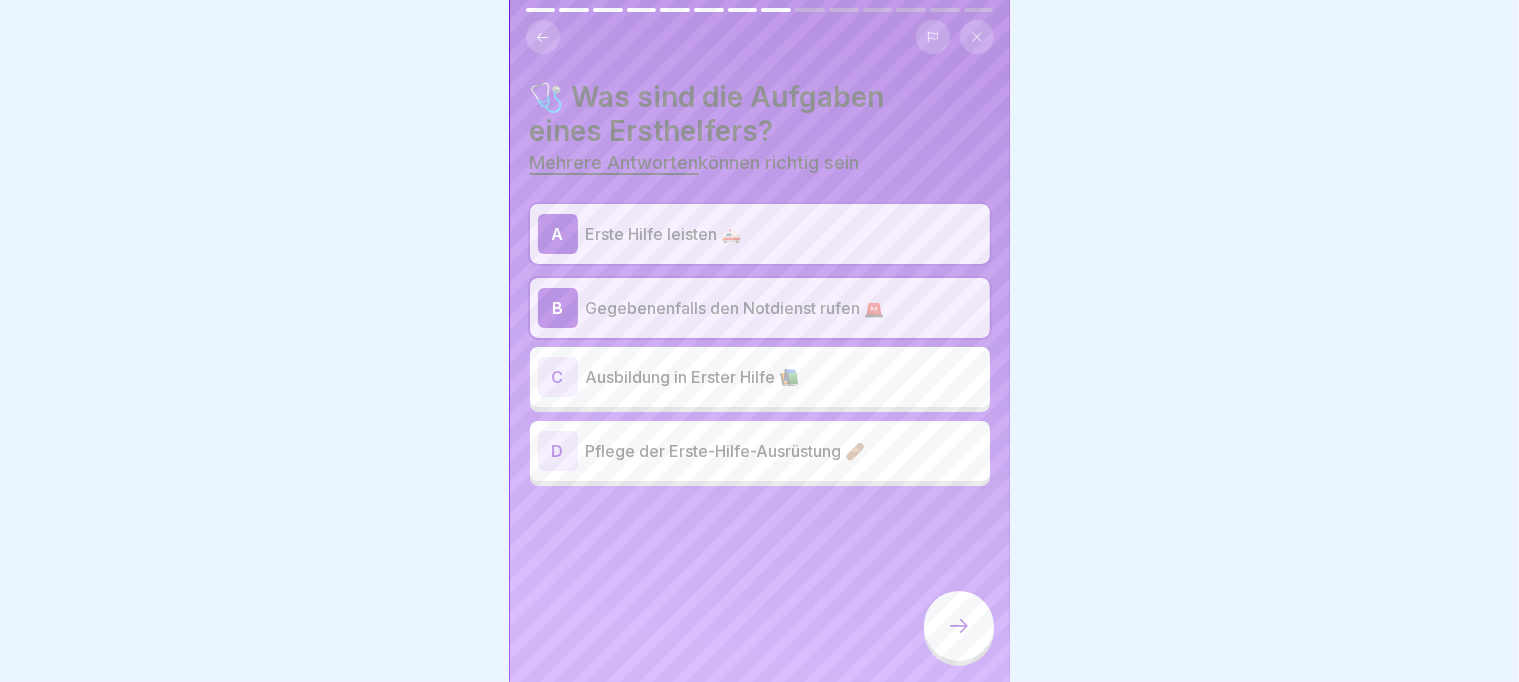 click 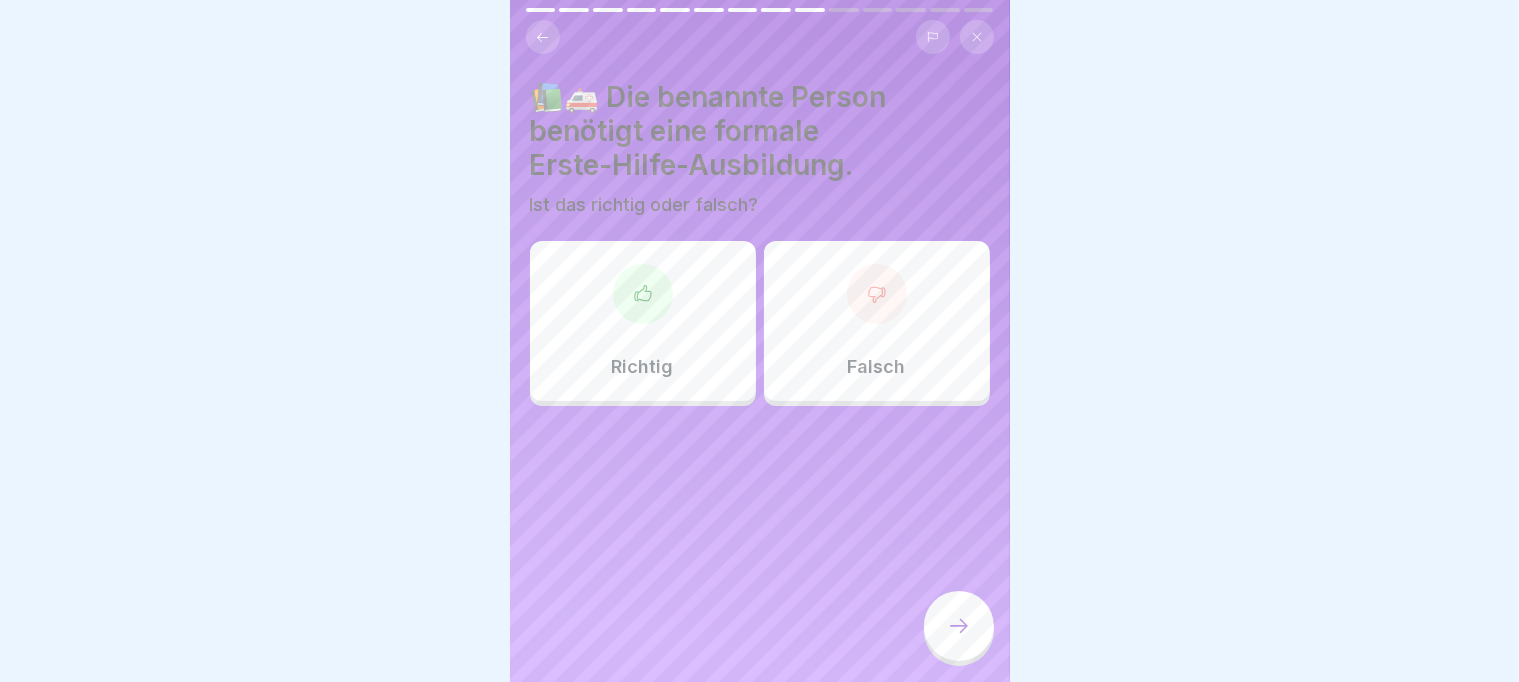 click at bounding box center (643, 294) 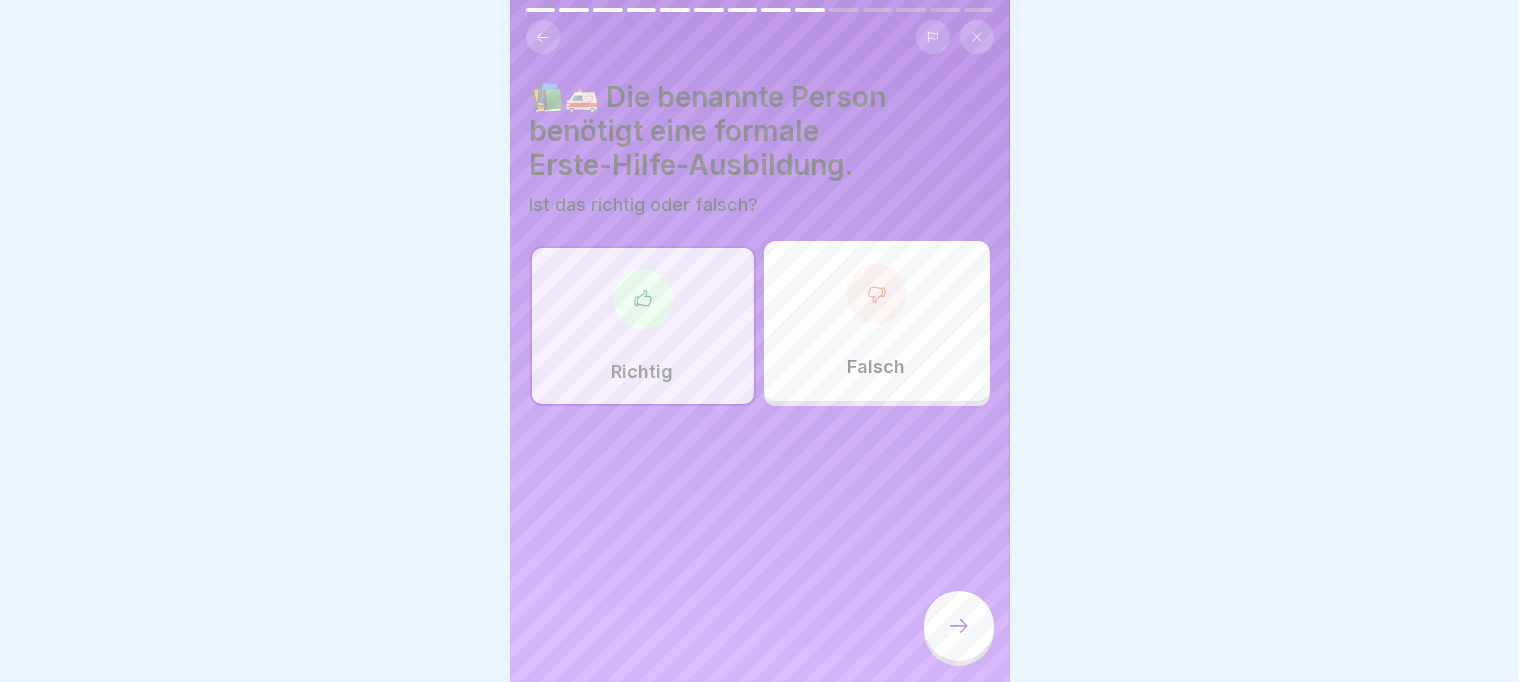 click 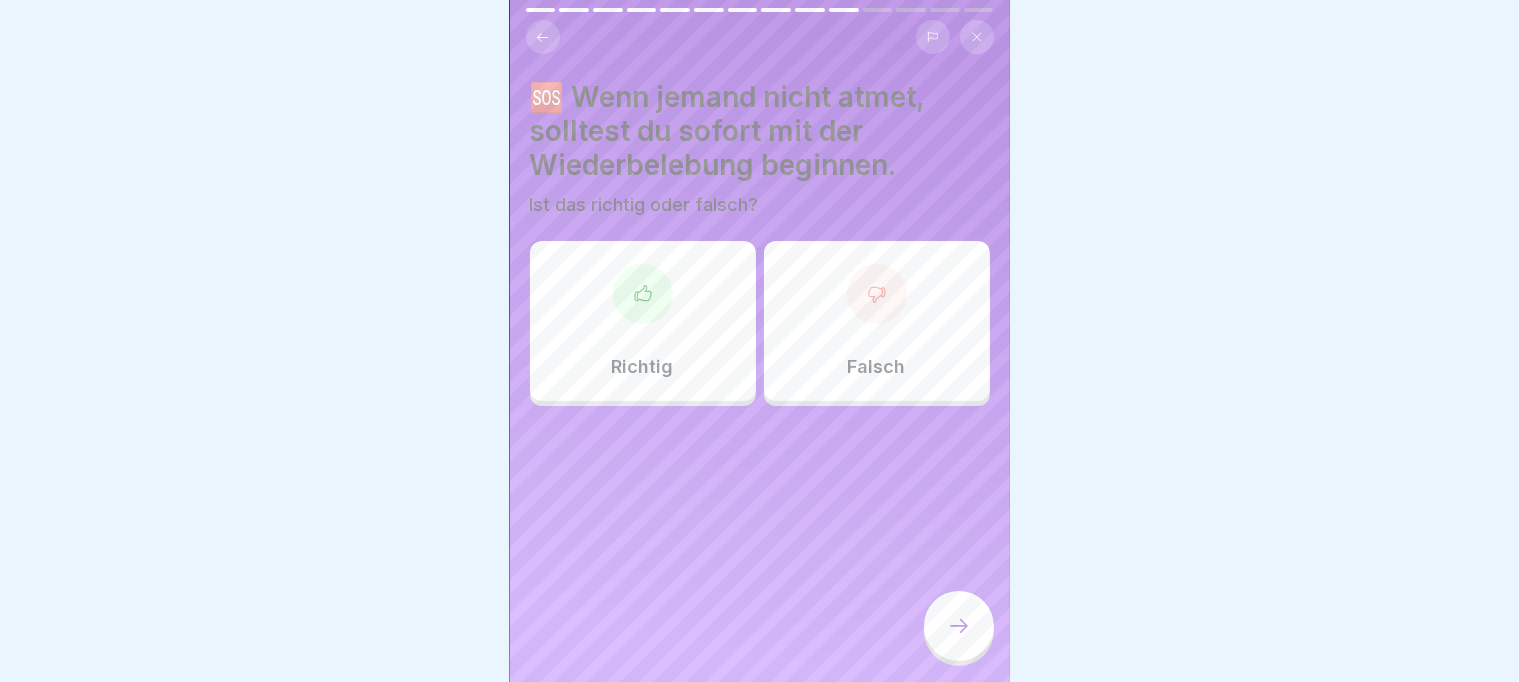 click on "Falsch" at bounding box center [877, 321] 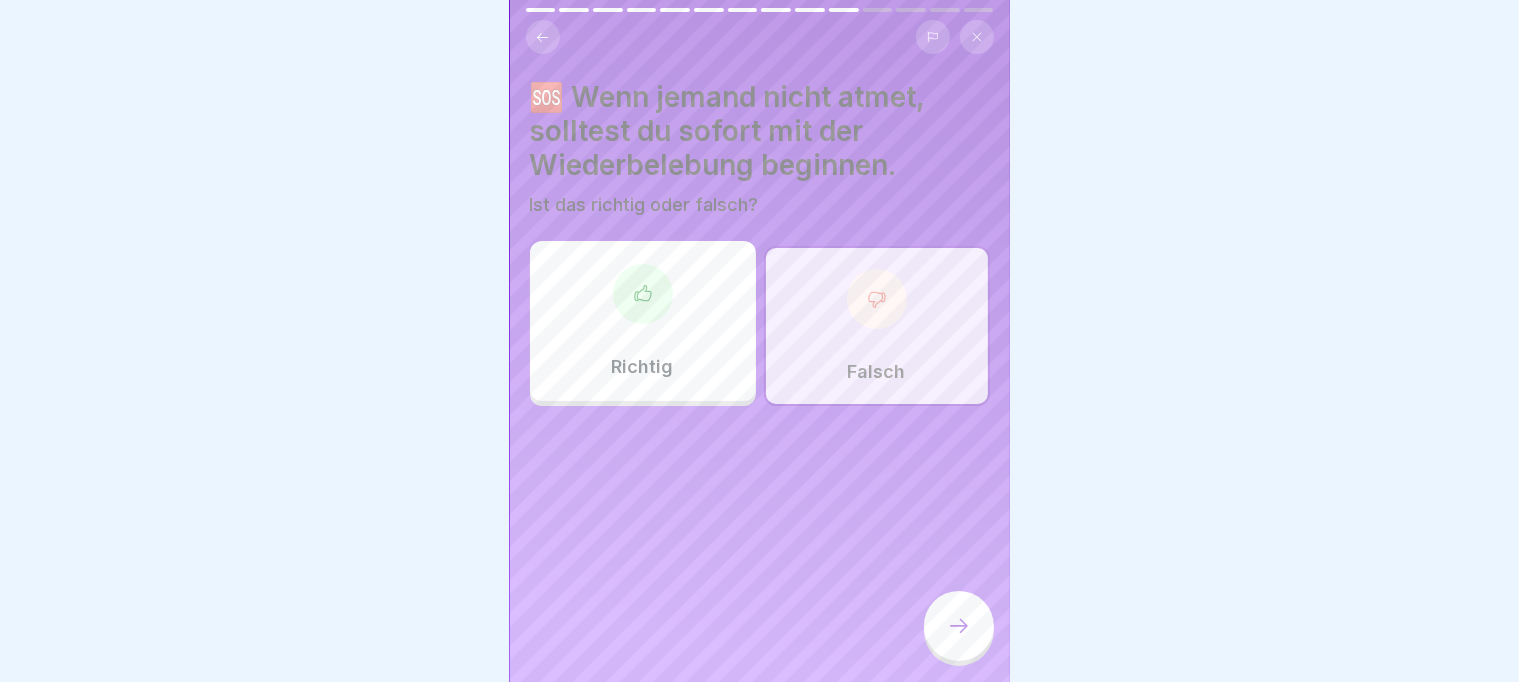 click on "Richtig" at bounding box center (643, 321) 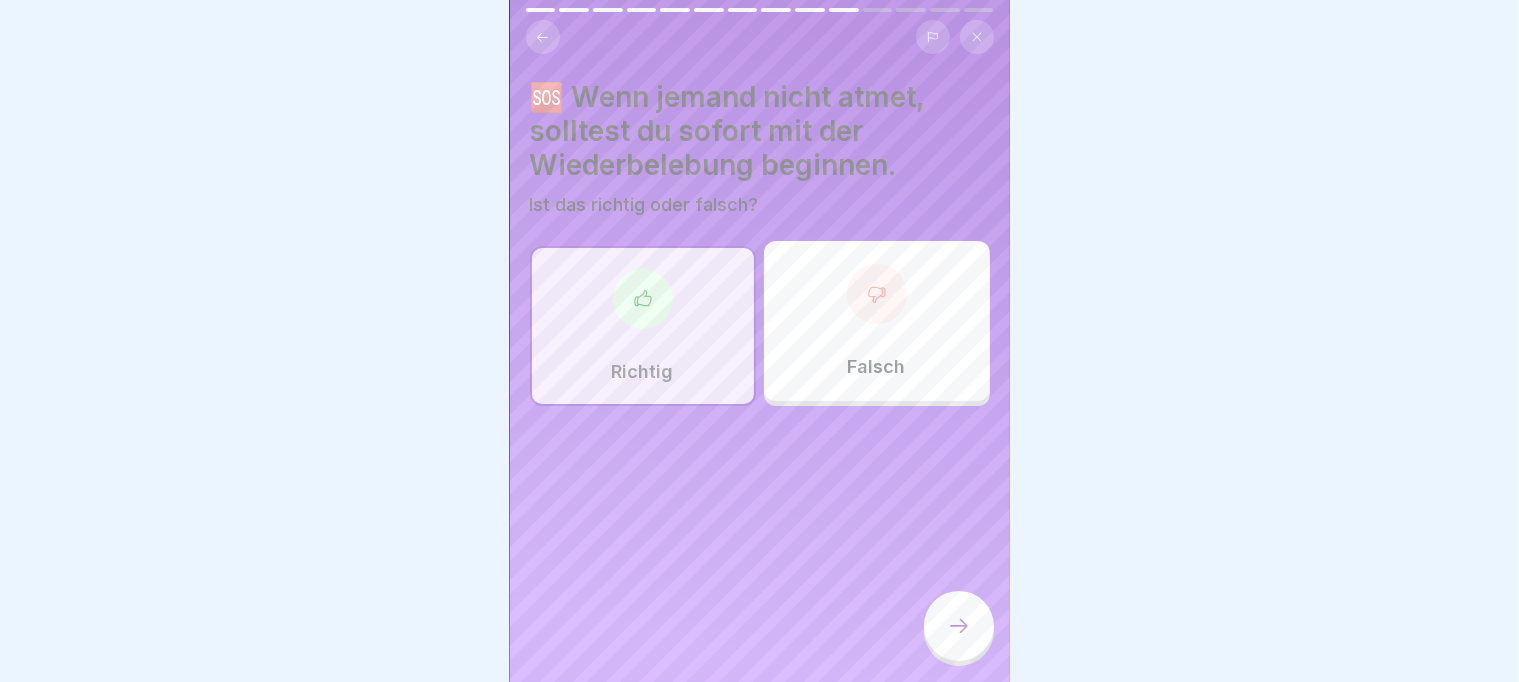 click at bounding box center (959, 626) 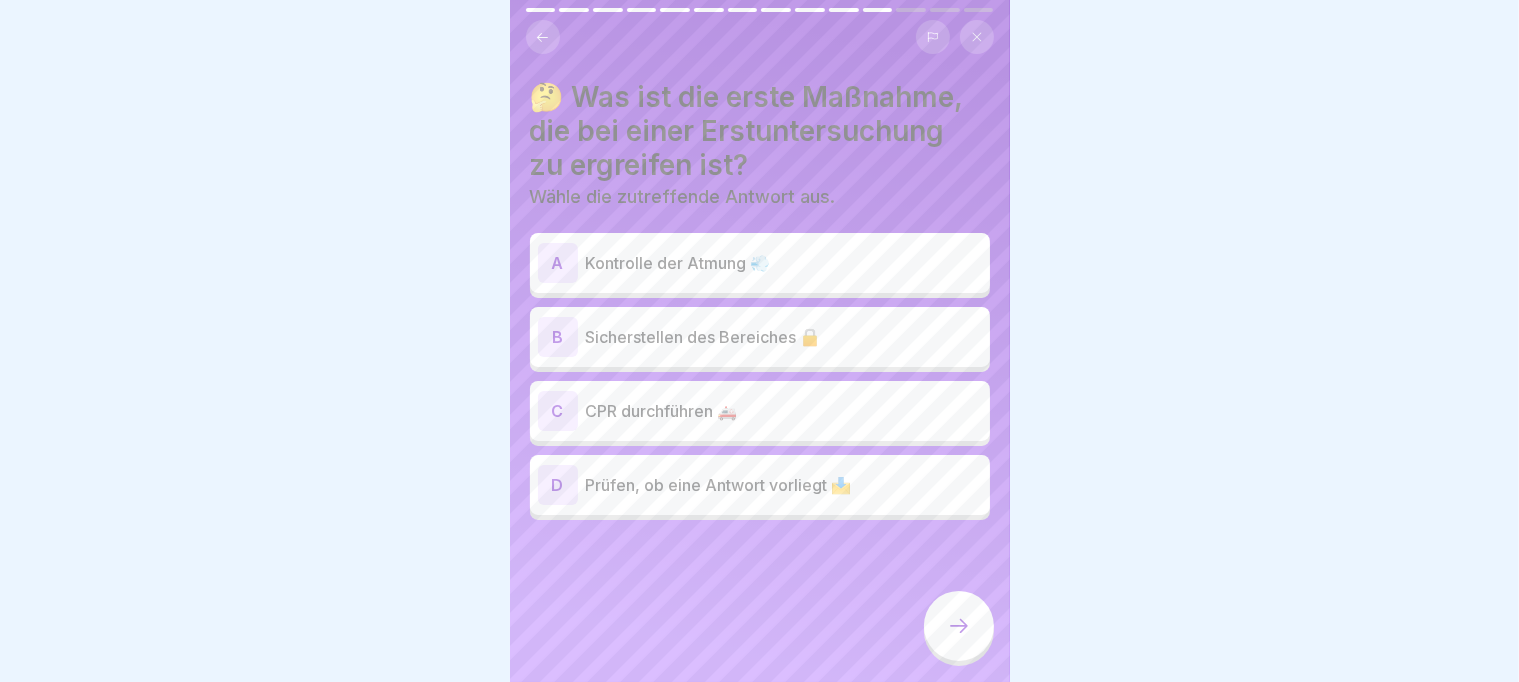 click on "B" at bounding box center [558, 337] 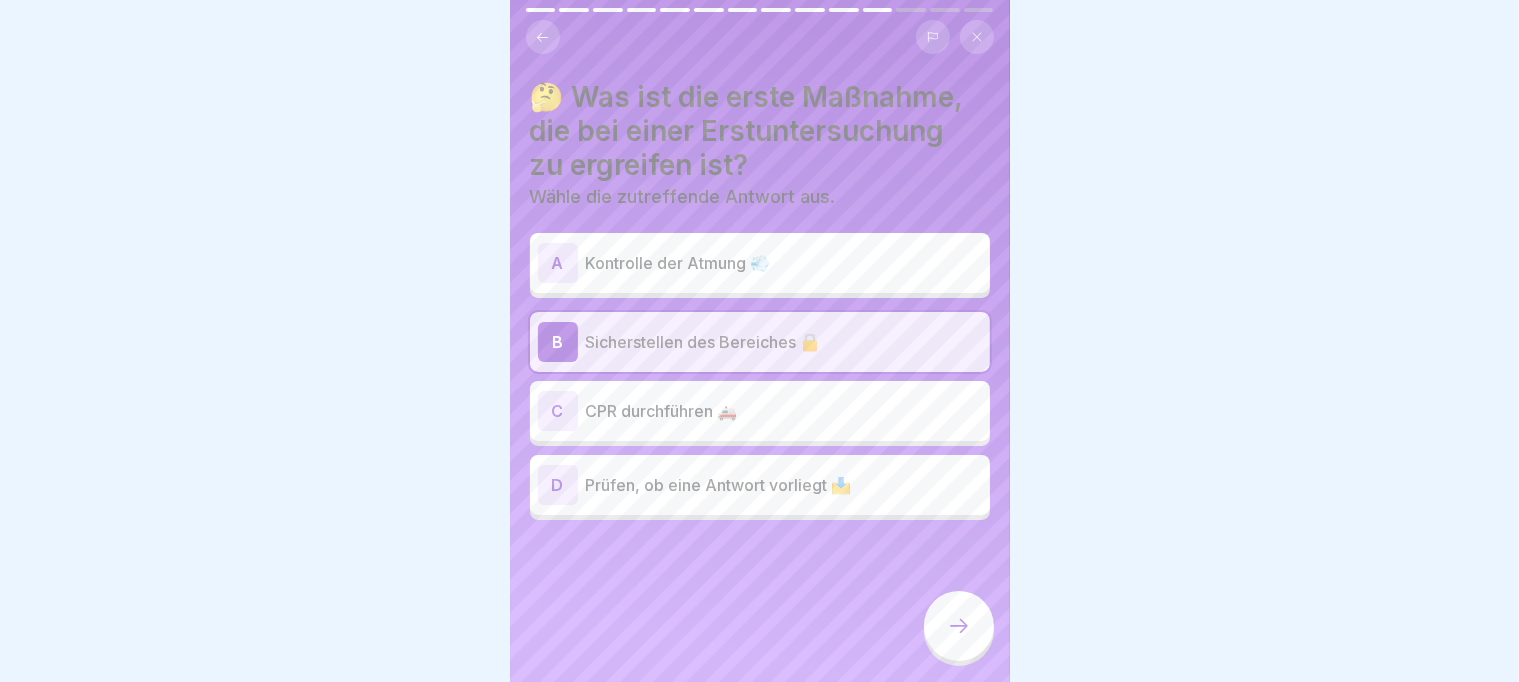 click 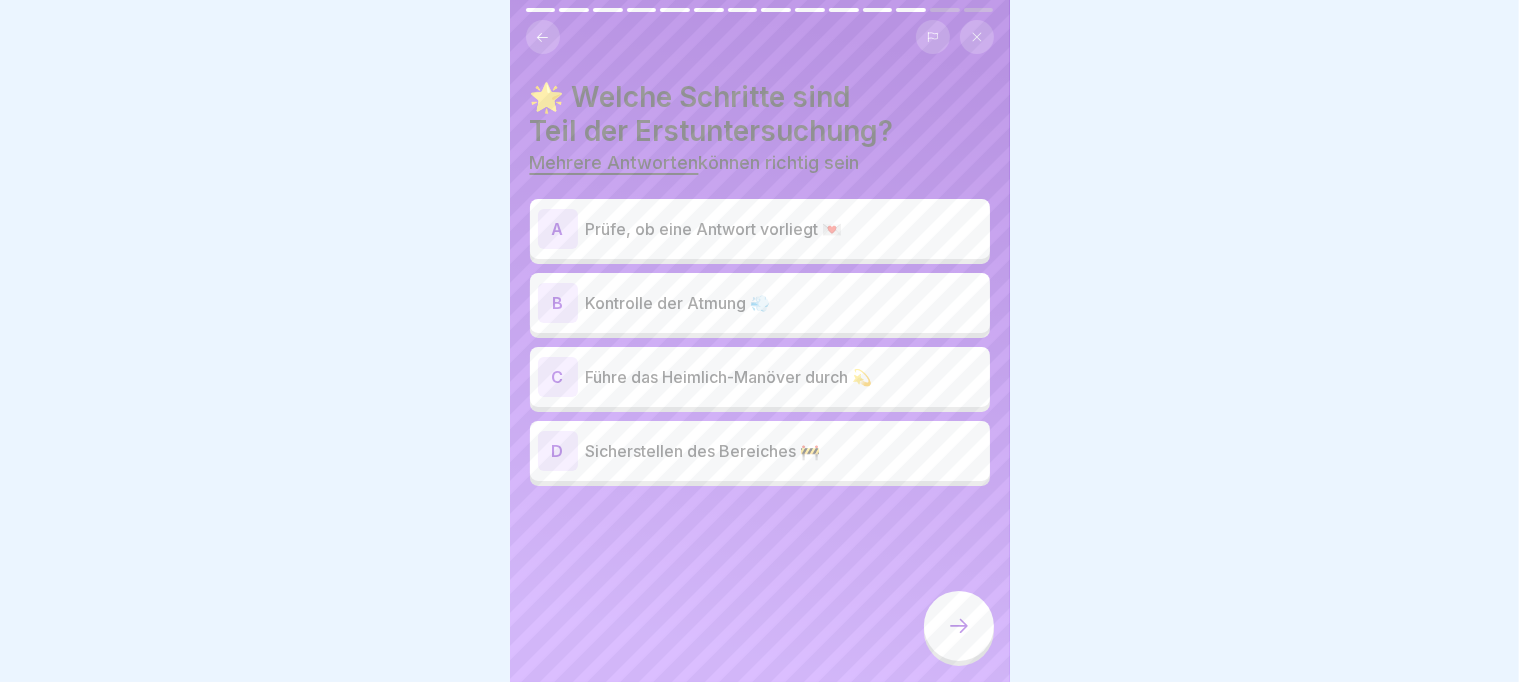 click on "C Führe das Heimlich-Manöver durch 💫" at bounding box center (760, 377) 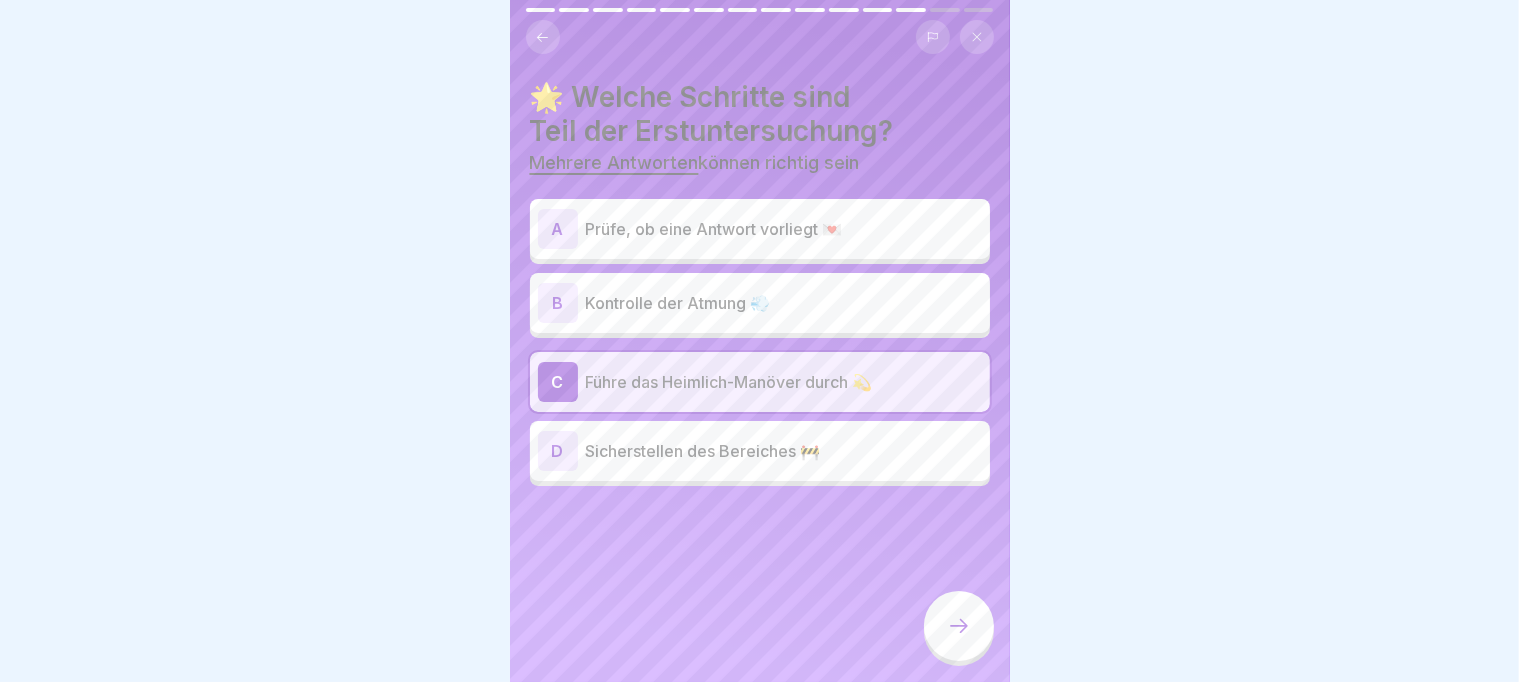 click at bounding box center [959, 626] 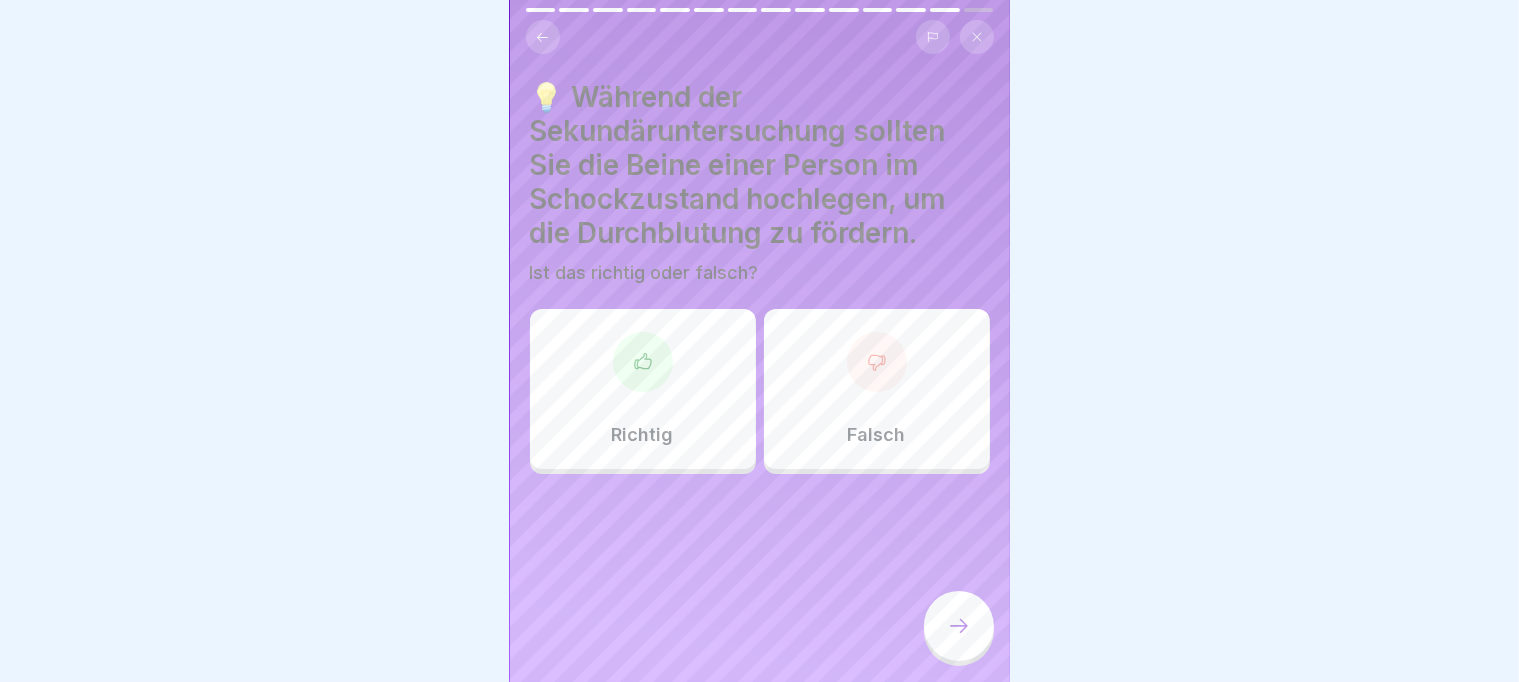 click at bounding box center [959, 626] 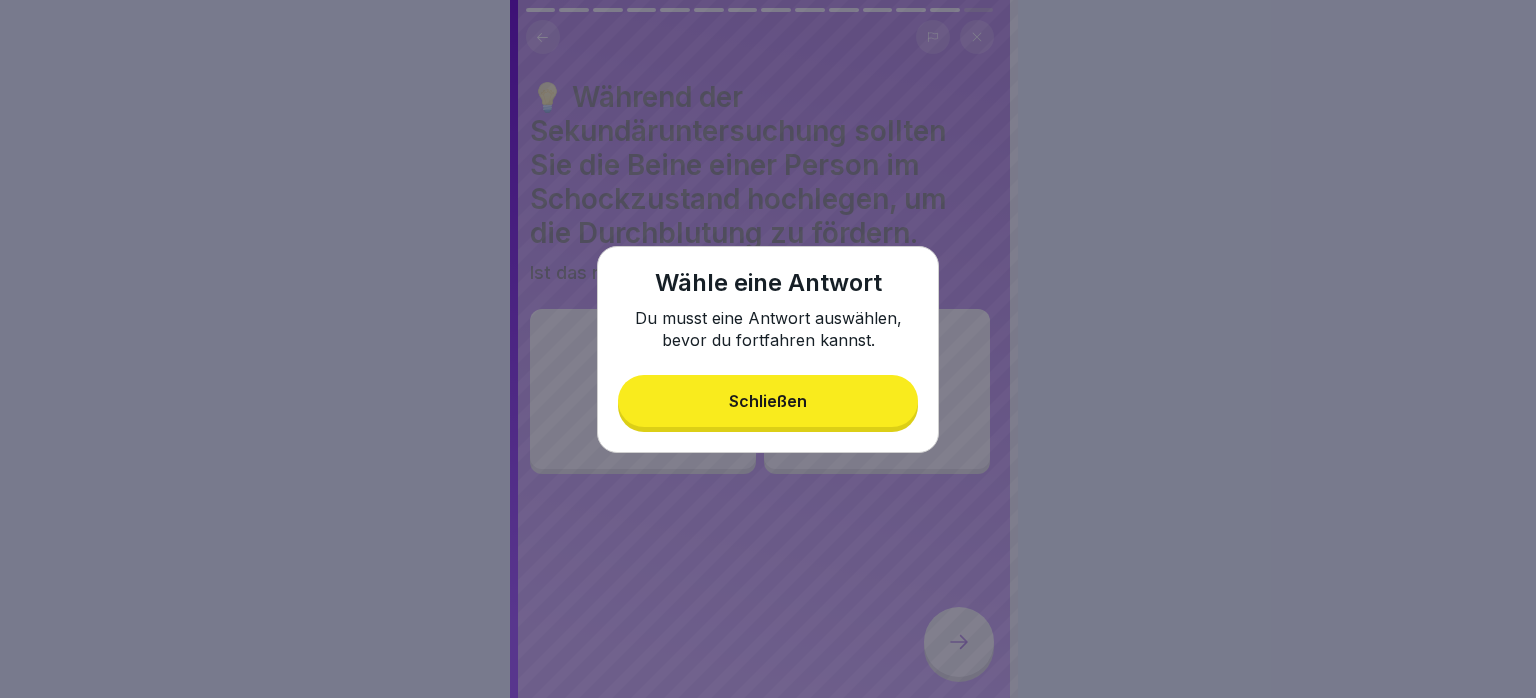 click on "Schließen" at bounding box center [768, 401] 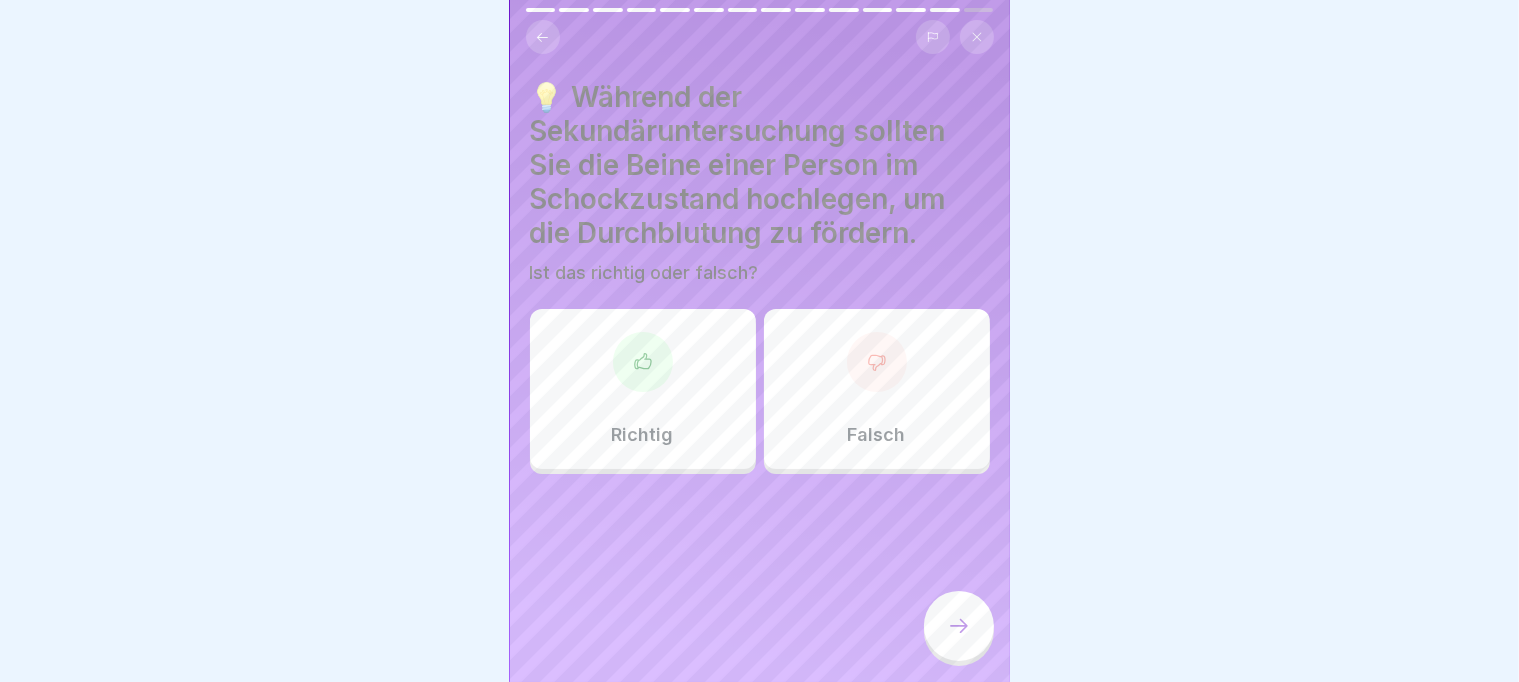 click on "Falsch" at bounding box center (877, 389) 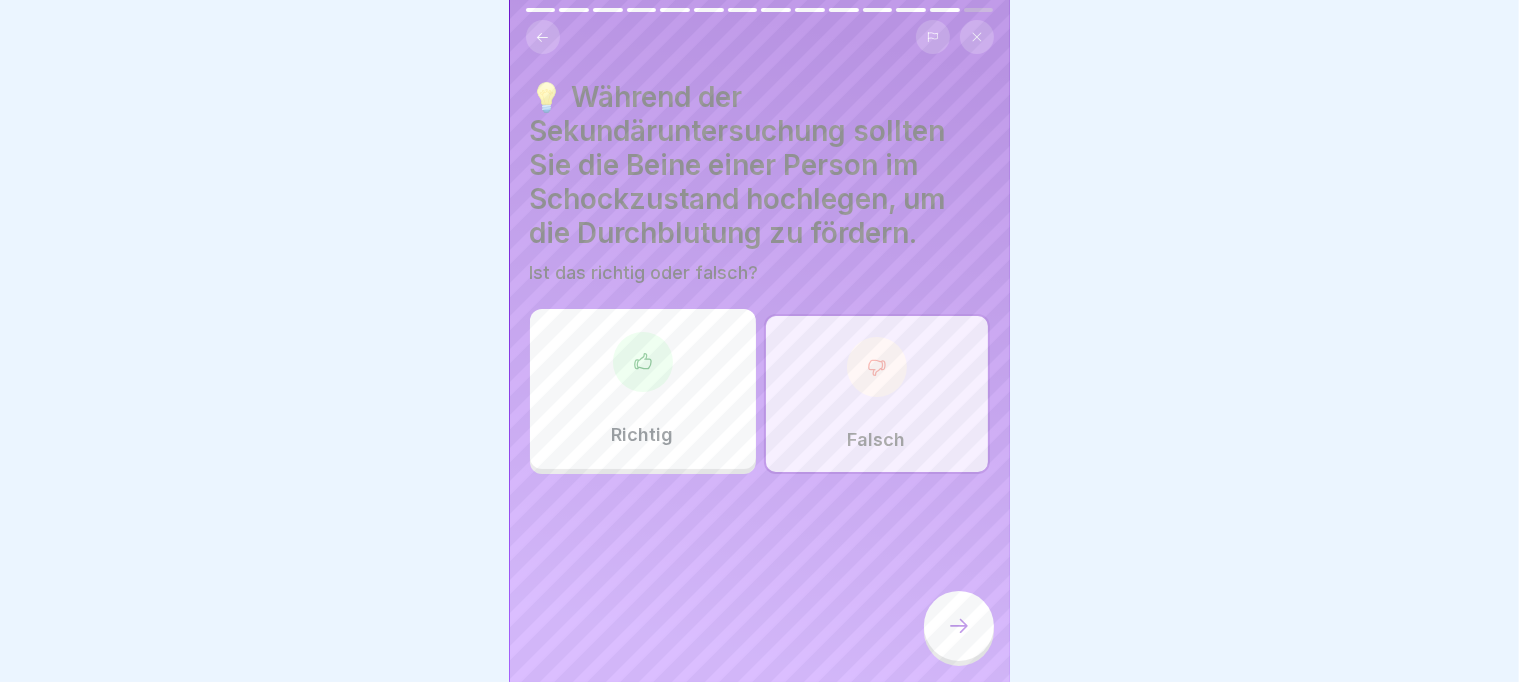 click at bounding box center (959, 626) 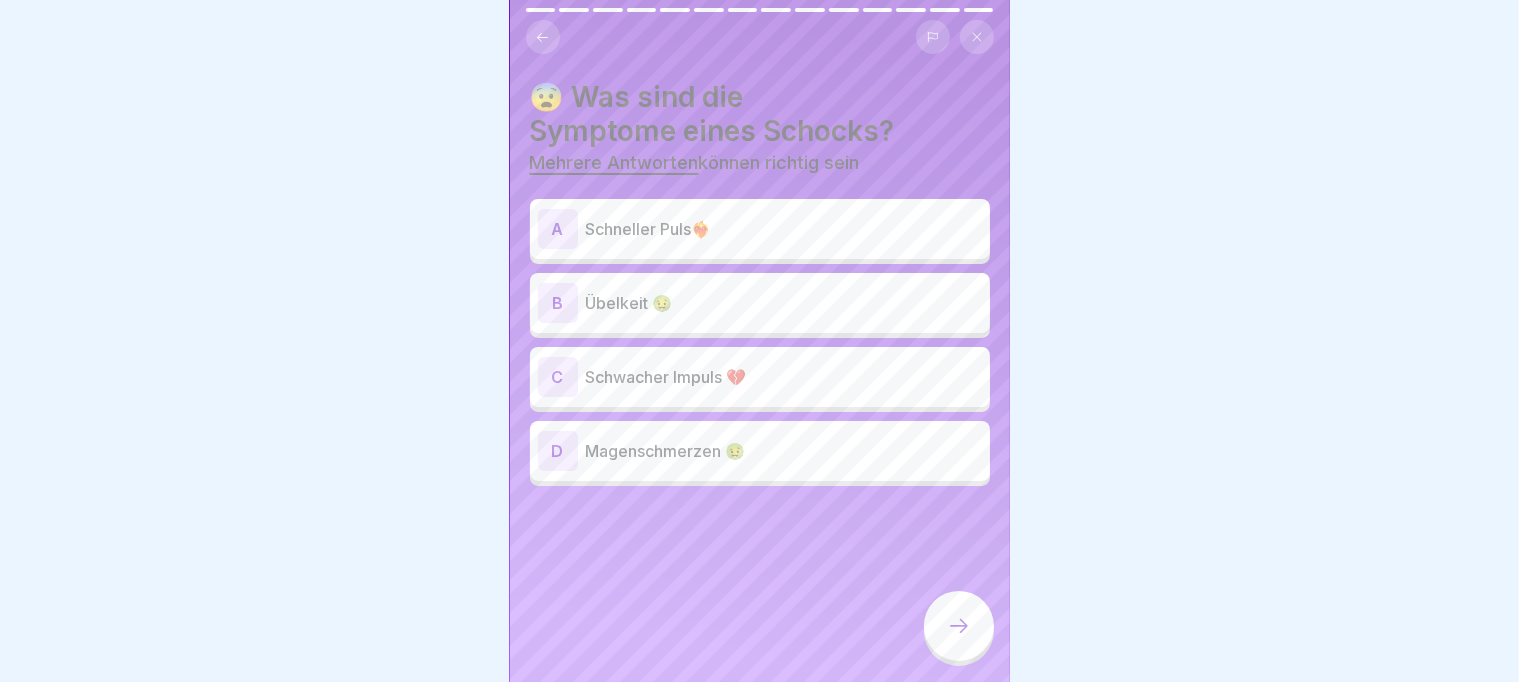 click at bounding box center (959, 626) 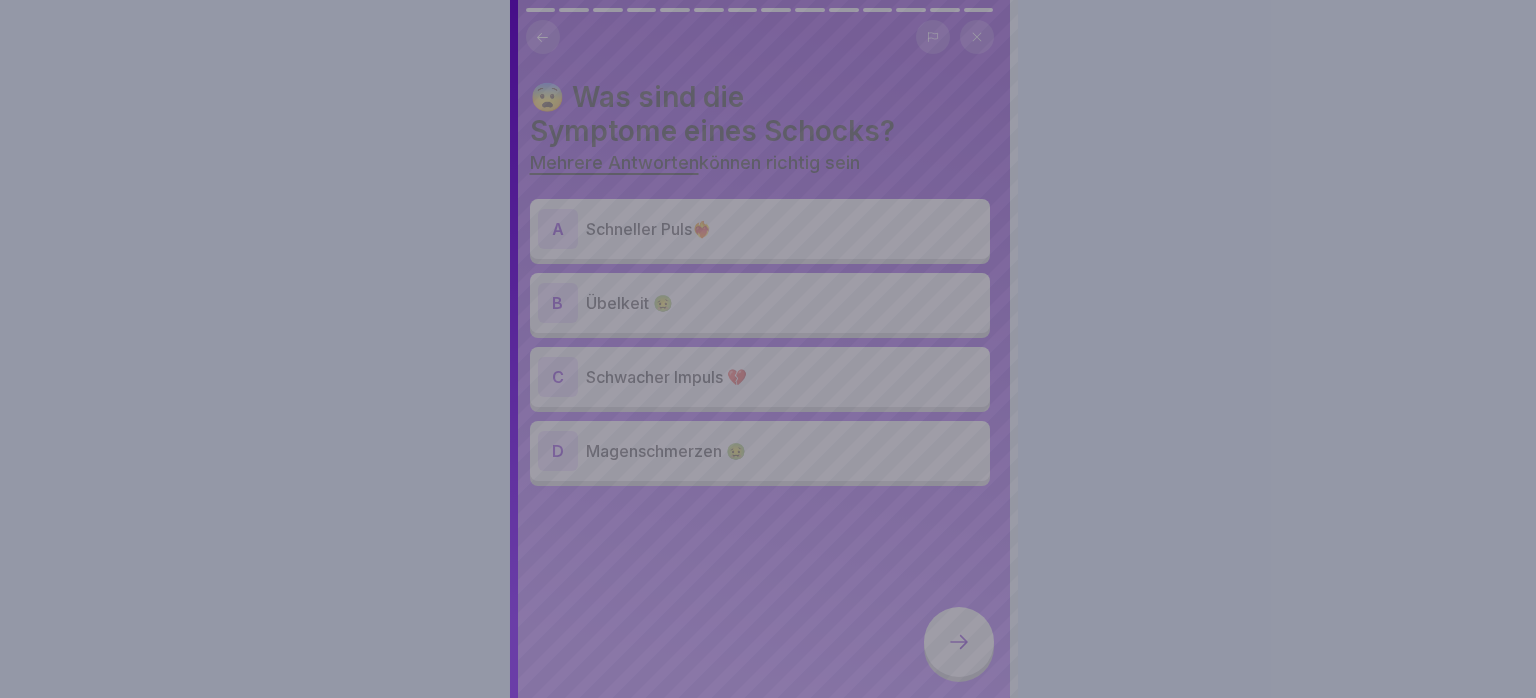 click at bounding box center [768, 349] 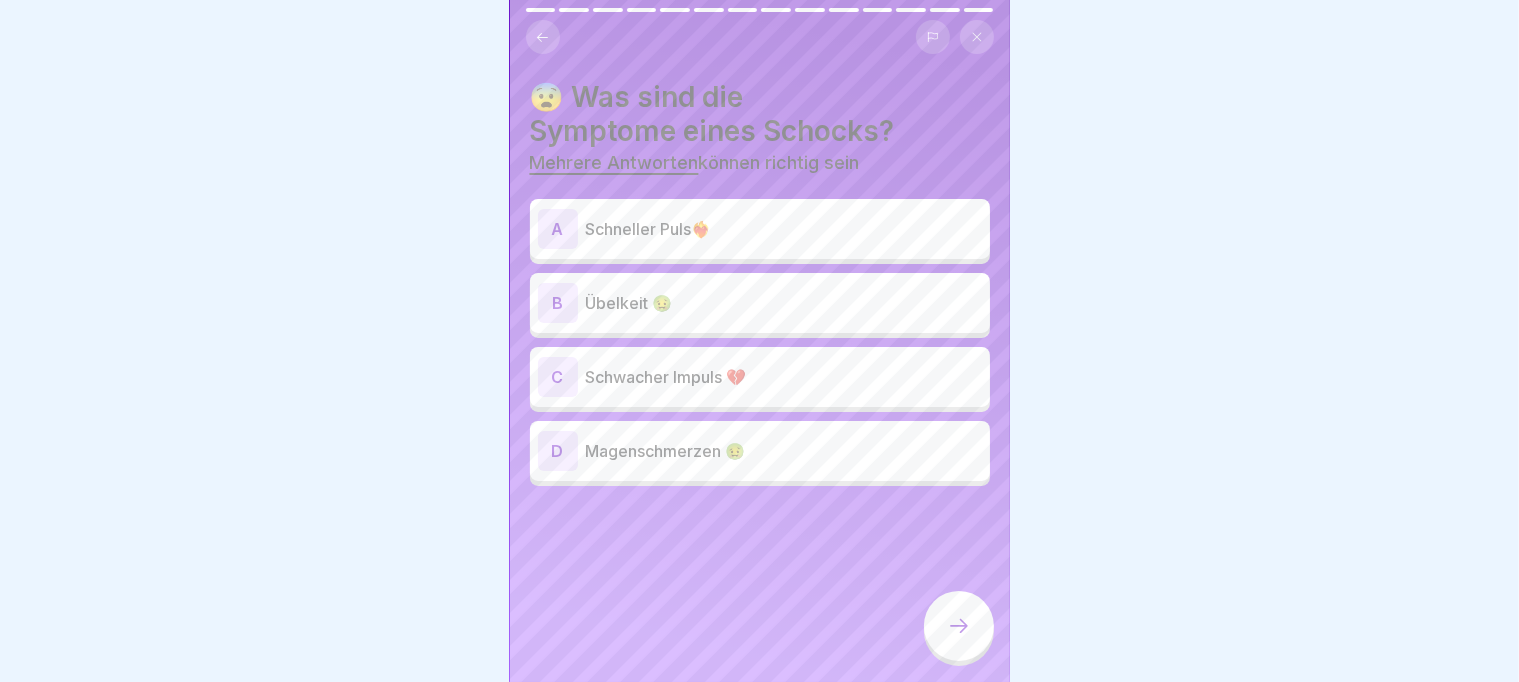 click on "Schwacher Impuls 💔" at bounding box center [784, 377] 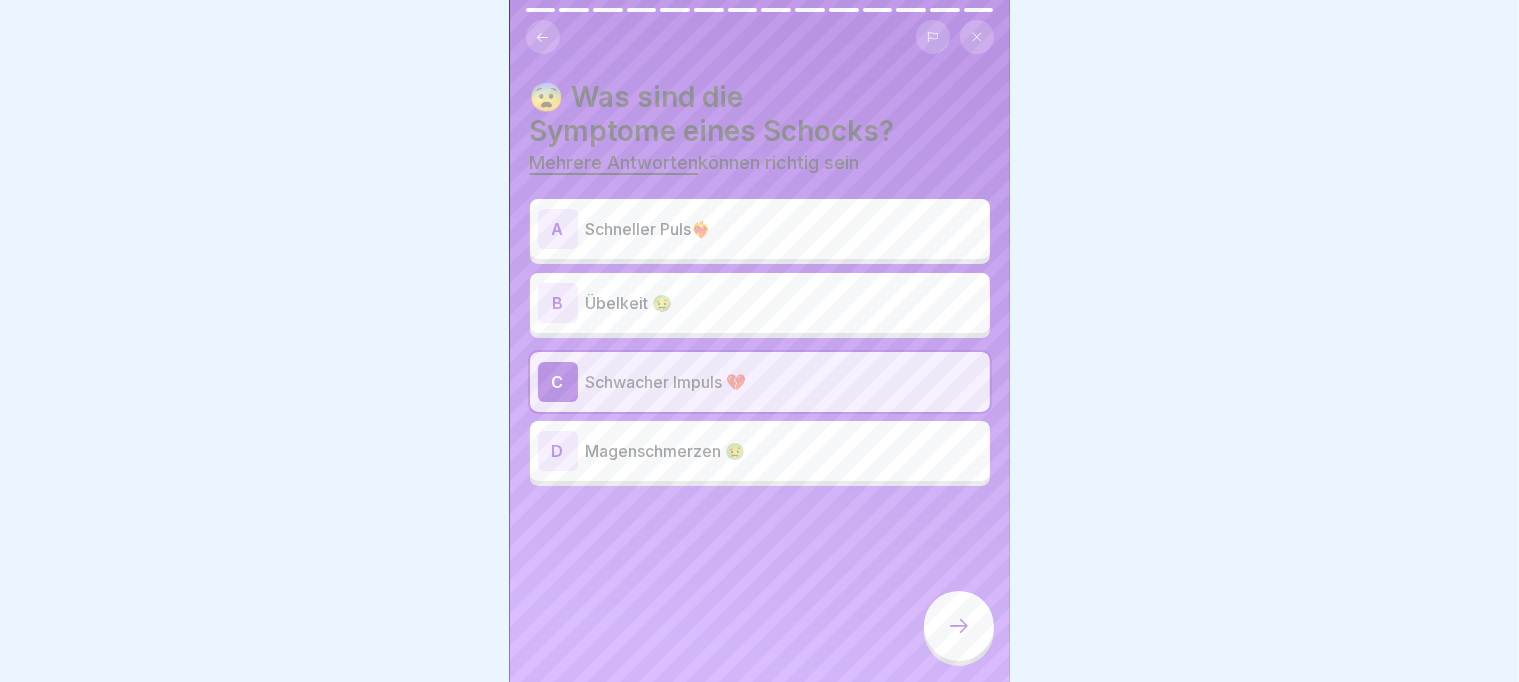click at bounding box center (959, 626) 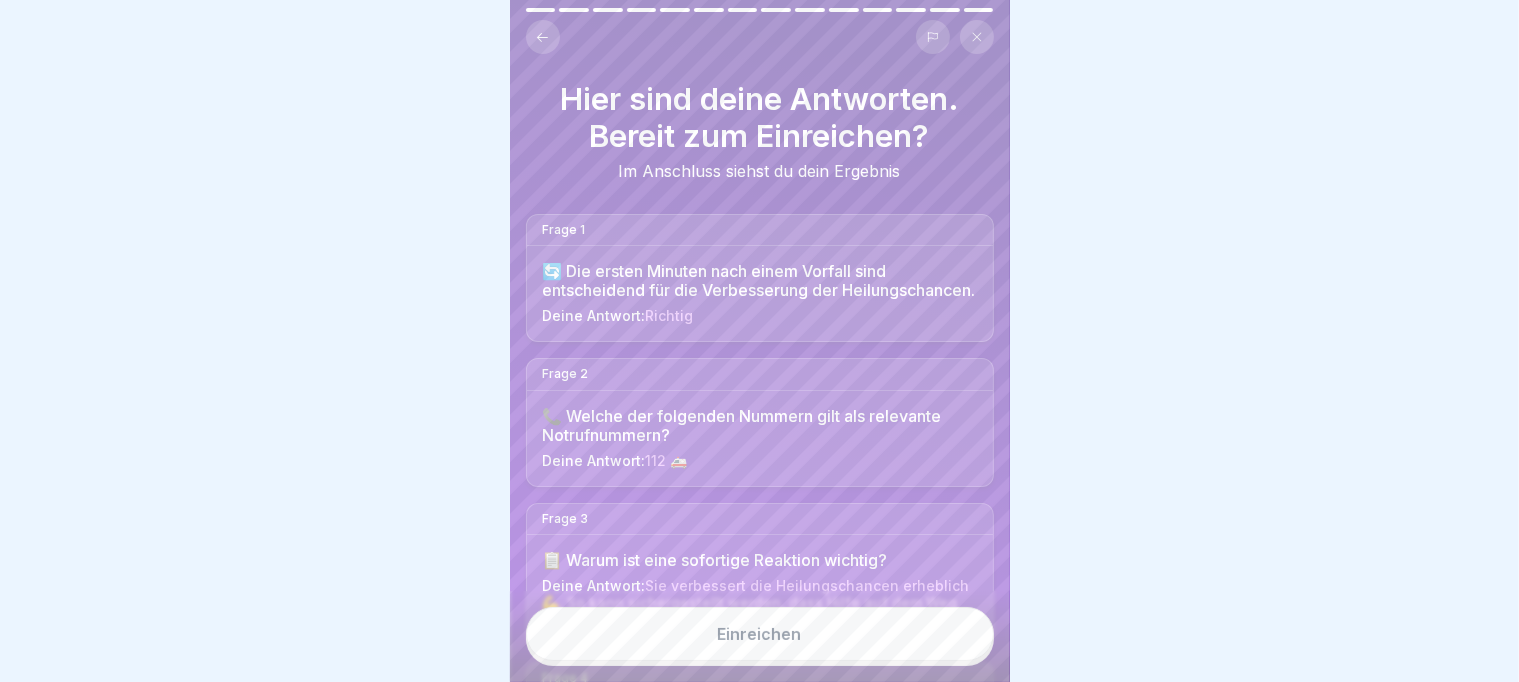 click on "Einreichen" at bounding box center [760, 634] 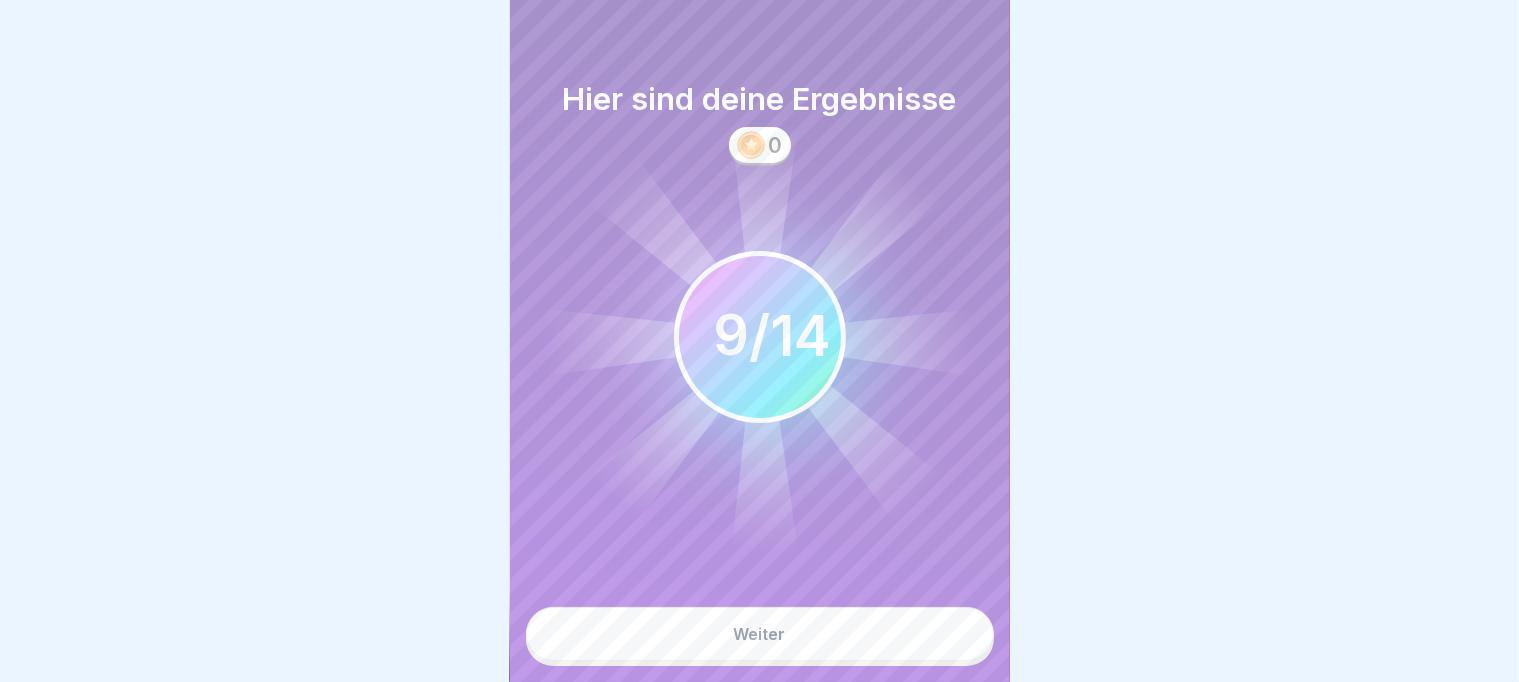 click on "Weiter" at bounding box center (760, 634) 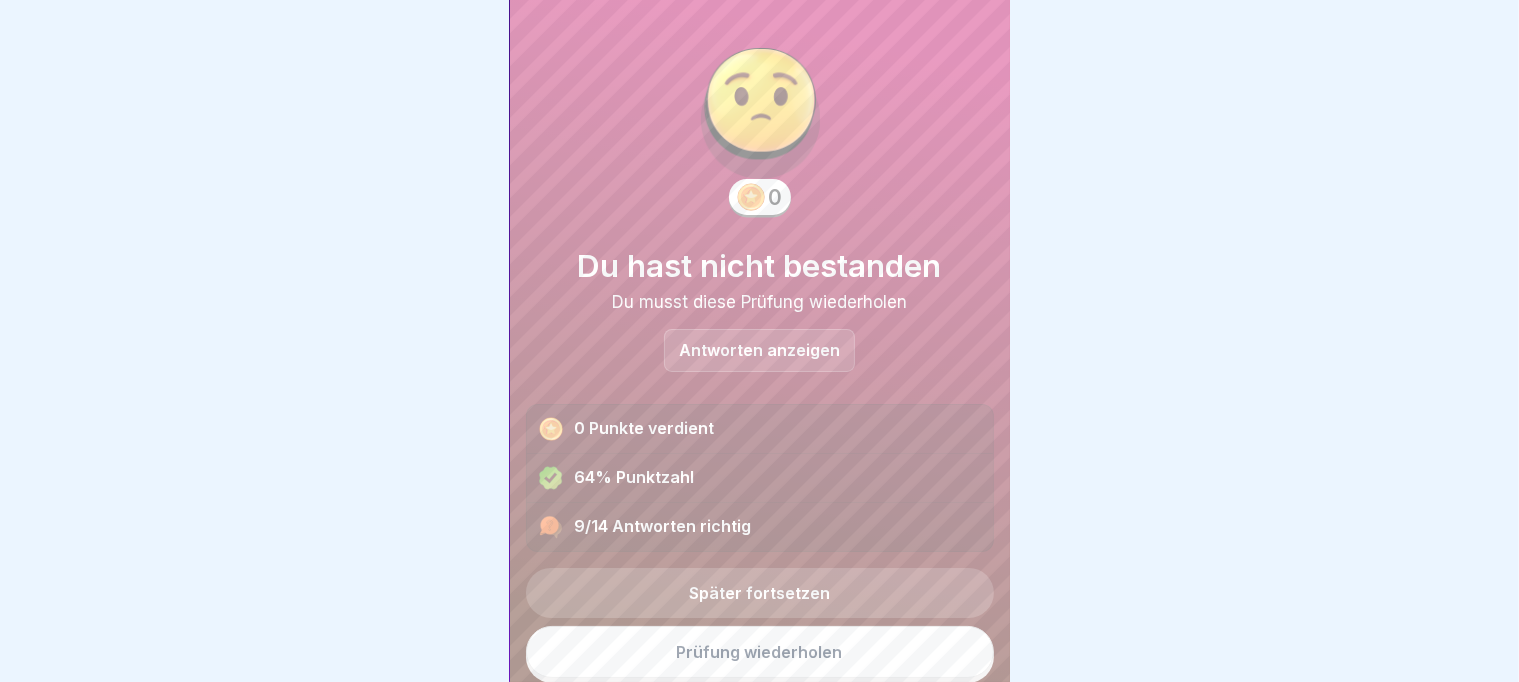 click on "Antworten anzeigen" at bounding box center (759, 350) 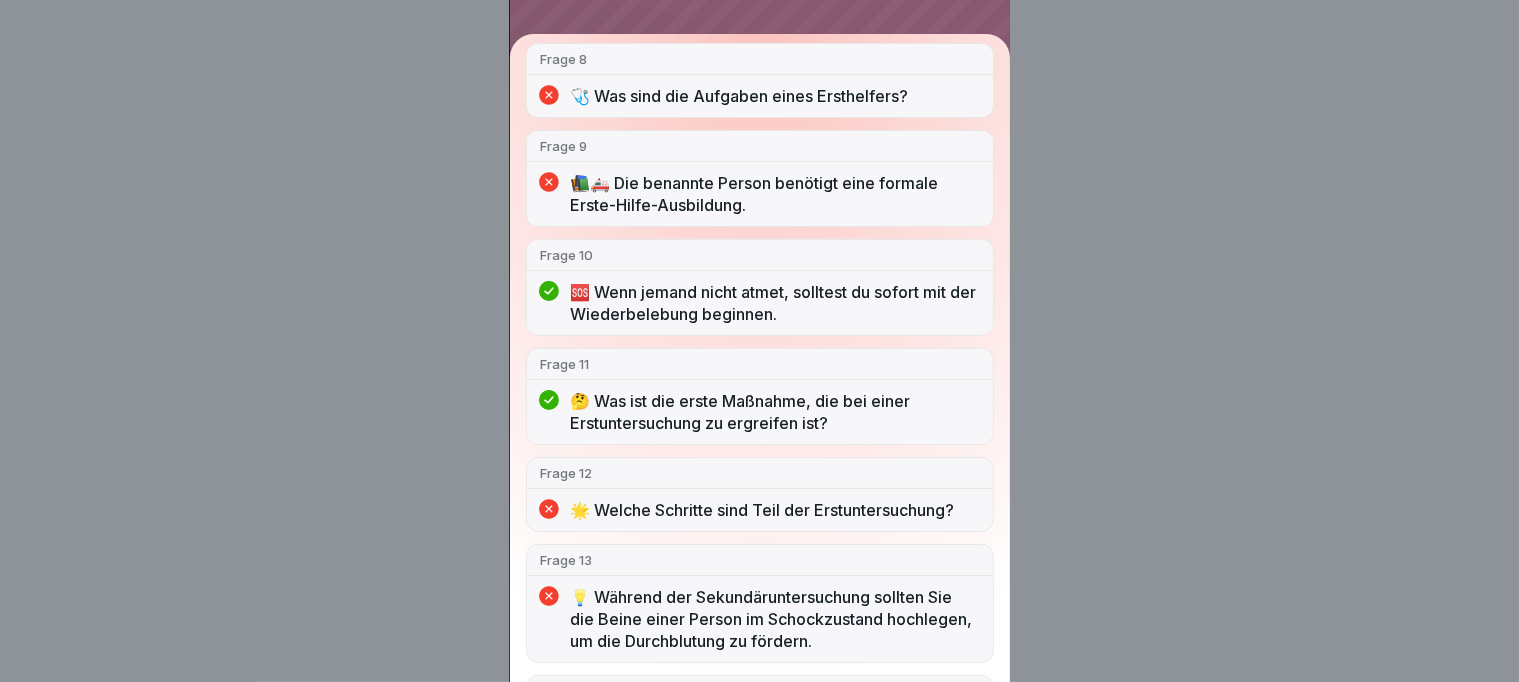 scroll, scrollTop: 928, scrollLeft: 0, axis: vertical 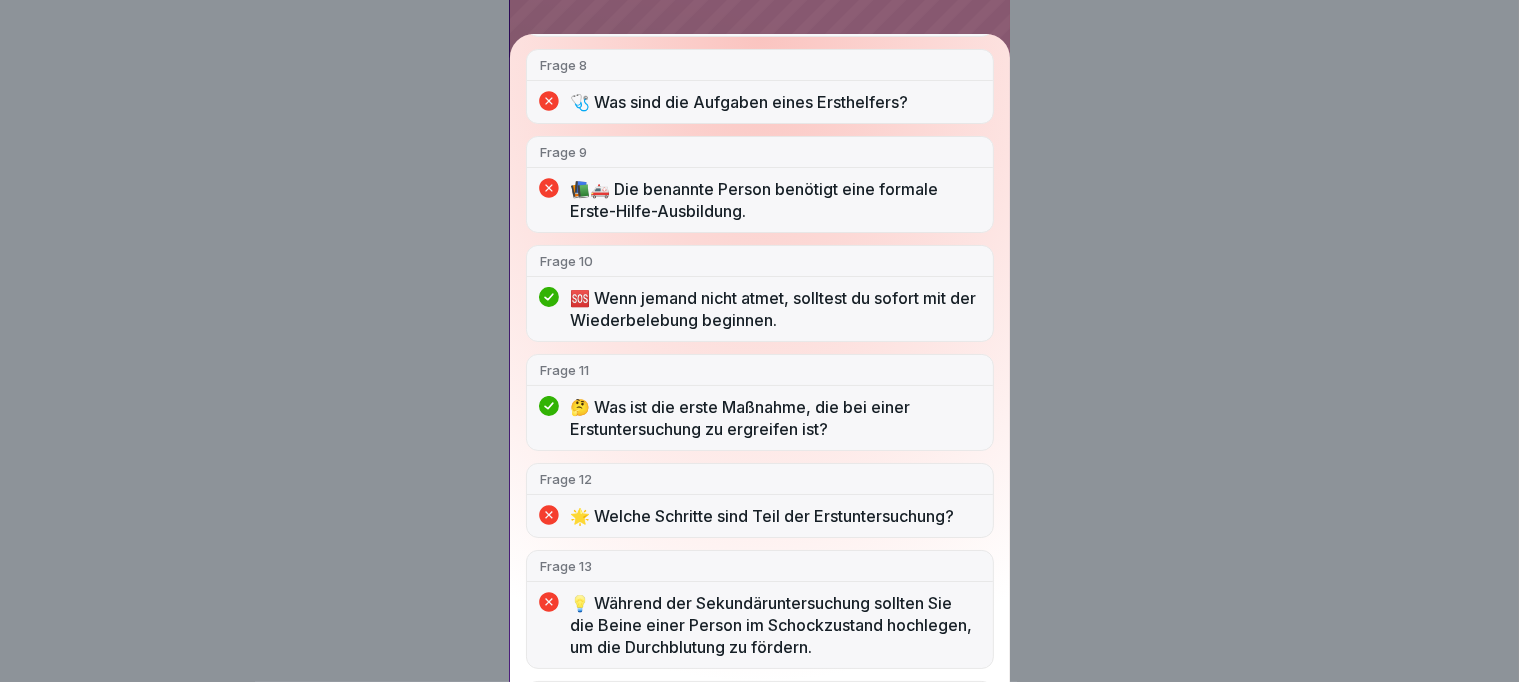 click on "💡 Während der Sekundäruntersuchung sollten Sie die Beine einer Person im Schockzustand hochlegen, um die Durchblutung zu fördern." at bounding box center [775, 625] 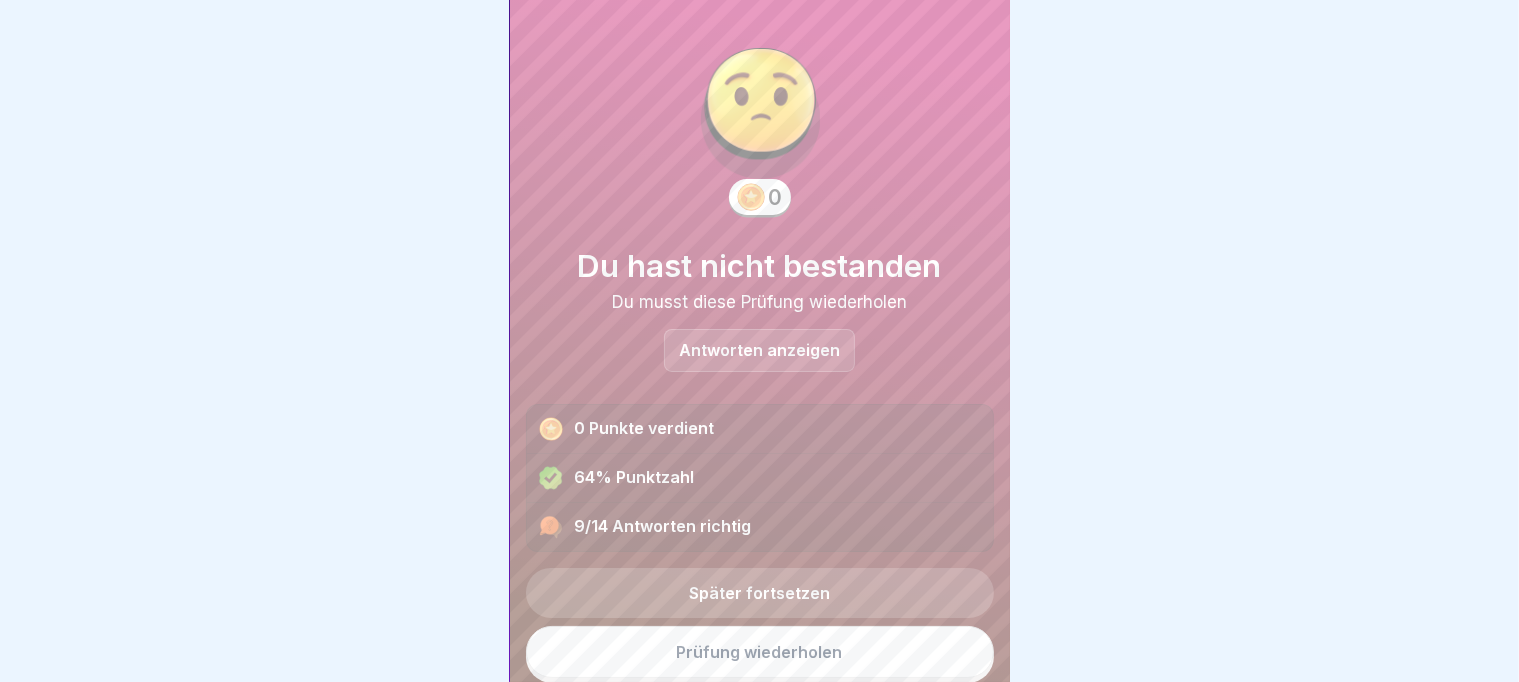 click on "Prüfung wiederholen" at bounding box center (760, 652) 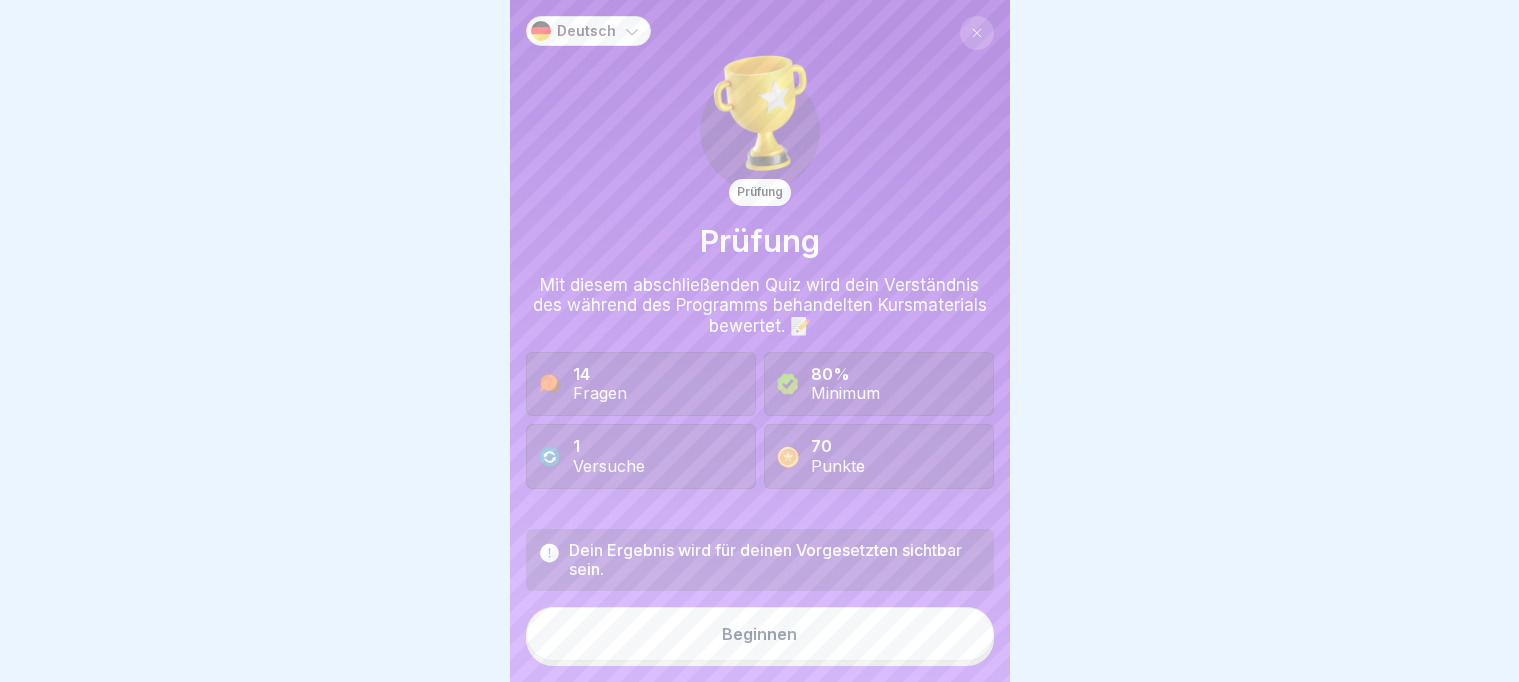 scroll, scrollTop: 0, scrollLeft: 0, axis: both 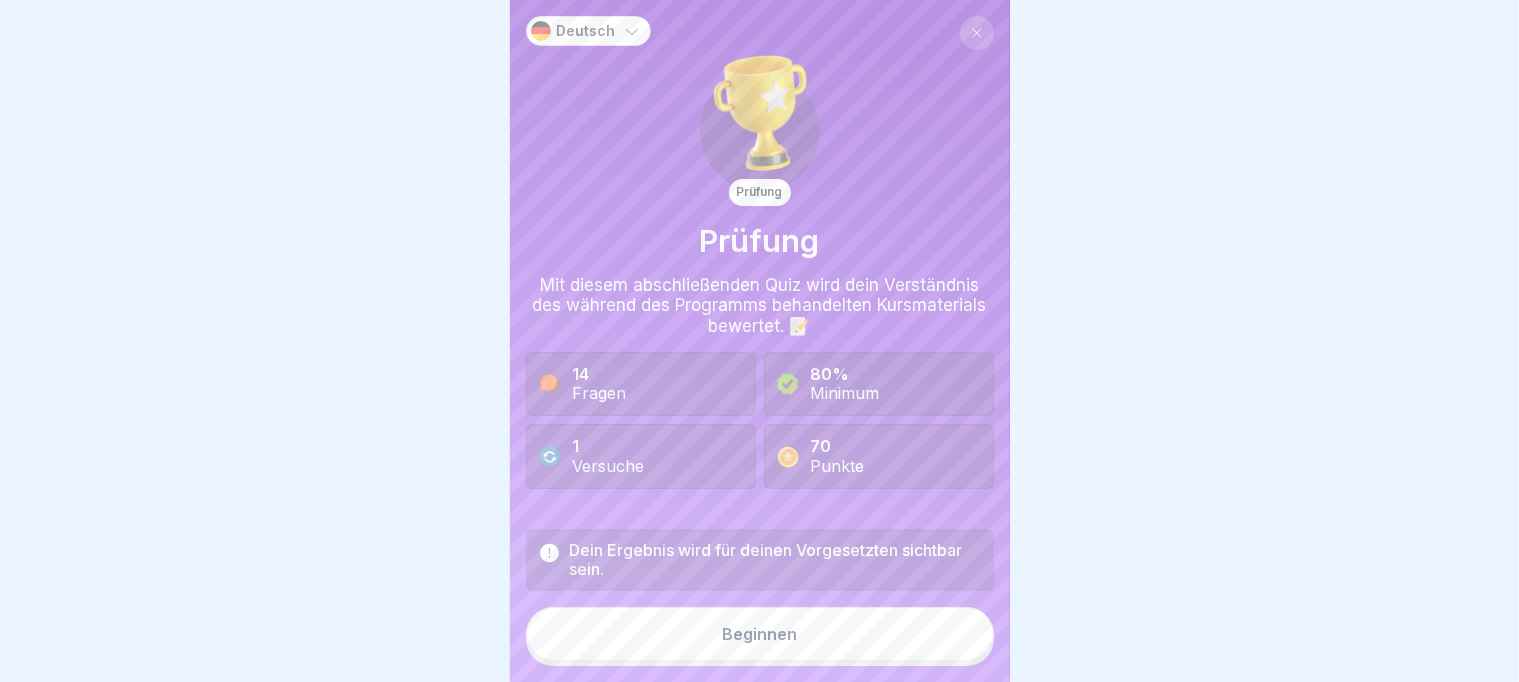 click on "Beginnen" at bounding box center (760, 634) 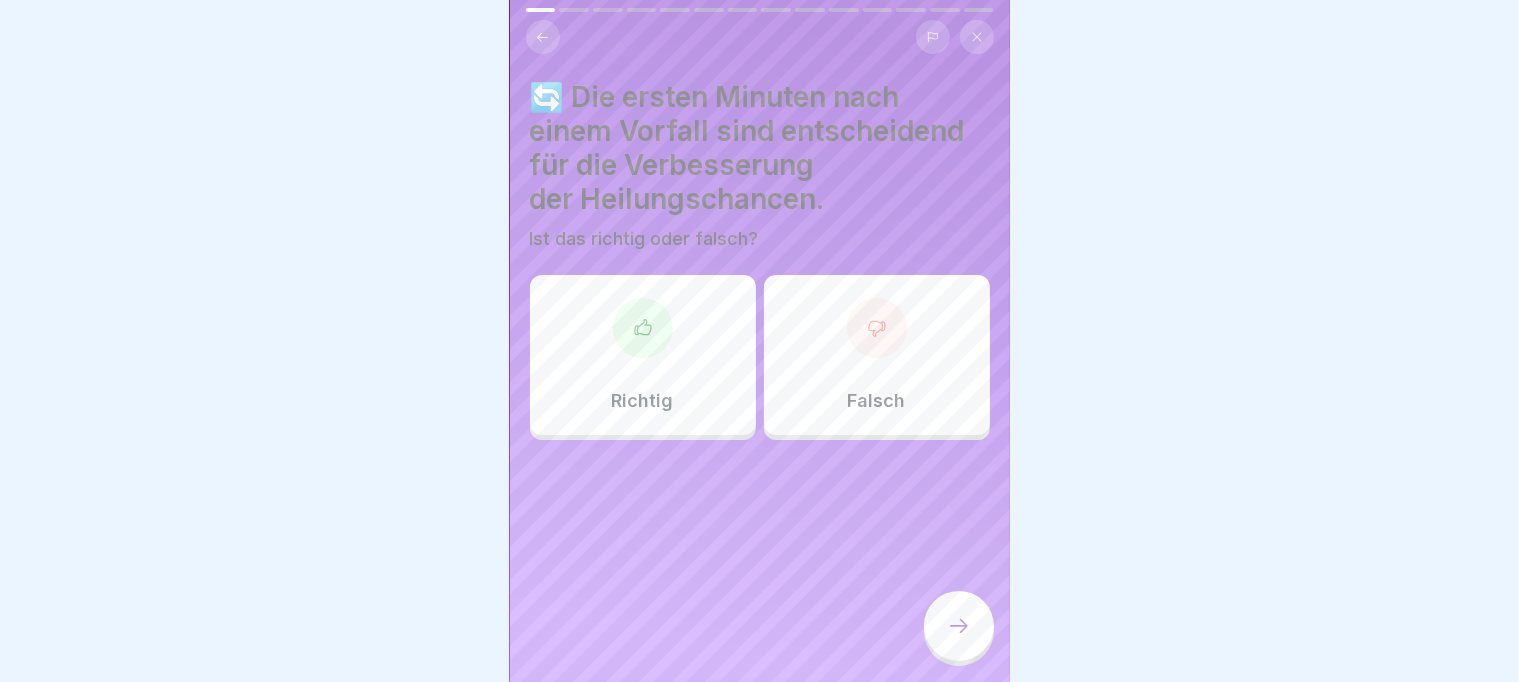 click on "Richtig" at bounding box center (643, 355) 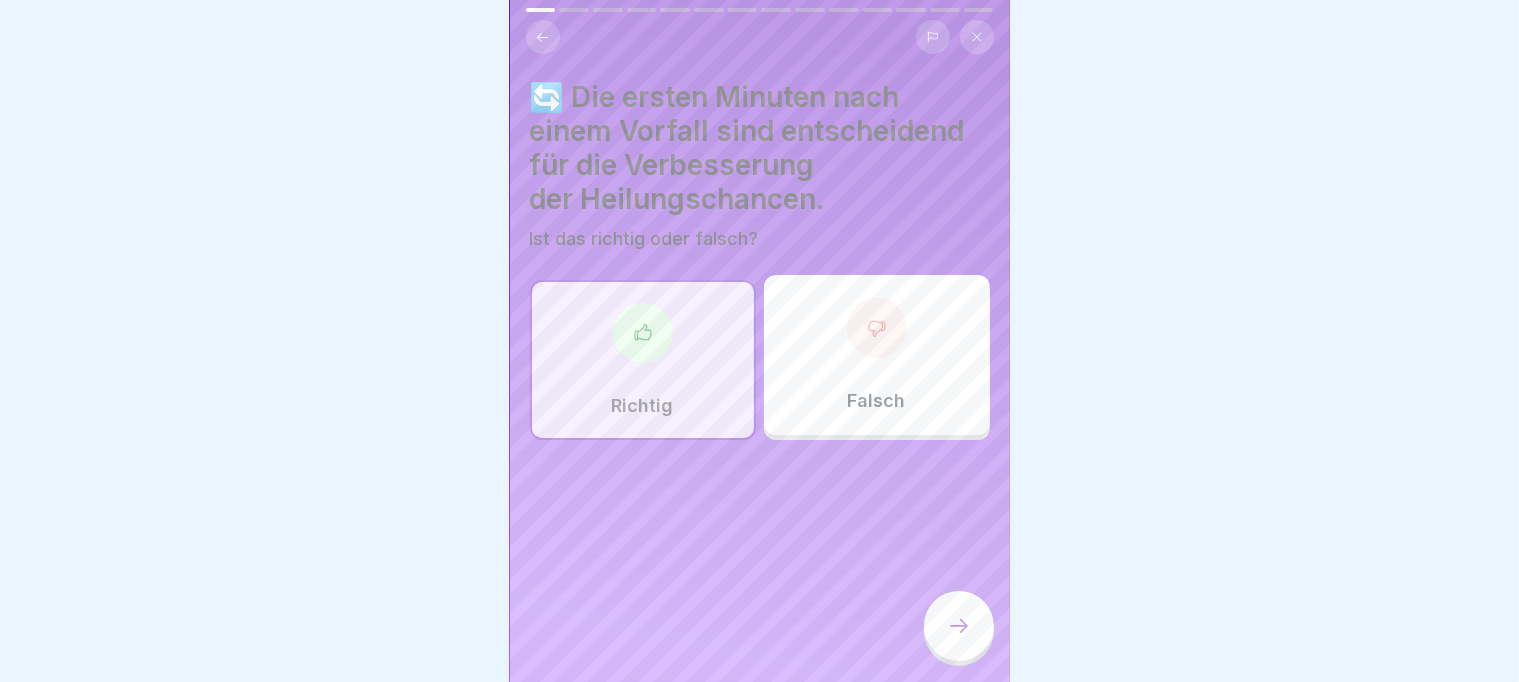 click at bounding box center [959, 626] 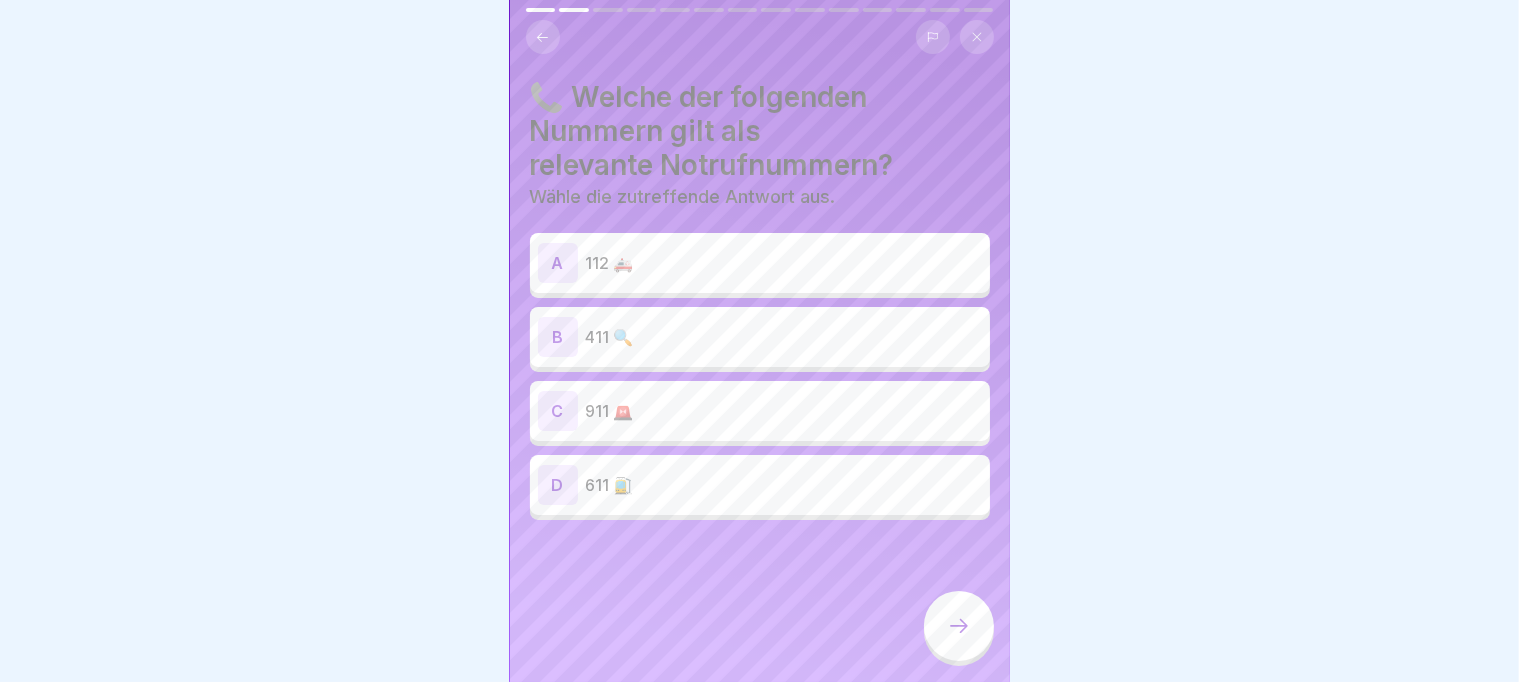 click on "112 🚑" at bounding box center (784, 263) 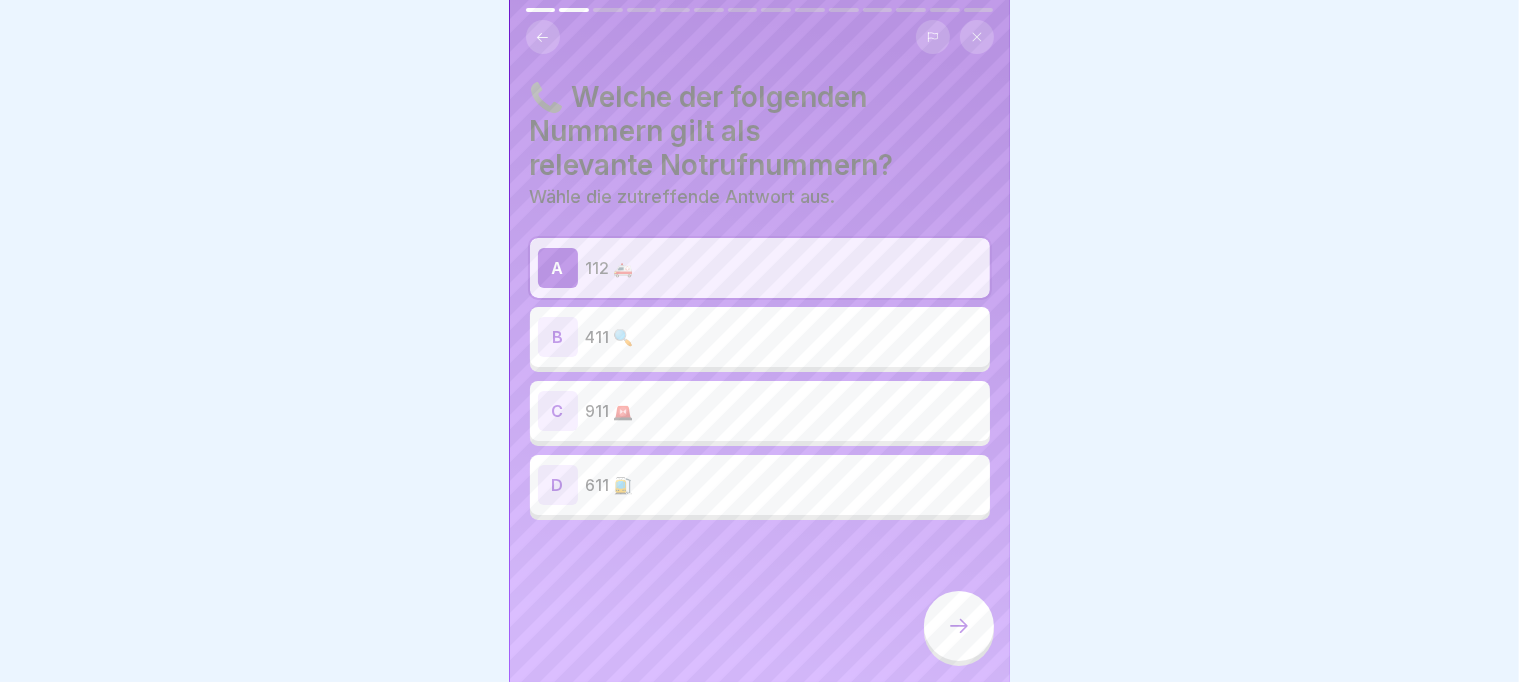 click at bounding box center (959, 626) 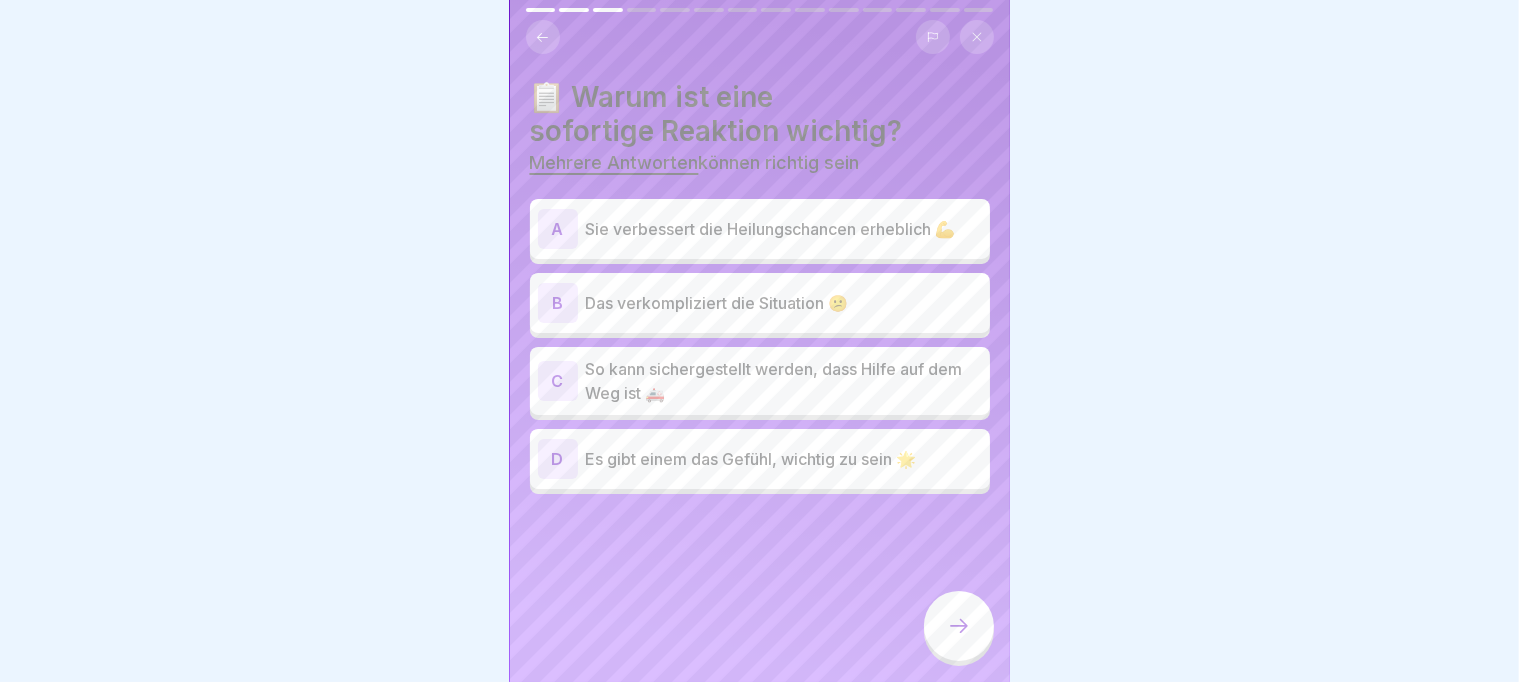 click on "So kann sichergestellt werden, dass Hilfe auf dem Weg ist 🚑" at bounding box center (784, 381) 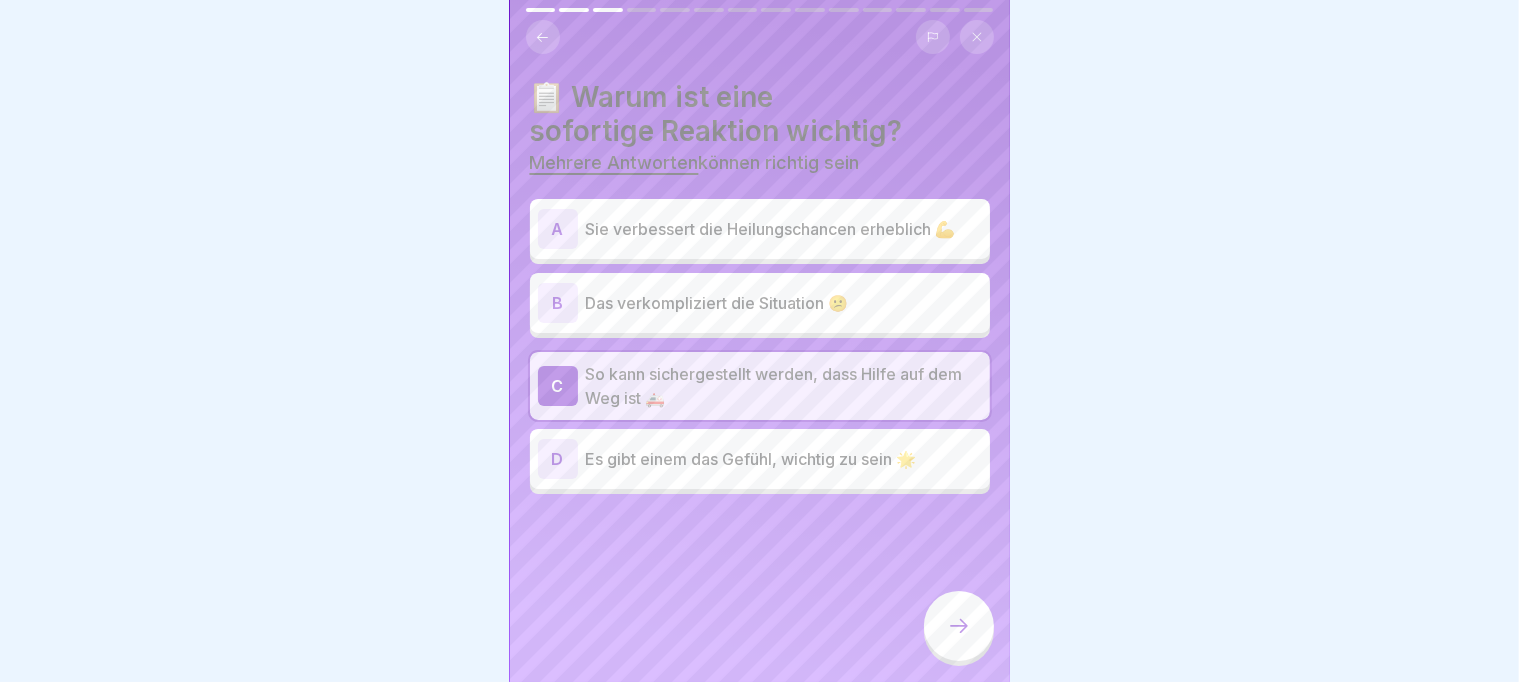 click at bounding box center [959, 626] 